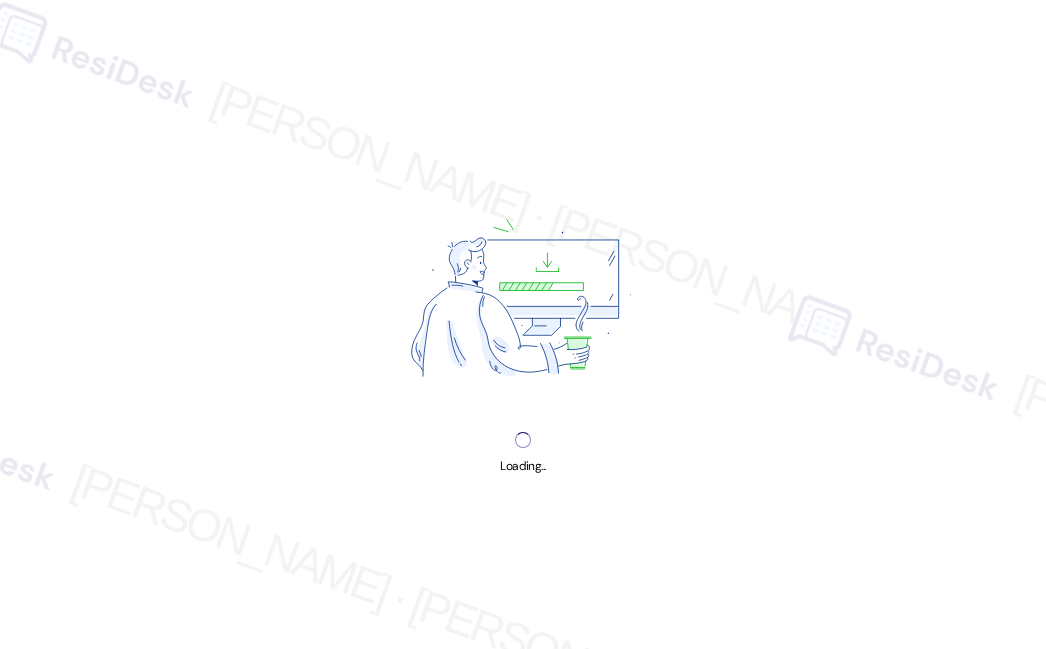 scroll, scrollTop: 0, scrollLeft: 0, axis: both 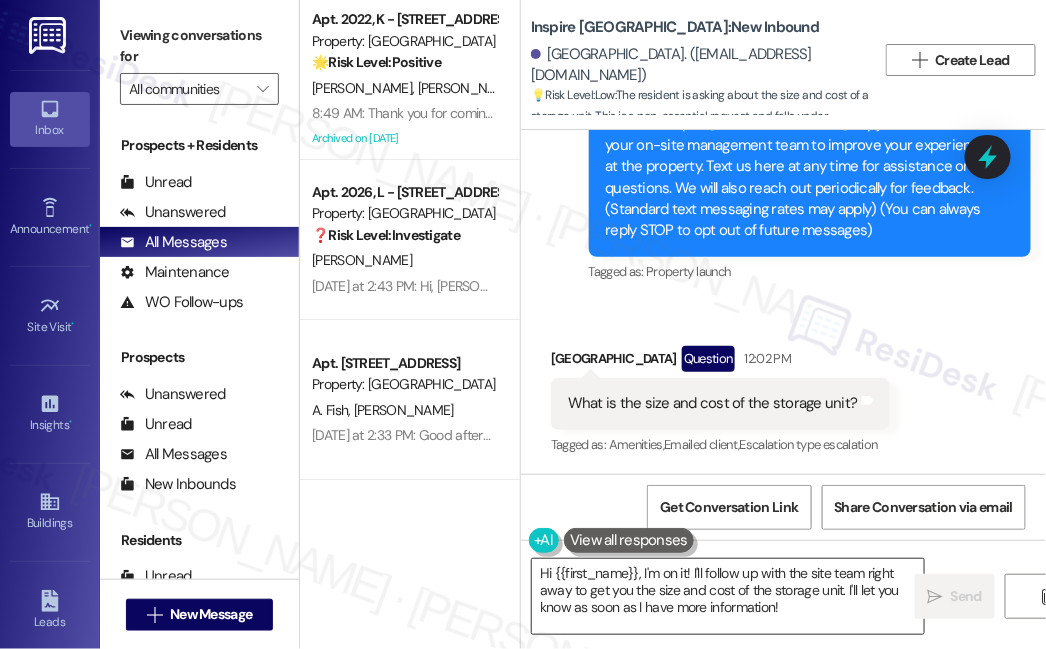 click on "Hi {{first_name}}, I'm on it! I'll follow up with the site team right away to get you the size and cost of the storage unit. I'll let you know as soon as I have more information!" at bounding box center [728, 596] 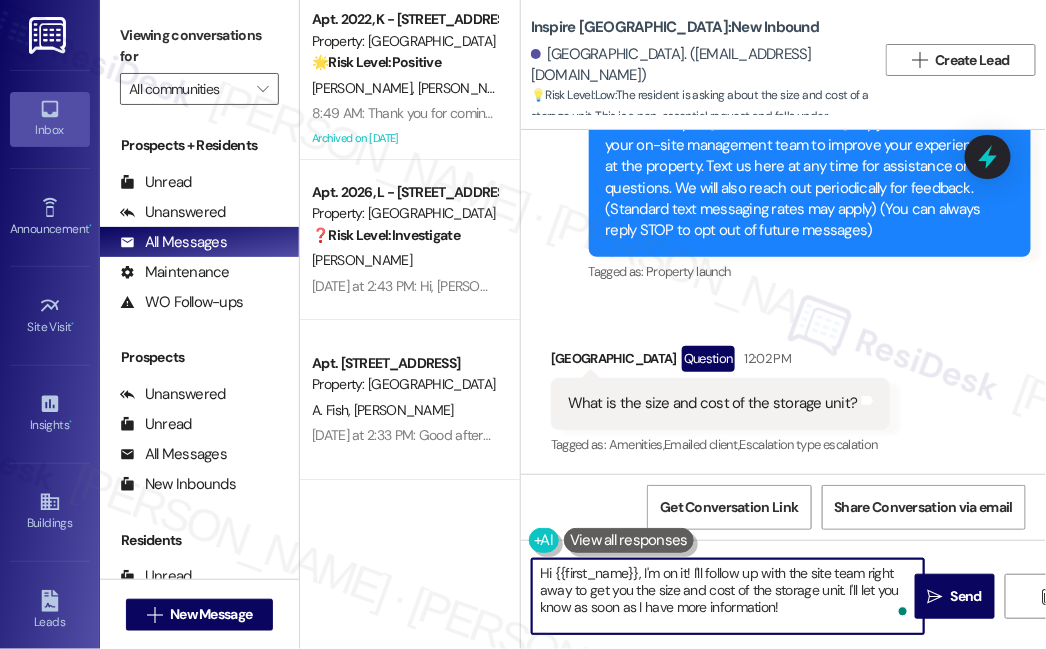 drag, startPoint x: 829, startPoint y: 616, endPoint x: 644, endPoint y: 576, distance: 189.27493 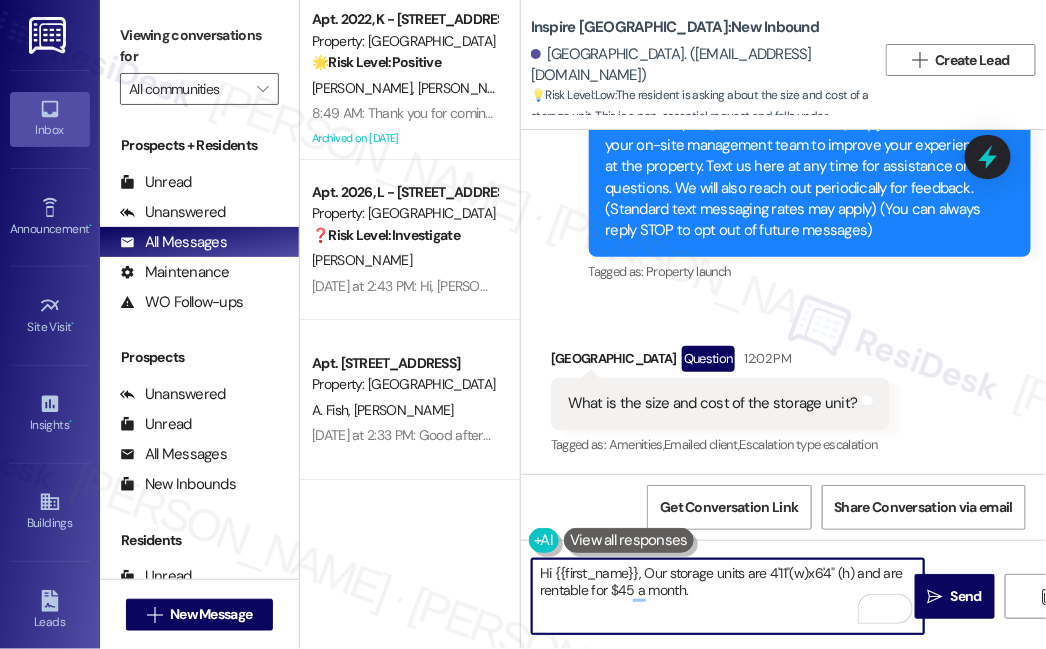 drag, startPoint x: 653, startPoint y: 571, endPoint x: 642, endPoint y: 571, distance: 11 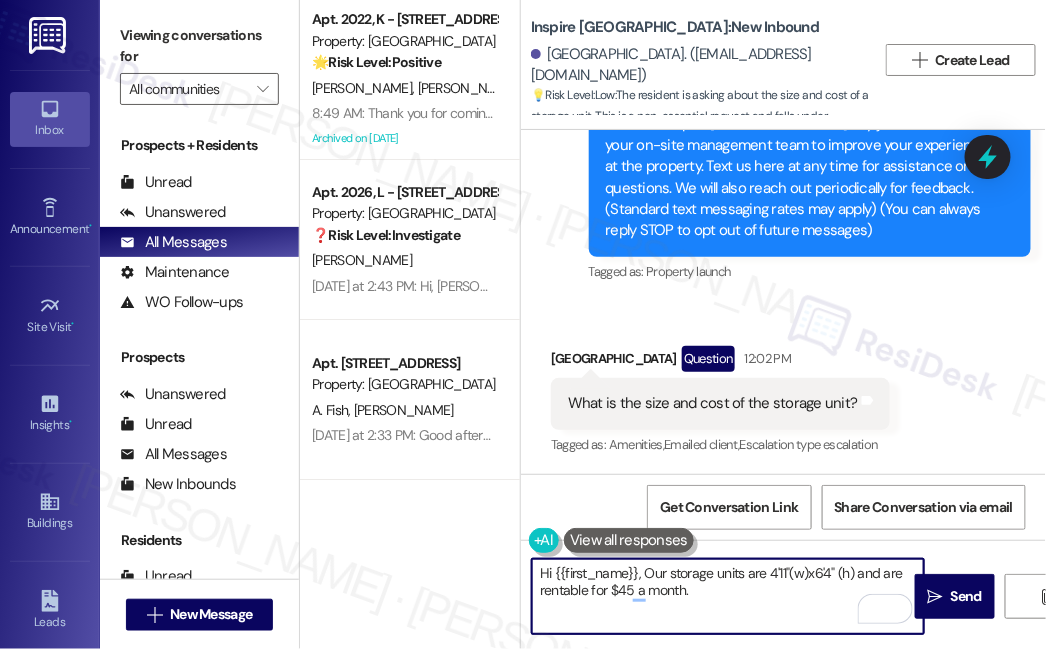 click on "Hi {{first_name}}, Our storage units are 4'11"(w)x6'4" (h) and are rentable for $45 a month." at bounding box center (728, 596) 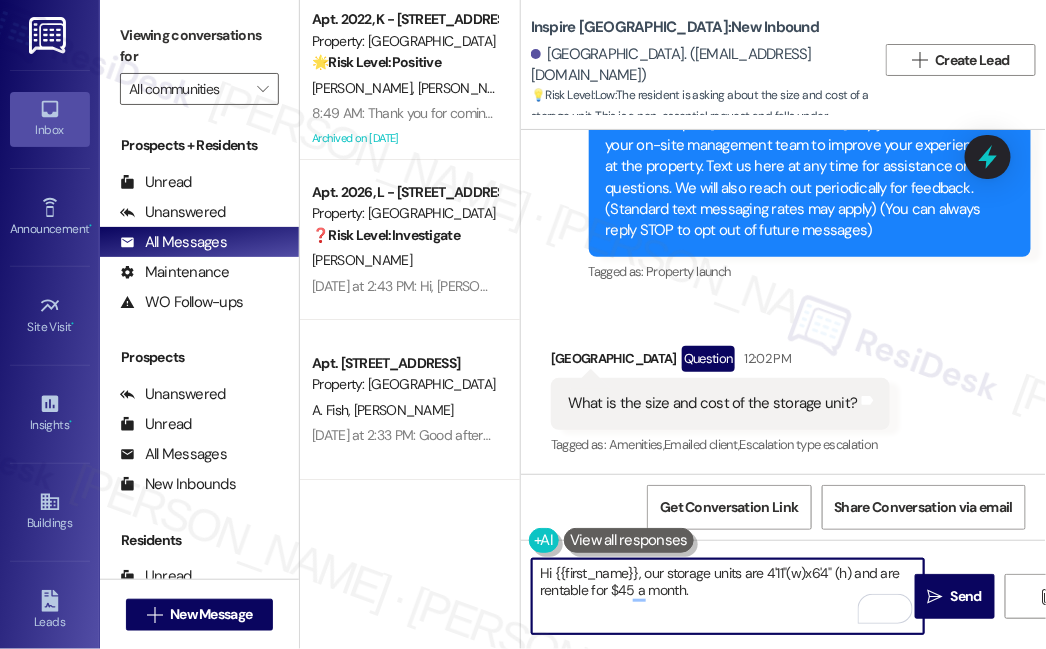 click on "Hi {{first_name}}, our storage units are 4'11"(w)x6'4" (h) and are rentable for $45 a month." at bounding box center (728, 596) 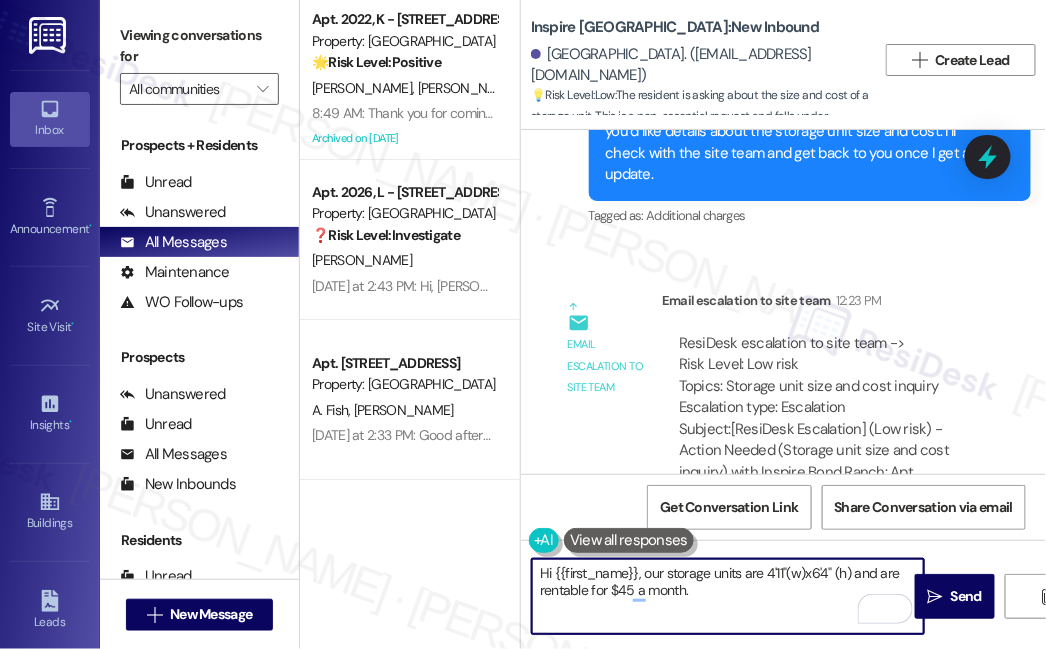 scroll, scrollTop: 665, scrollLeft: 0, axis: vertical 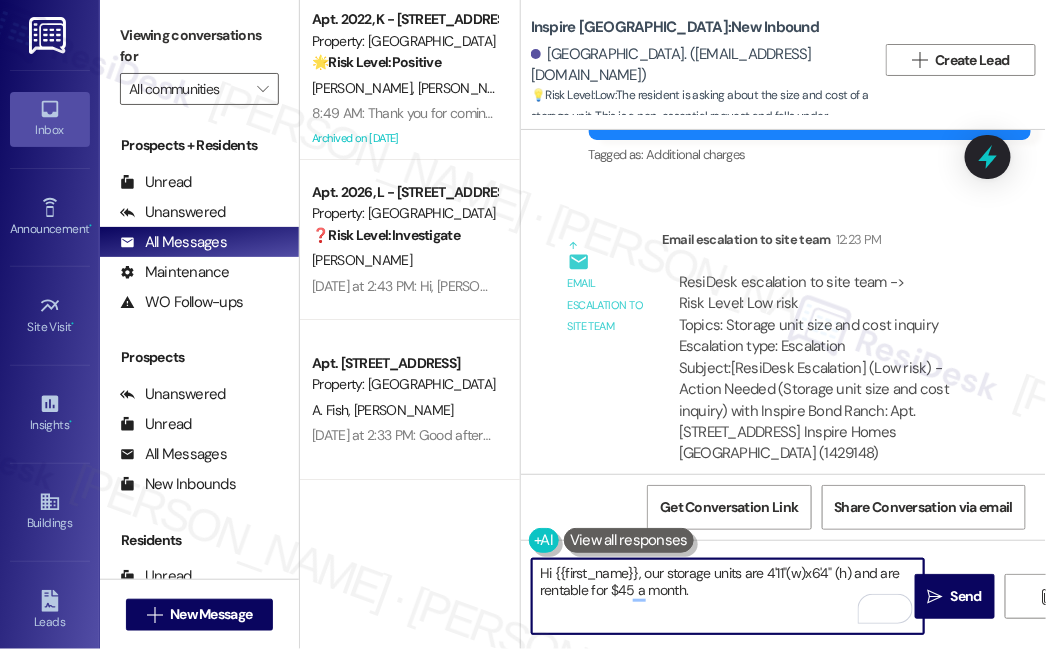 click on "Hi {{first_name}}, our storage units are 4'11"(w)x6'4" (h) and are rentable for $45 a month." at bounding box center [728, 596] 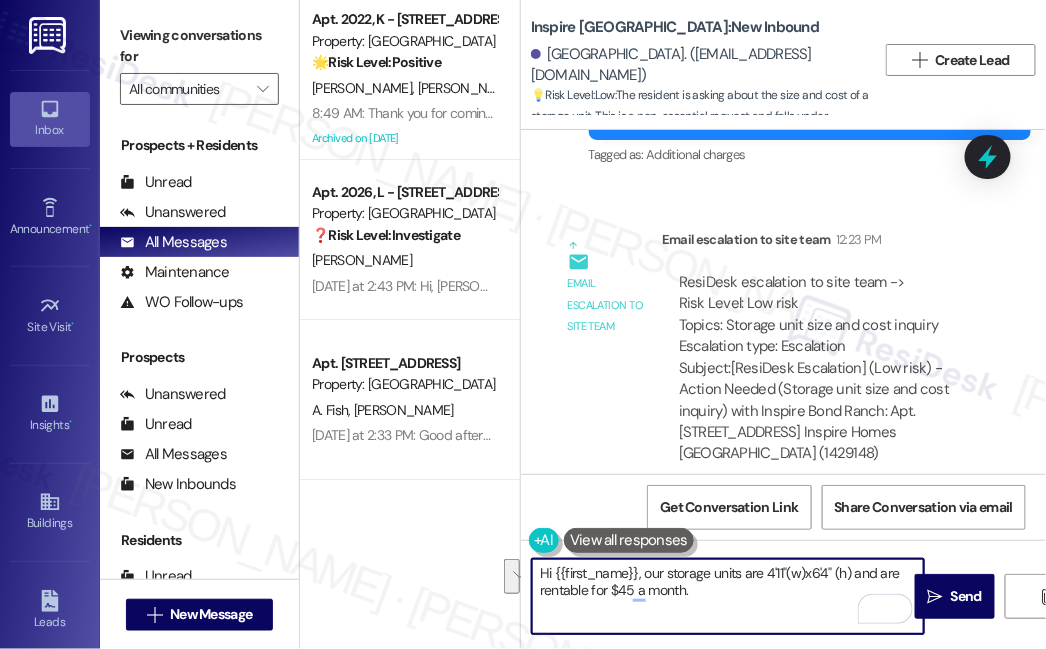 click on "Hi {{first_name}}, our storage units are 4'11"(w)x6'4" (h) and are rentable for $45 a month." at bounding box center [728, 596] 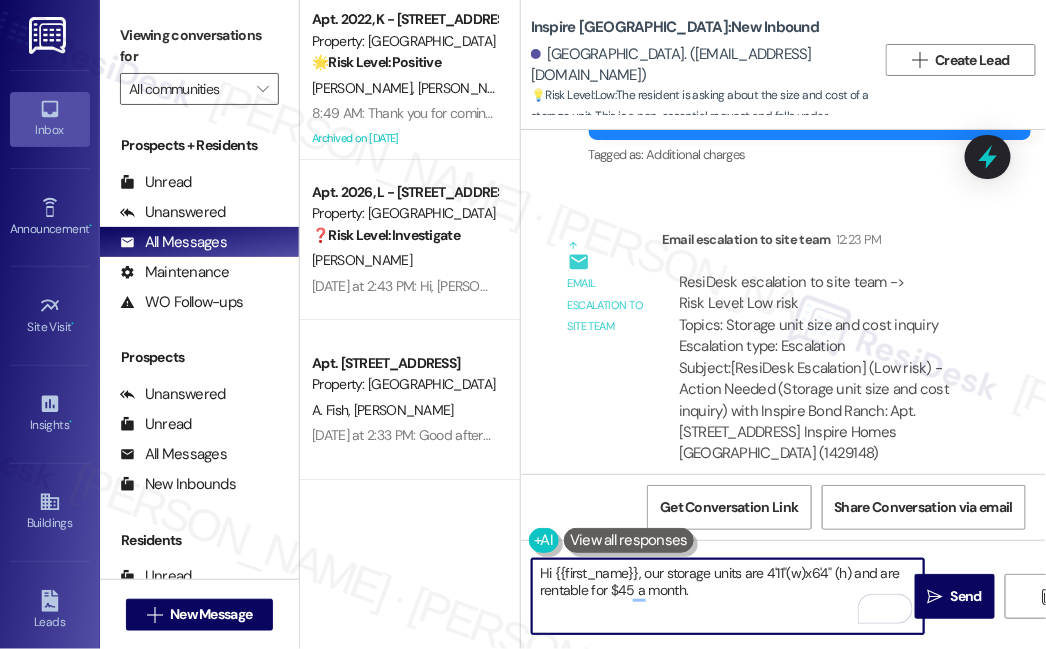 click on "Hi {{first_name}}, our storage units are 4'11"(w)x6'4" (h) and are rentable for $45 a month." at bounding box center (728, 596) 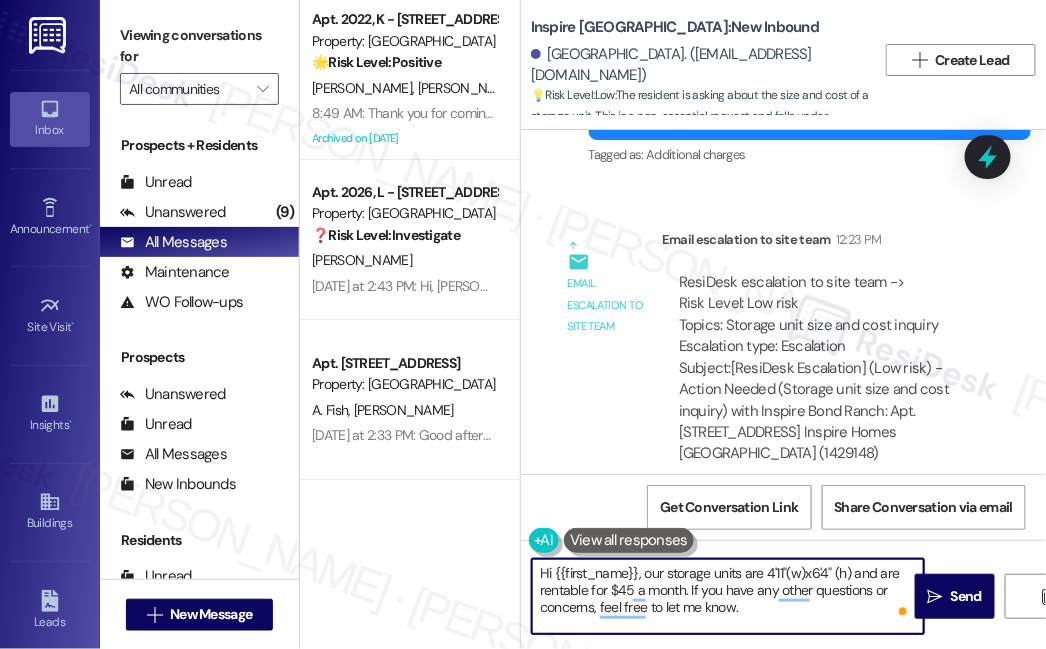 click on "Hi {{first_name}}, our storage units are 4'11"(w)x6'4" (h) and are rentable for $45 a month. If you have any other questions or concerns, feel free to let me know." at bounding box center (728, 596) 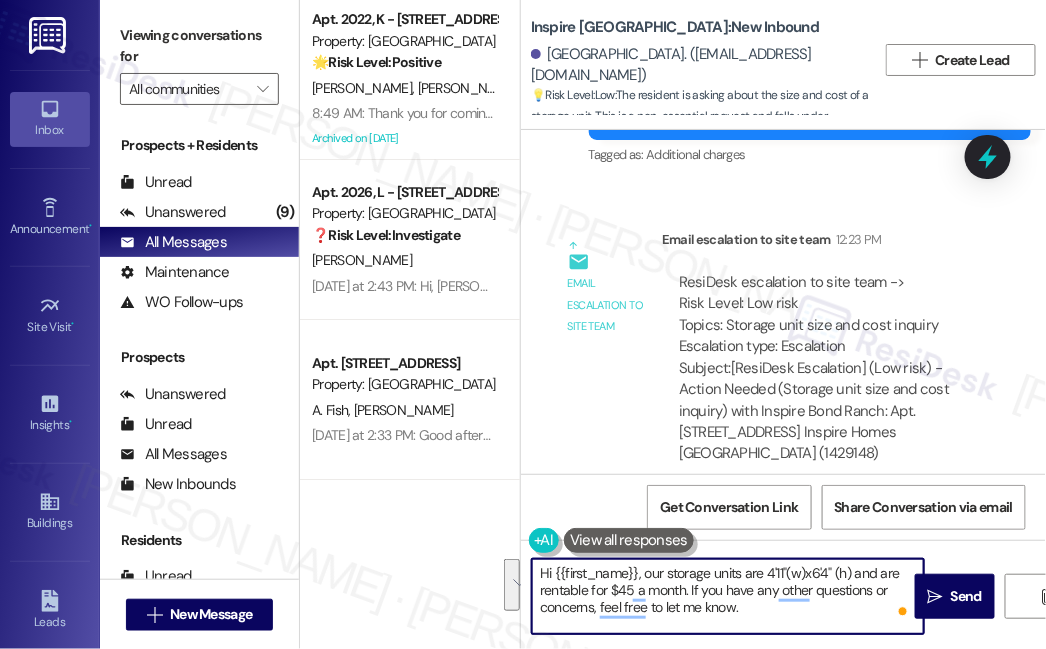 click on "Hi {{first_name}}, our storage units are 4'11"(w)x6'4" (h) and are rentable for $45 a month. If you have any other questions or concerns, feel free to let me know." at bounding box center [728, 596] 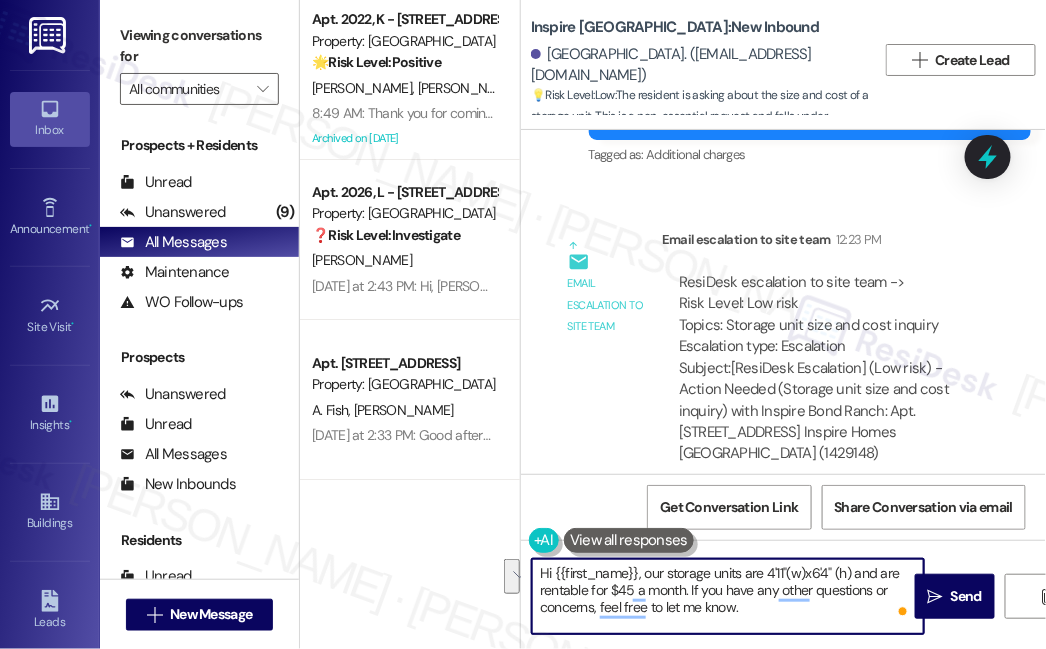 drag, startPoint x: 797, startPoint y: 609, endPoint x: 689, endPoint y: 595, distance: 108.903625 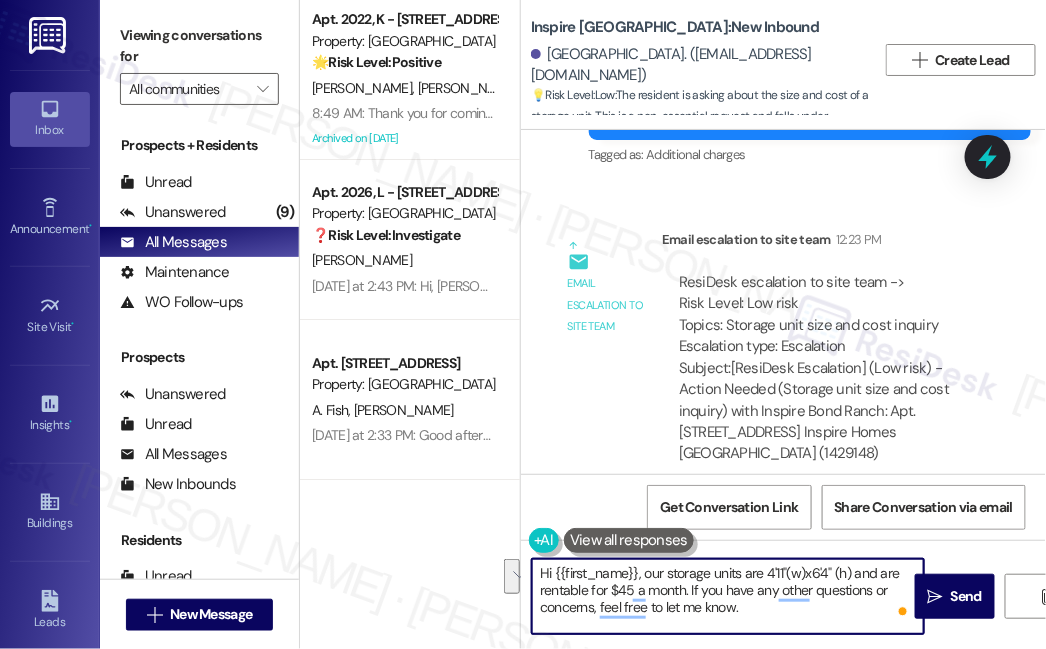 click on "Hi {{first_name}}, our storage units are 4'11"(w)x6'4" (h) and are rentable for $45 a month. If you have any other questions or concerns, feel free to let me know." at bounding box center [728, 596] 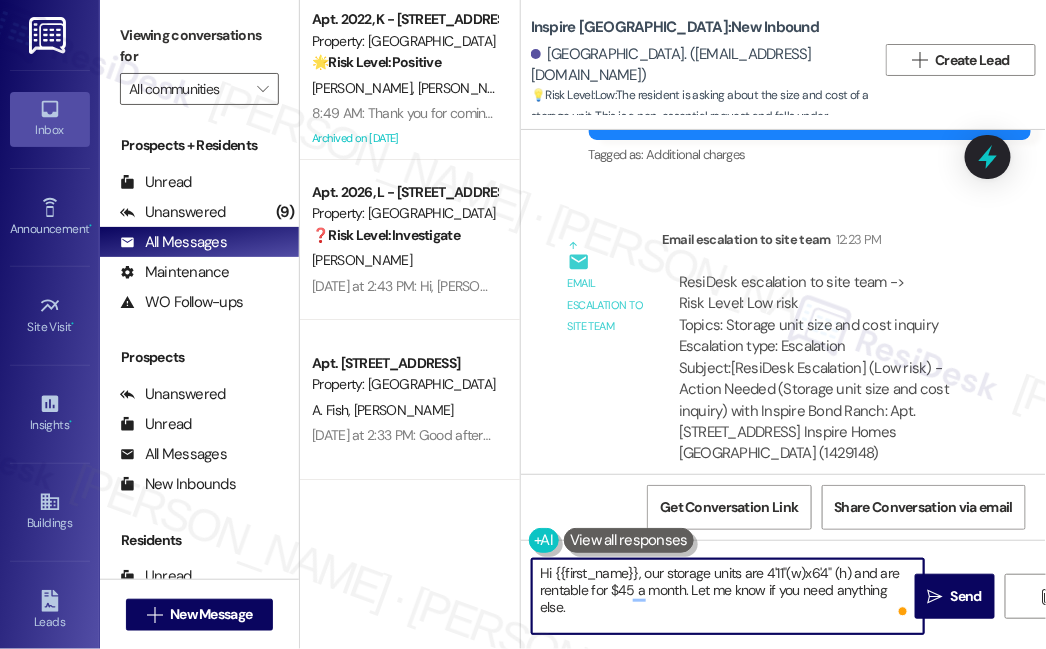 type on "Hi {{first_name}}, our storage units are 4'11"(w)x6'4" (h) and are rentable for $45 a month. Let me know if you need anything else." 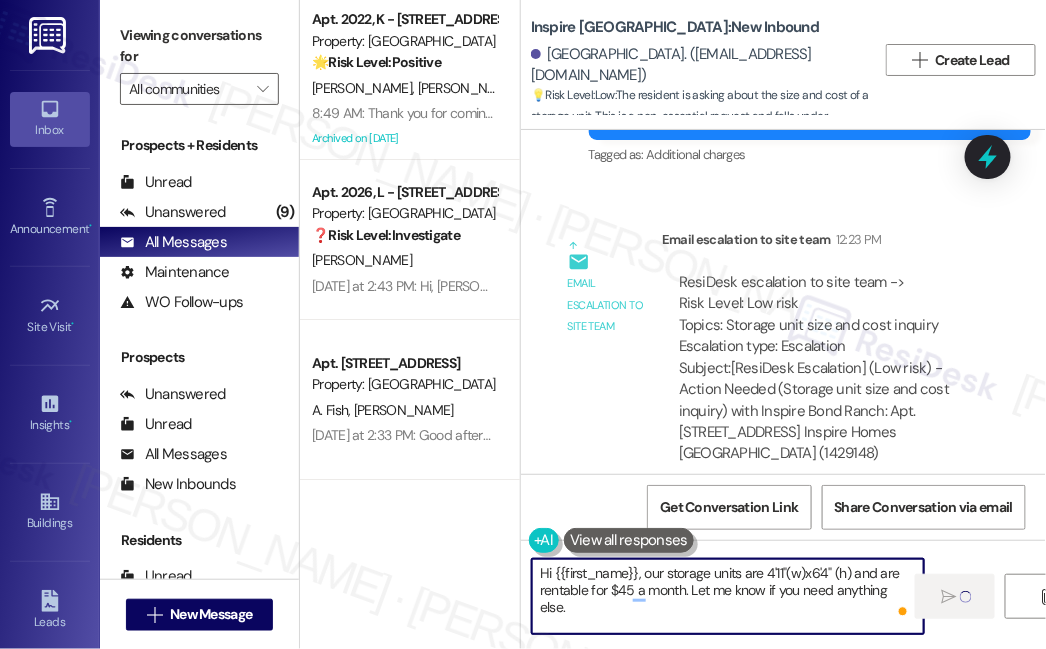 type 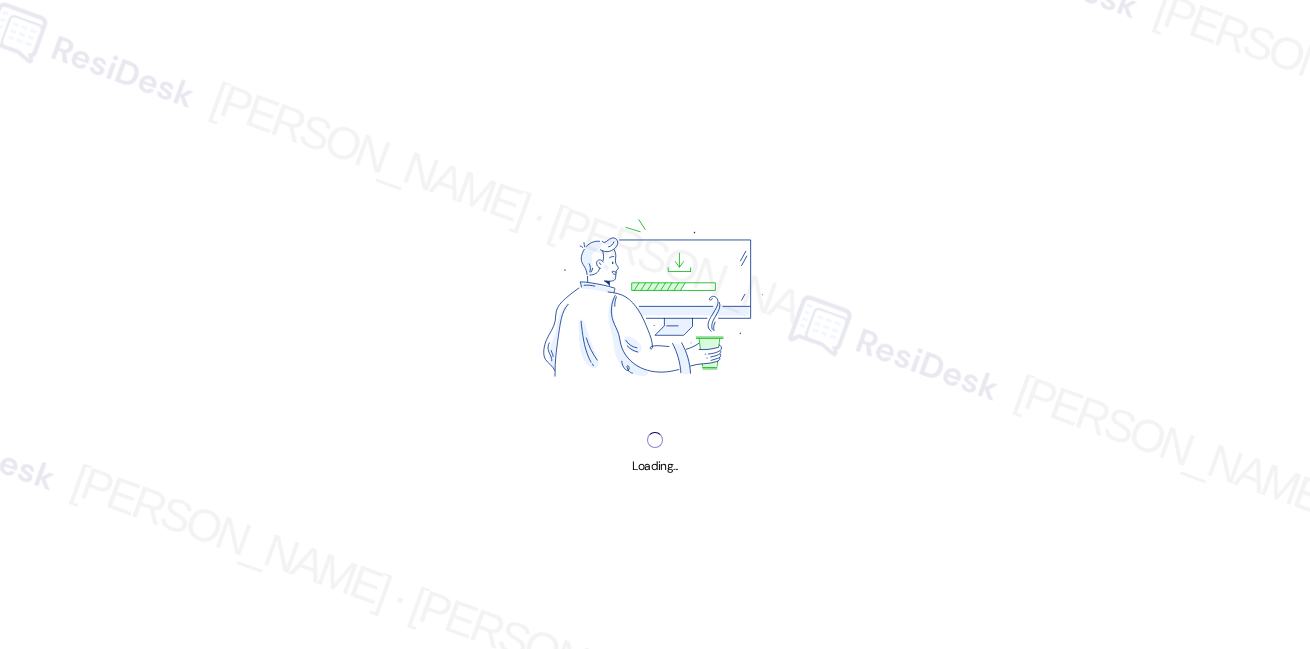 scroll, scrollTop: 0, scrollLeft: 0, axis: both 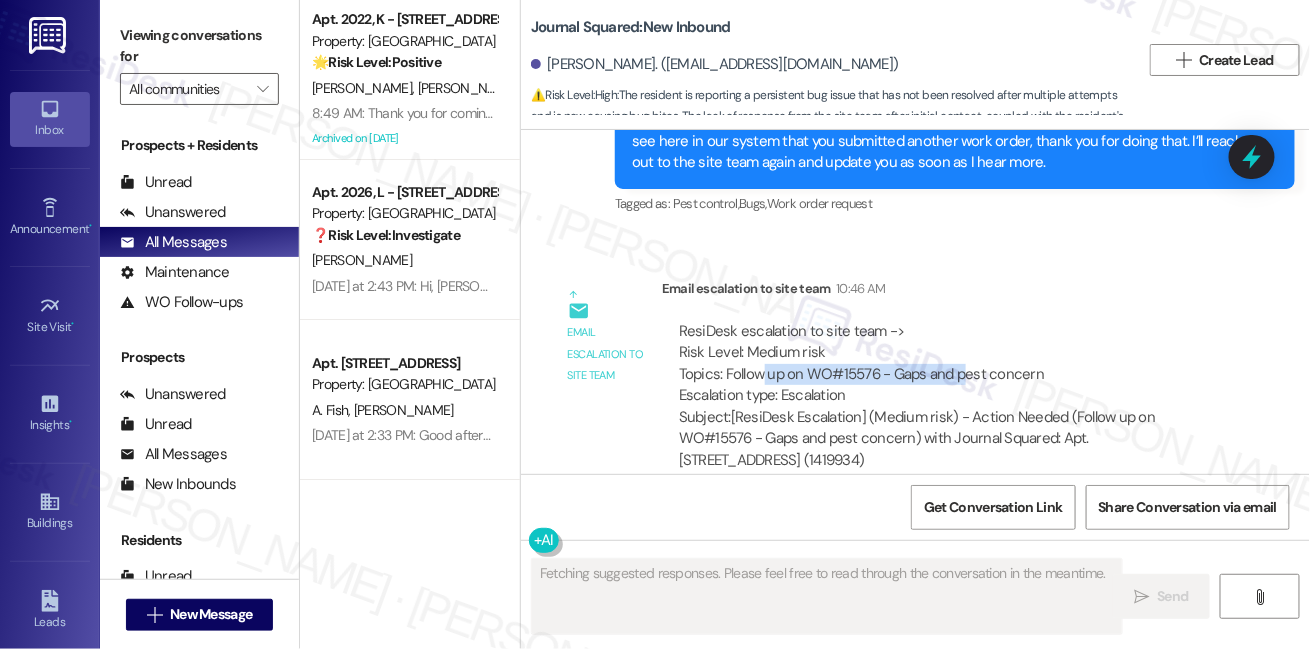drag, startPoint x: 763, startPoint y: 326, endPoint x: 960, endPoint y: 332, distance: 197.09135 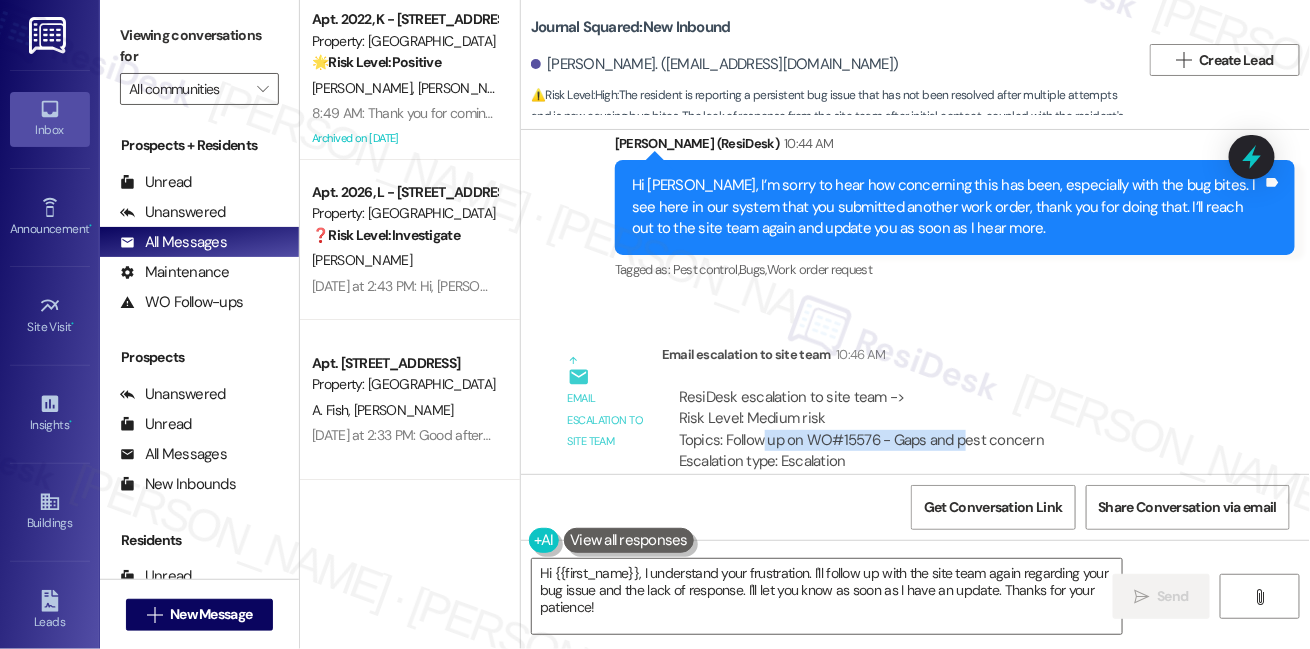 scroll, scrollTop: 12798, scrollLeft: 0, axis: vertical 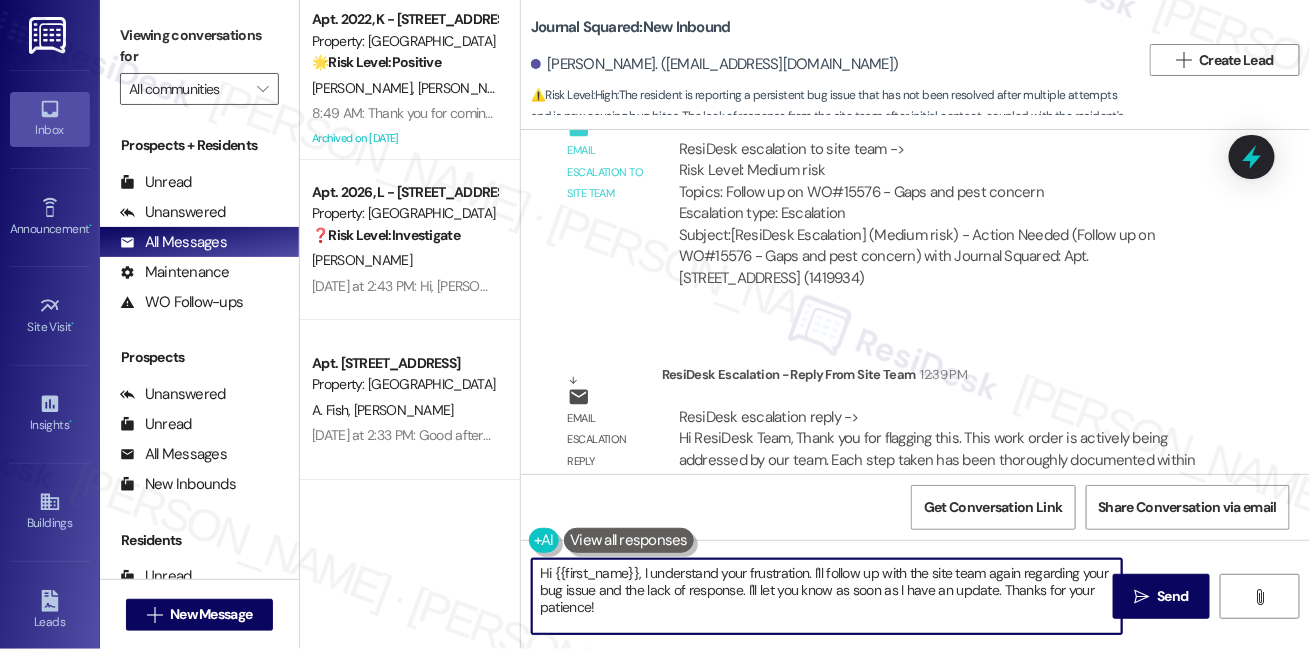 drag, startPoint x: 642, startPoint y: 571, endPoint x: 698, endPoint y: 625, distance: 77.7946 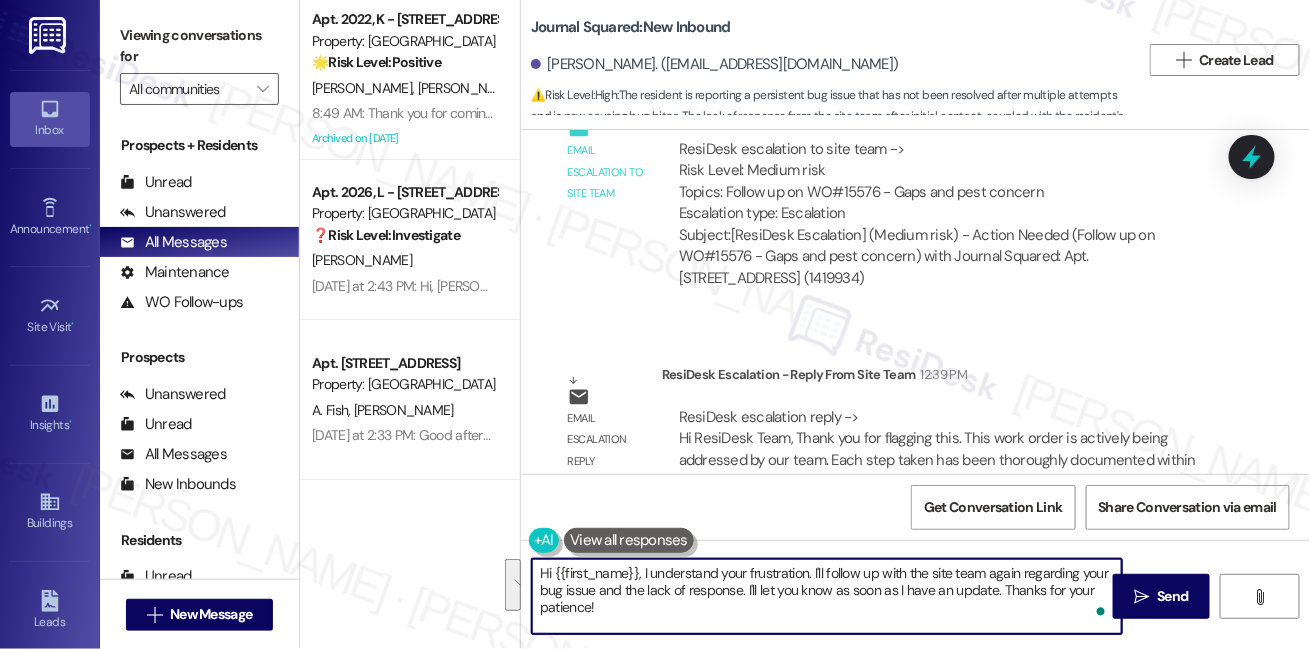 paste on "This work order is actively being addressed by our team. Each step taken has been thoroughly documented within BuildingLink, including detailed notes and photos. These updates are automatically shared with the resident via email as they are logged.
Additionally, the resident has been informed that a follow-up extermination visit has been scheduled specifically for his unit this week. We understand how frustrating unresolved pest concerns can be and are doing our best to ensure a resolution as quickly and thoroughly as possible.
Please feel free to reiterate this to [PERSON_NAME], as it may have slipped his mind amid the ongoing communication." 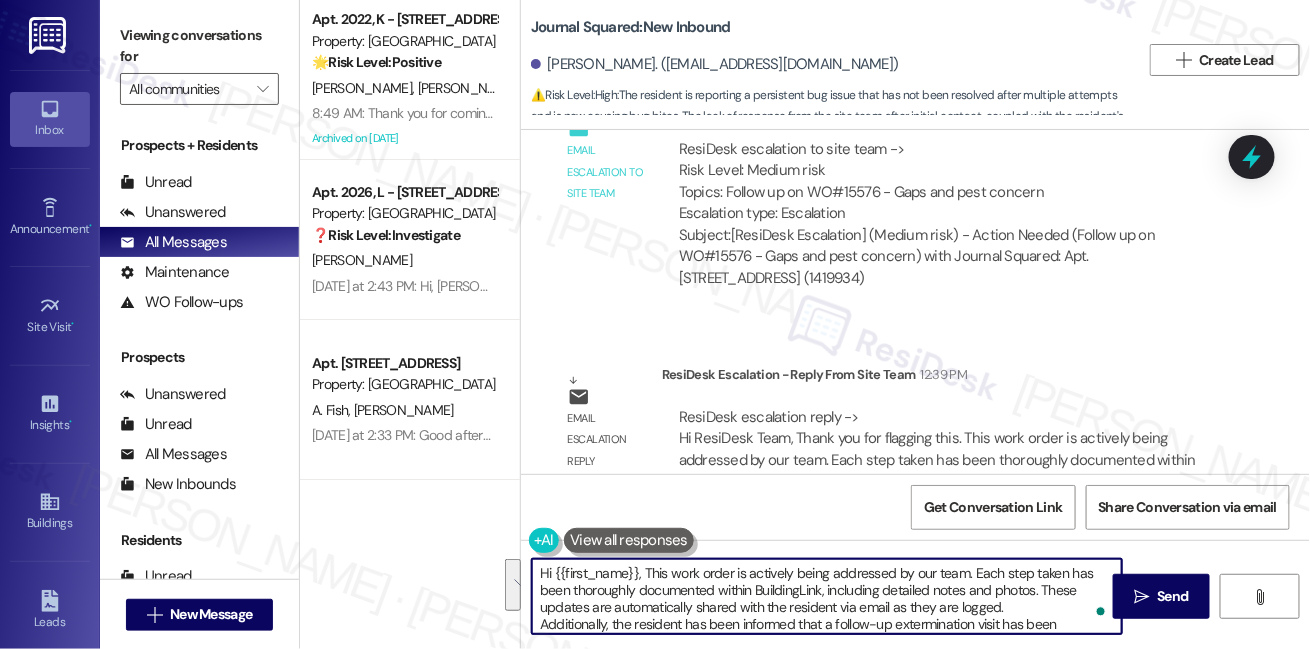 scroll, scrollTop: 85, scrollLeft: 0, axis: vertical 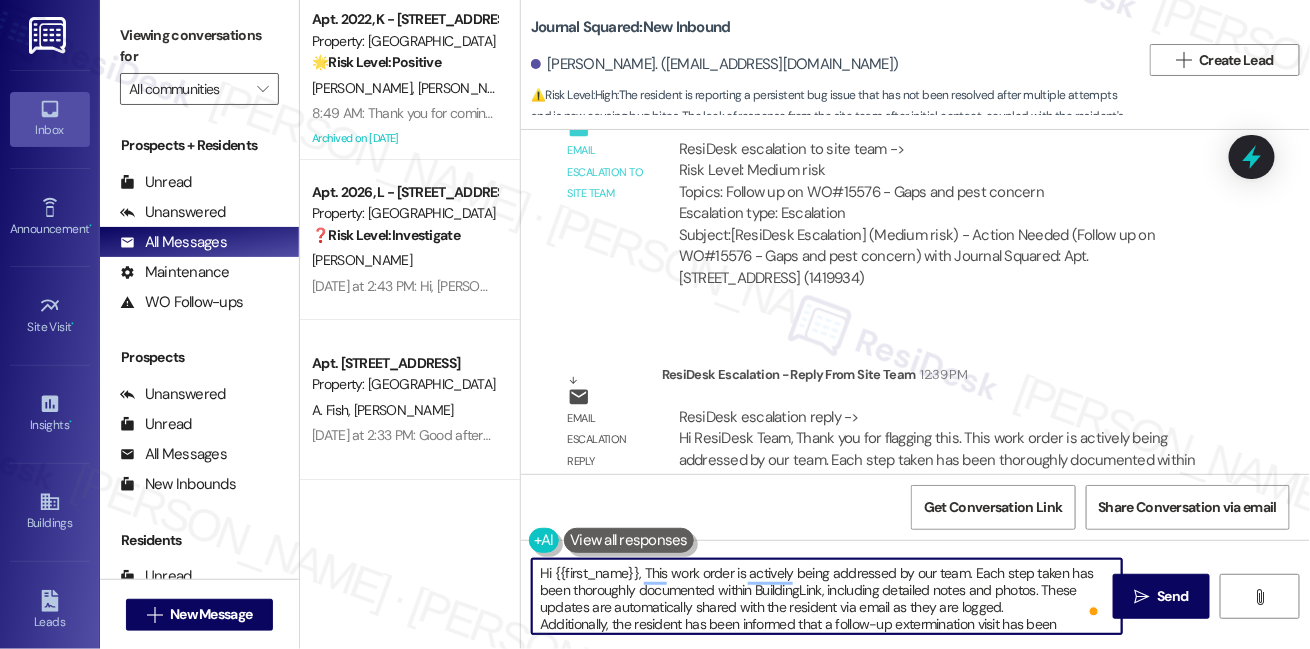 click on "ResiDesk escalation reply ->
Hi ResiDesk Team, Thank you for flagging this. This work order is actively being addressed by our team. Each step taken has been thoroughly documented within BuildingLink, including detailed notes and ResiDesk escalation reply ->
Hi ResiDesk Team, Thank you for flagging this. This work order is actively being addressed by our team. Each step taken has been thoroughly documented within BuildingLink, including detailed notes and" at bounding box center [937, 449] 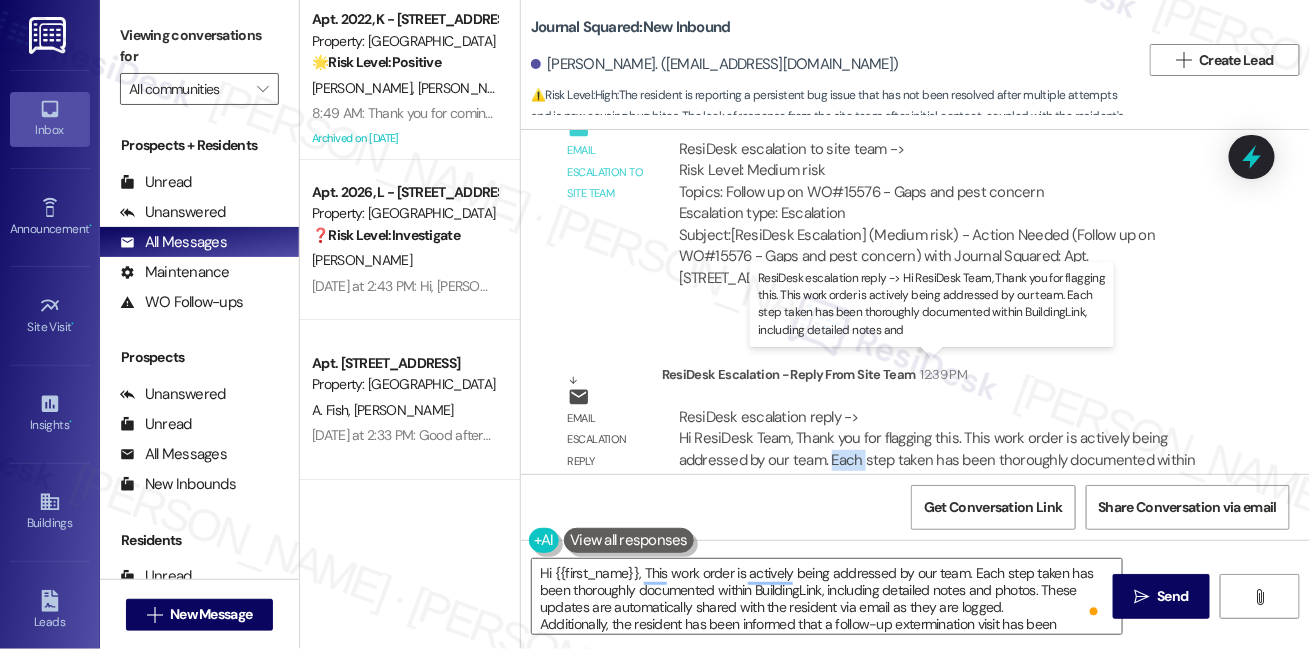 click on "ResiDesk escalation reply ->
Hi ResiDesk Team, Thank you for flagging this. This work order is actively being addressed by our team. Each step taken has been thoroughly documented within BuildingLink, including detailed notes and ResiDesk escalation reply ->
Hi ResiDesk Team, Thank you for flagging this. This work order is actively being addressed by our team. Each step taken has been thoroughly documented within BuildingLink, including detailed notes and" at bounding box center [937, 449] 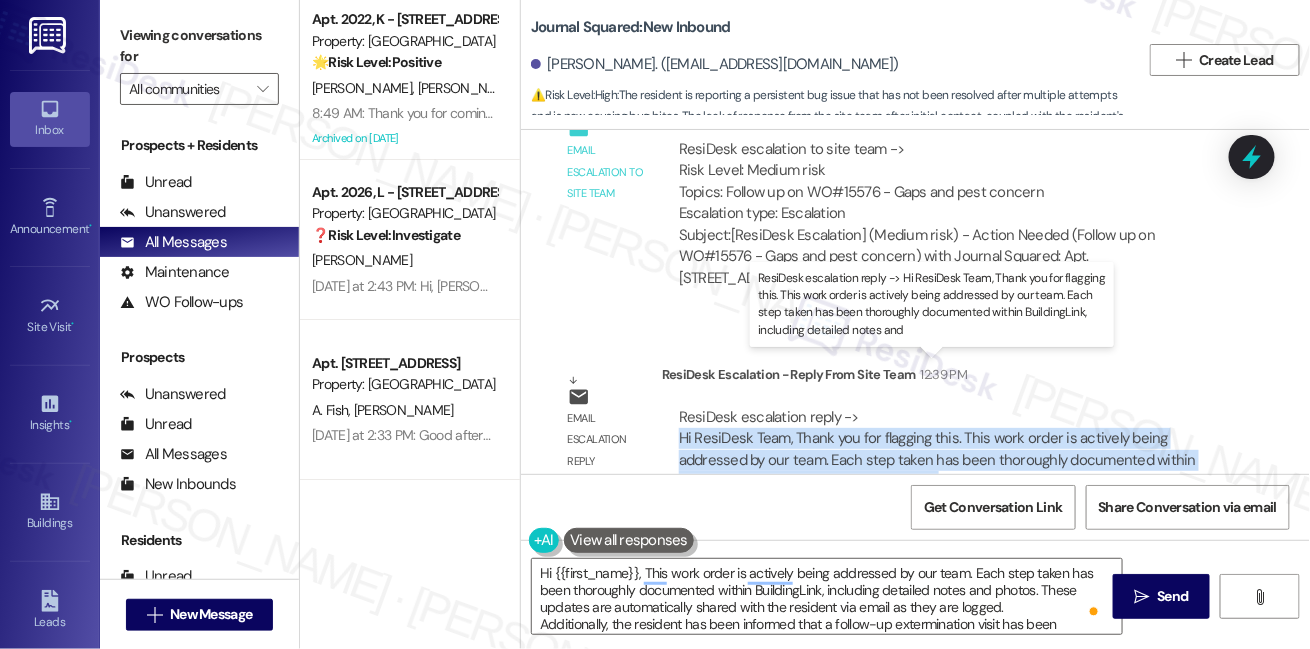 click on "ResiDesk escalation reply ->
Hi ResiDesk Team, Thank you for flagging this. This work order is actively being addressed by our team. Each step taken has been thoroughly documented within BuildingLink, including detailed notes and ResiDesk escalation reply ->
Hi ResiDesk Team, Thank you for flagging this. This work order is actively being addressed by our team. Each step taken has been thoroughly documented within BuildingLink, including detailed notes and" at bounding box center (937, 449) 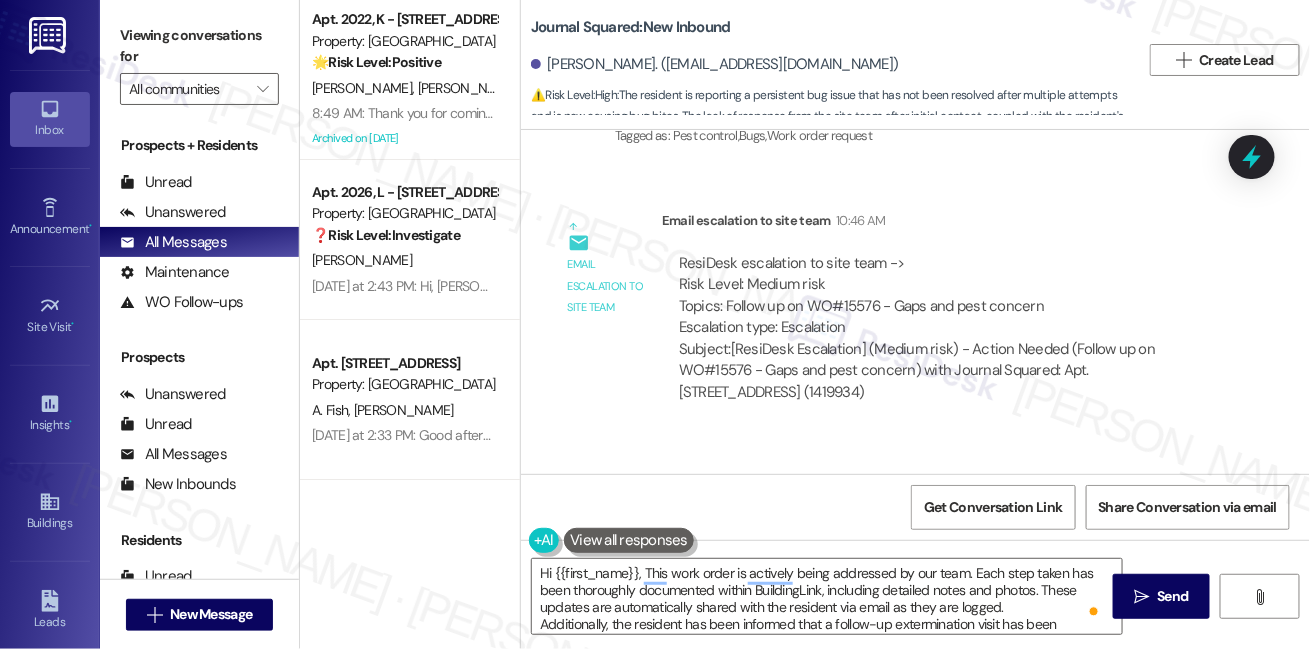 scroll, scrollTop: 12525, scrollLeft: 0, axis: vertical 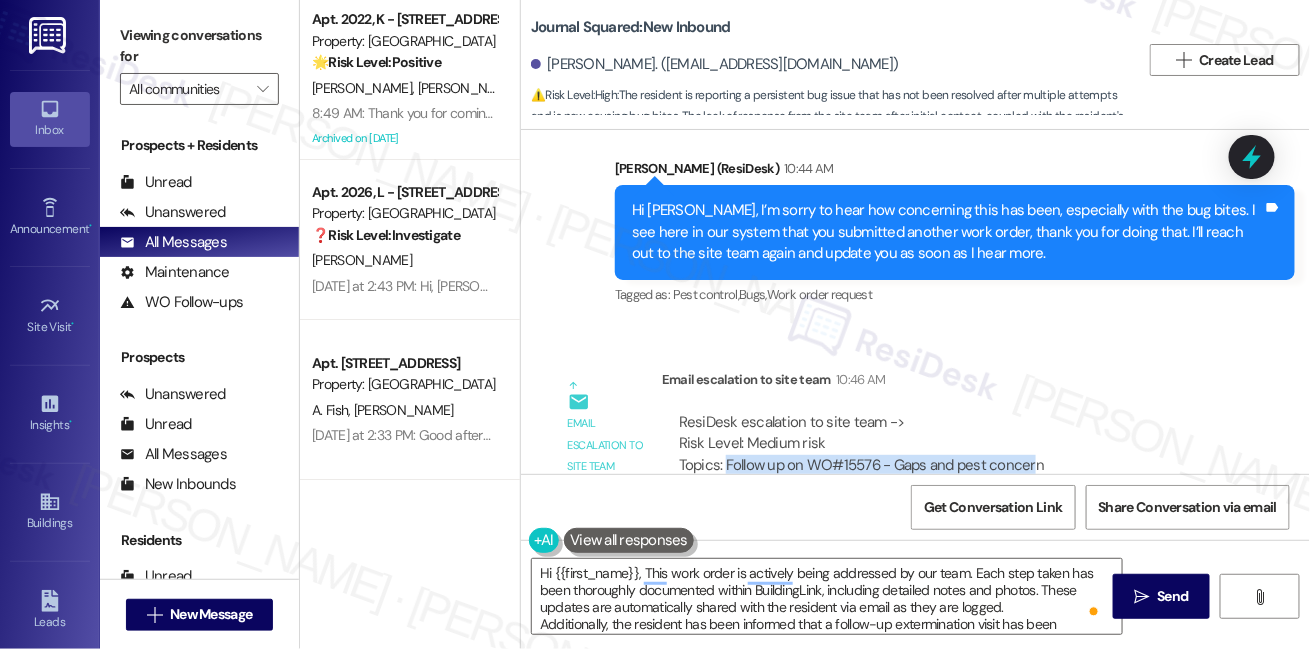 drag, startPoint x: 725, startPoint y: 412, endPoint x: 1034, endPoint y: 412, distance: 309 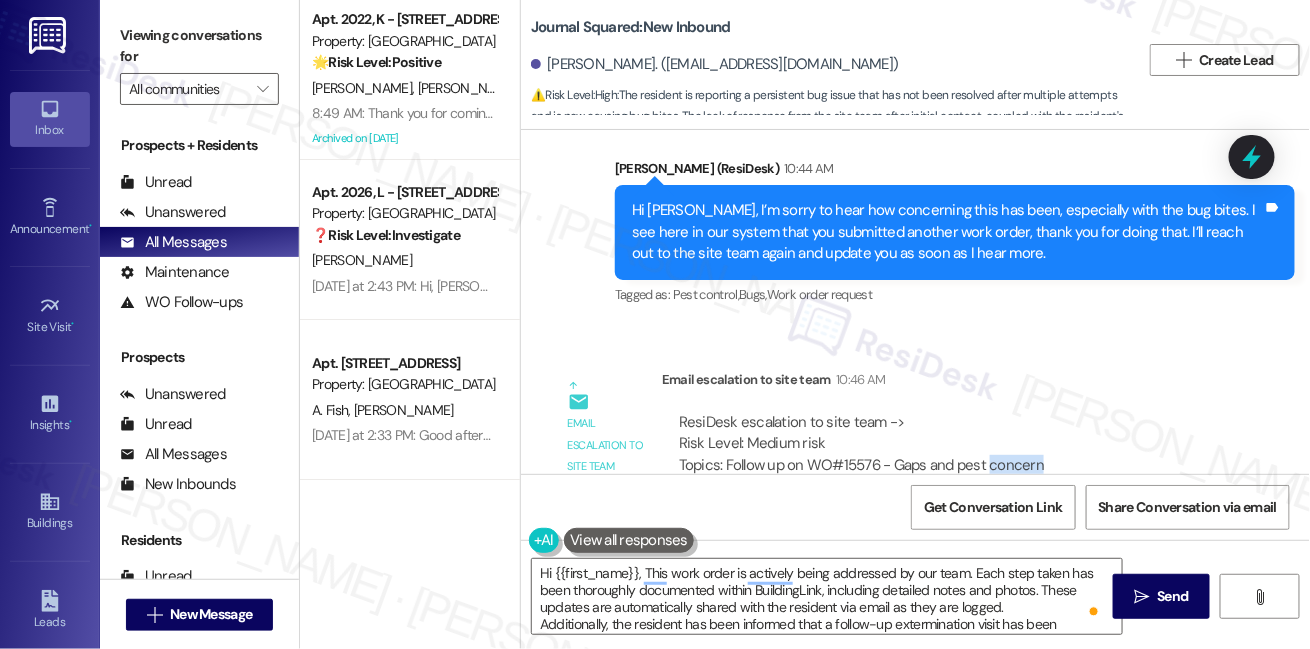 click on "ResiDesk escalation to site team ->
Risk Level: Medium risk
Topics: Follow up on WO#15576 - Gaps and pest concern
Escalation type: Escalation" at bounding box center [946, 455] 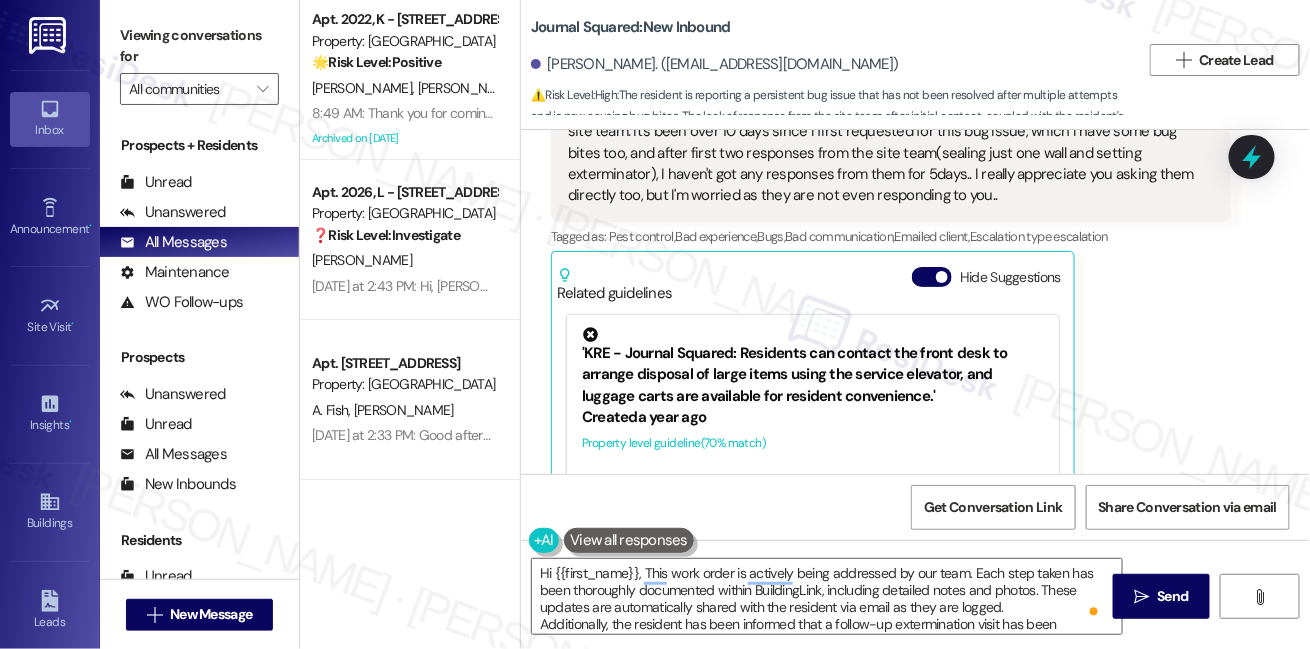scroll, scrollTop: 11798, scrollLeft: 0, axis: vertical 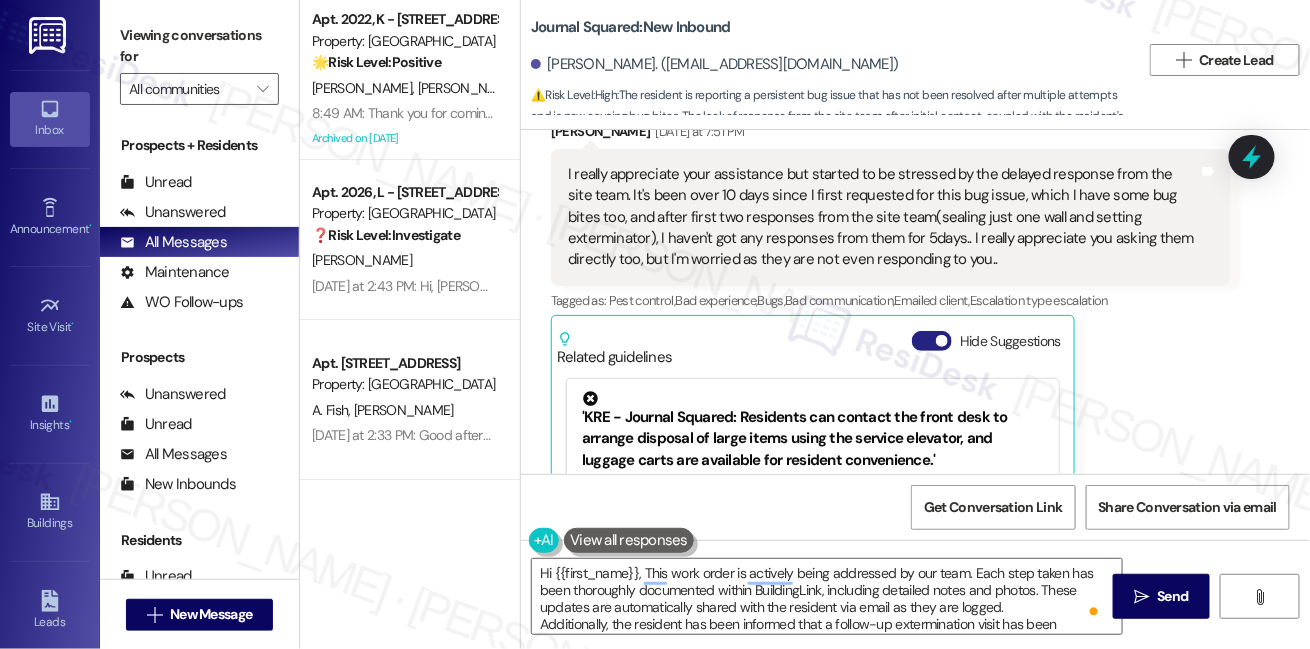 click on "Hide Suggestions" at bounding box center [932, 341] 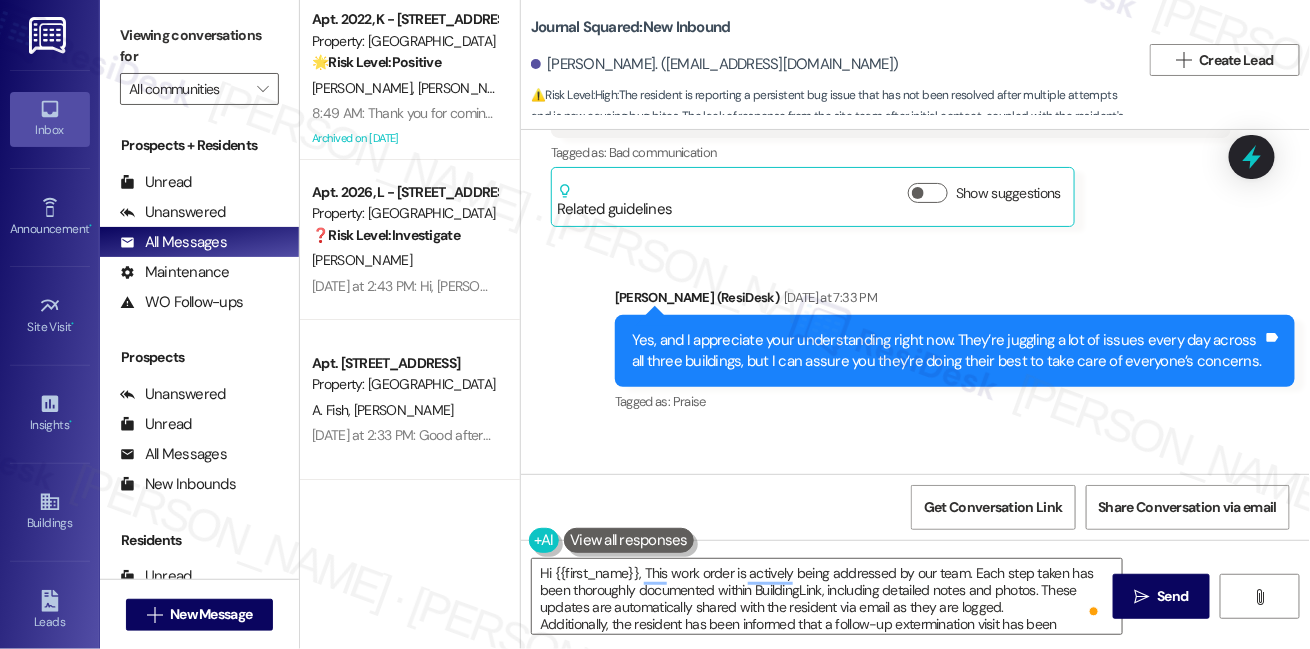 scroll, scrollTop: 11344, scrollLeft: 0, axis: vertical 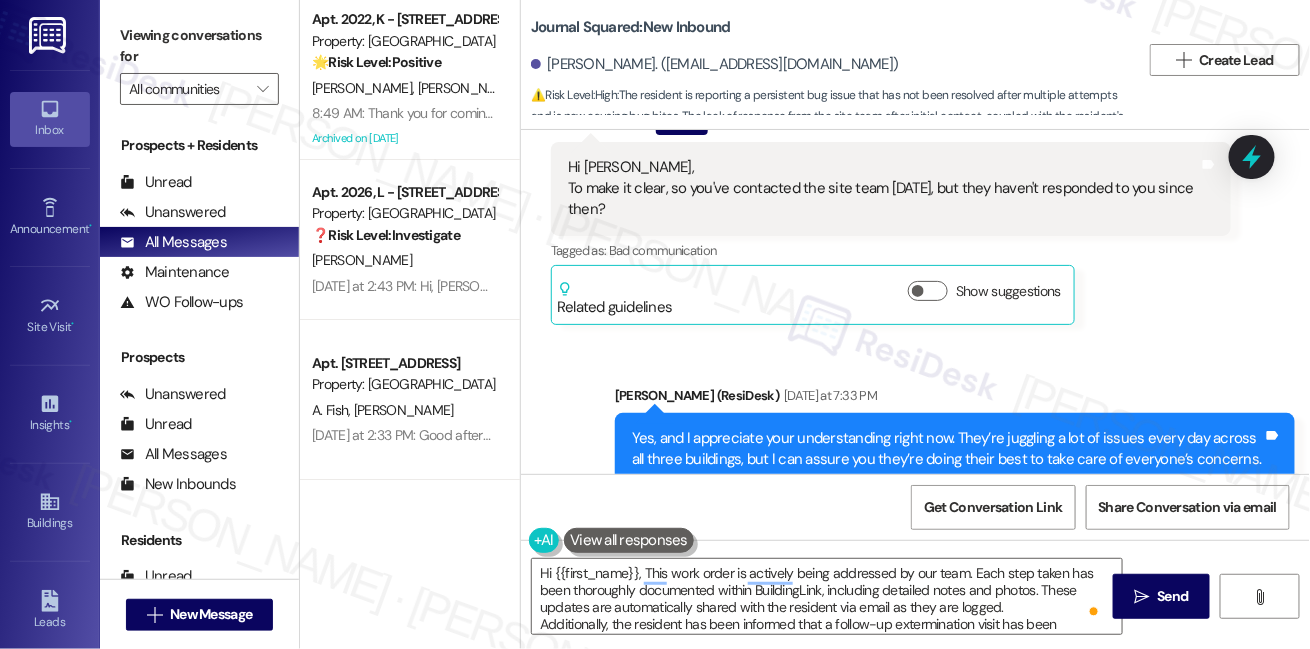 click on "Yes, and I appreciate your understanding right now. They’re juggling a lot of issues every day across all three buildings, but I can assure you they’re doing their best to take care of everyone’s concerns." at bounding box center [947, 449] 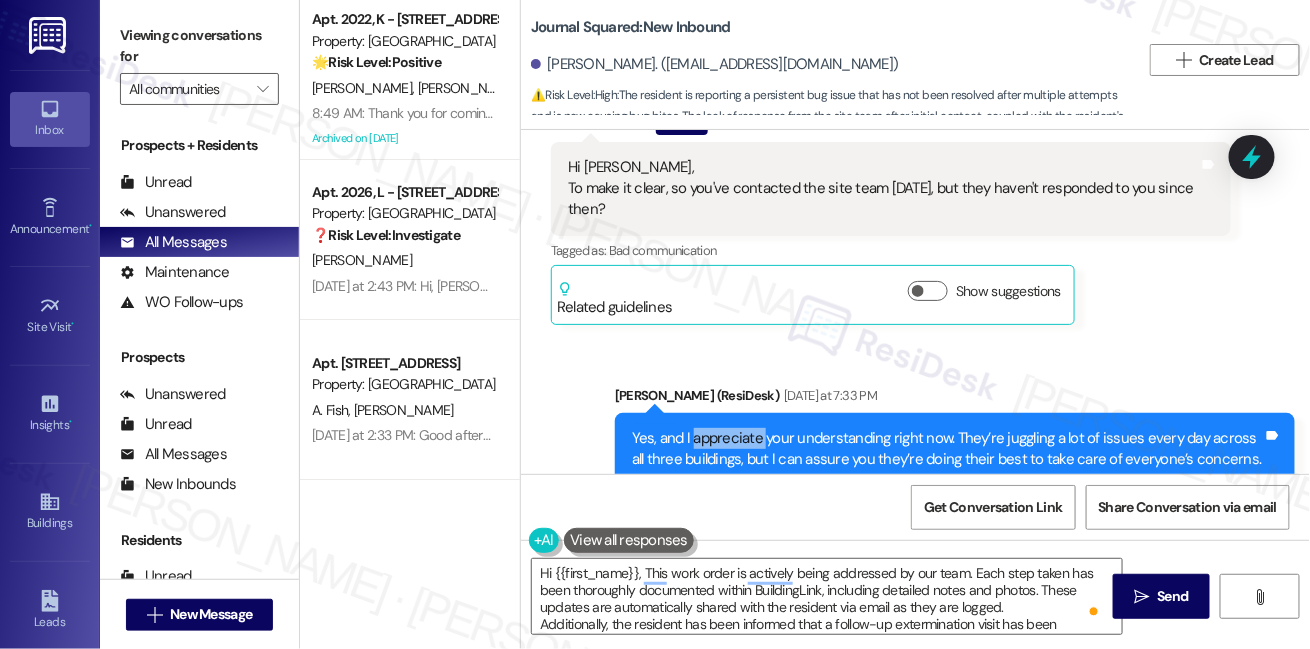 click on "Yes, and I appreciate your understanding right now. They’re juggling a lot of issues every day across all three buildings, but I can assure you they’re doing their best to take care of everyone’s concerns." at bounding box center [947, 449] 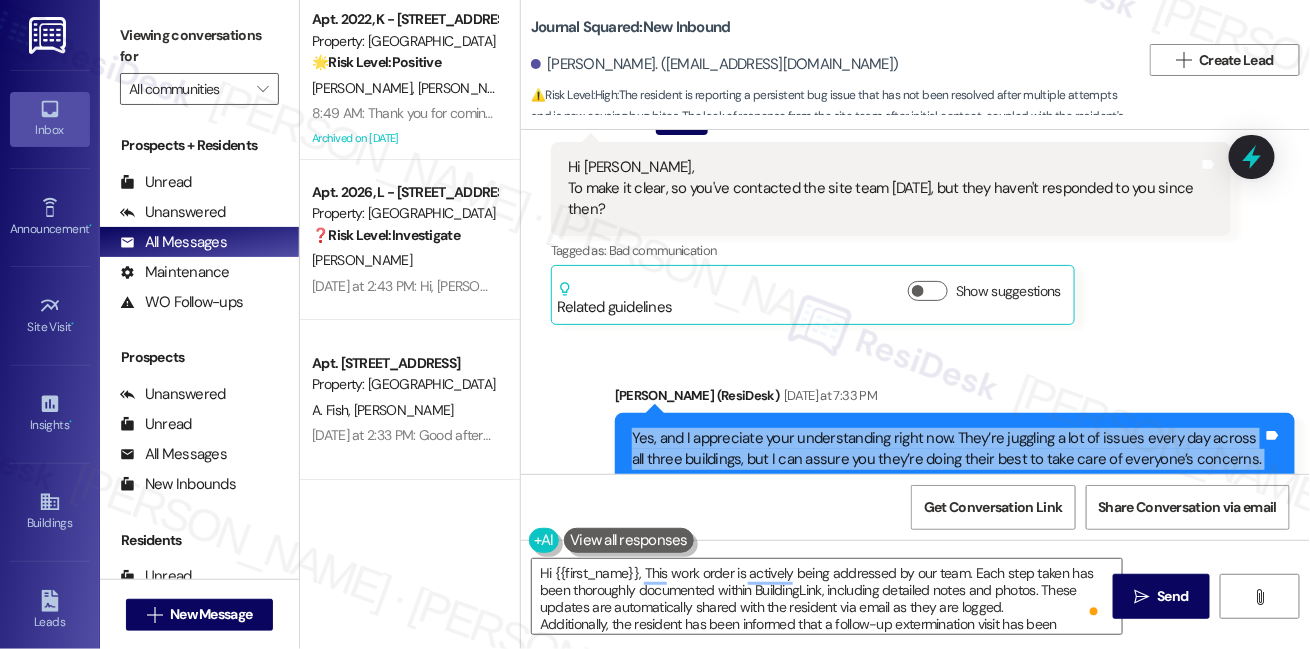 click on "Yes, and I appreciate your understanding right now. They’re juggling a lot of issues every day across all three buildings, but I can assure you they’re doing their best to take care of everyone’s concerns." at bounding box center [947, 449] 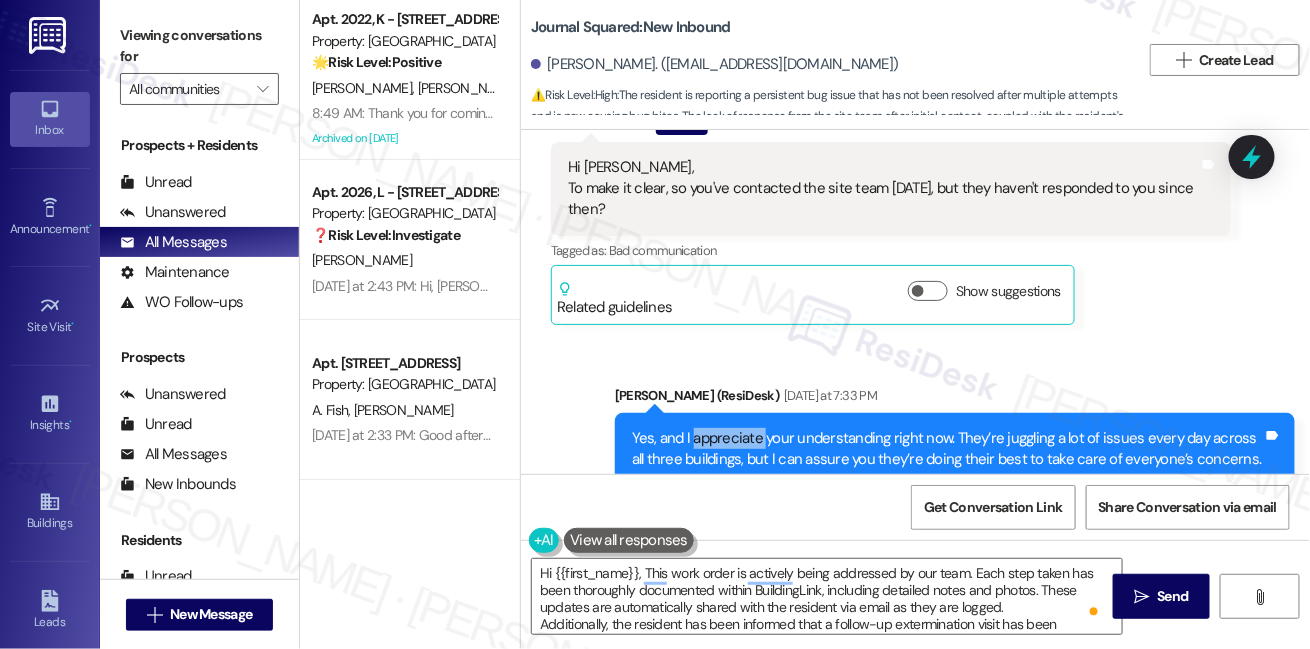 click on "Yes, and I appreciate your understanding right now. They’re juggling a lot of issues every day across all three buildings, but I can assure you they’re doing their best to take care of everyone’s concerns." at bounding box center [947, 449] 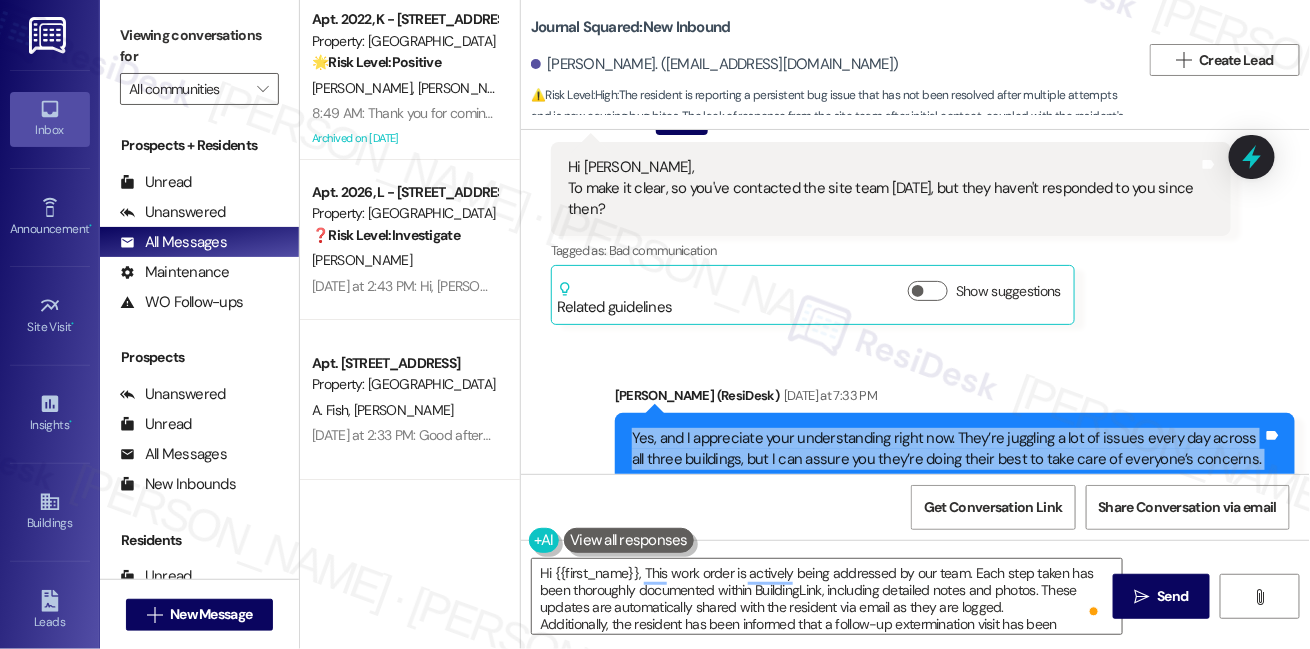 click on "Yes, and I appreciate your understanding right now. They’re juggling a lot of issues every day across all three buildings, but I can assure you they’re doing their best to take care of everyone’s concerns." at bounding box center (947, 449) 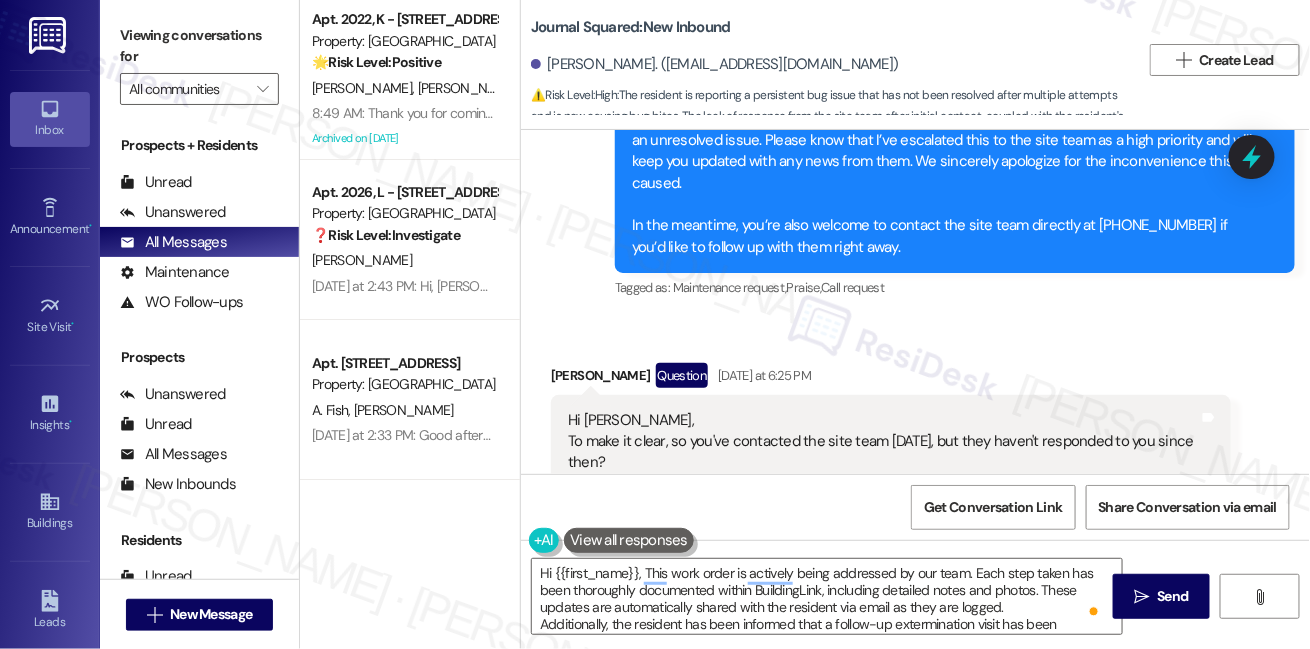 scroll, scrollTop: 10980, scrollLeft: 0, axis: vertical 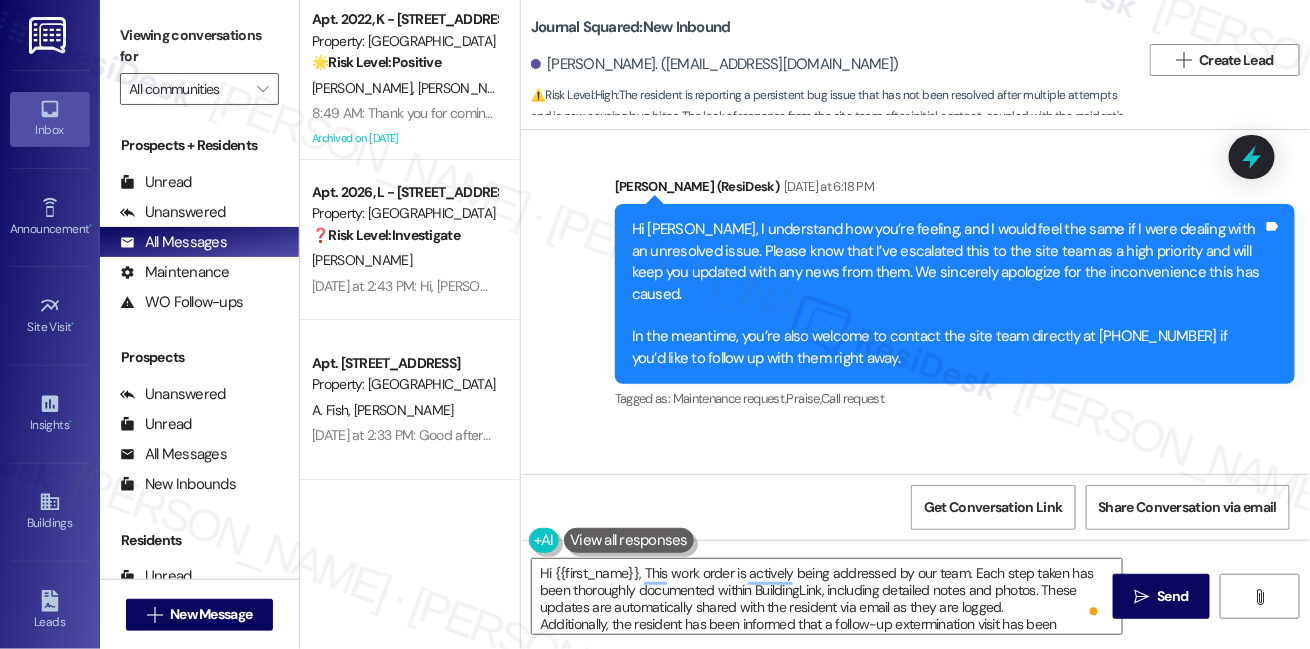 click on "Hi [PERSON_NAME], I understand how you’re feeling, and I would feel the same if I were dealing with an unresolved issue. Please know that I’ve escalated this to the site team as a high priority and will keep you updated with any news from them. We sincerely apologize for the inconvenience this has caused.
In the meantime, you’re also welcome to contact the site team directly at [PHONE_NUMBER] if you’d like to follow up with them right away." at bounding box center [947, 294] 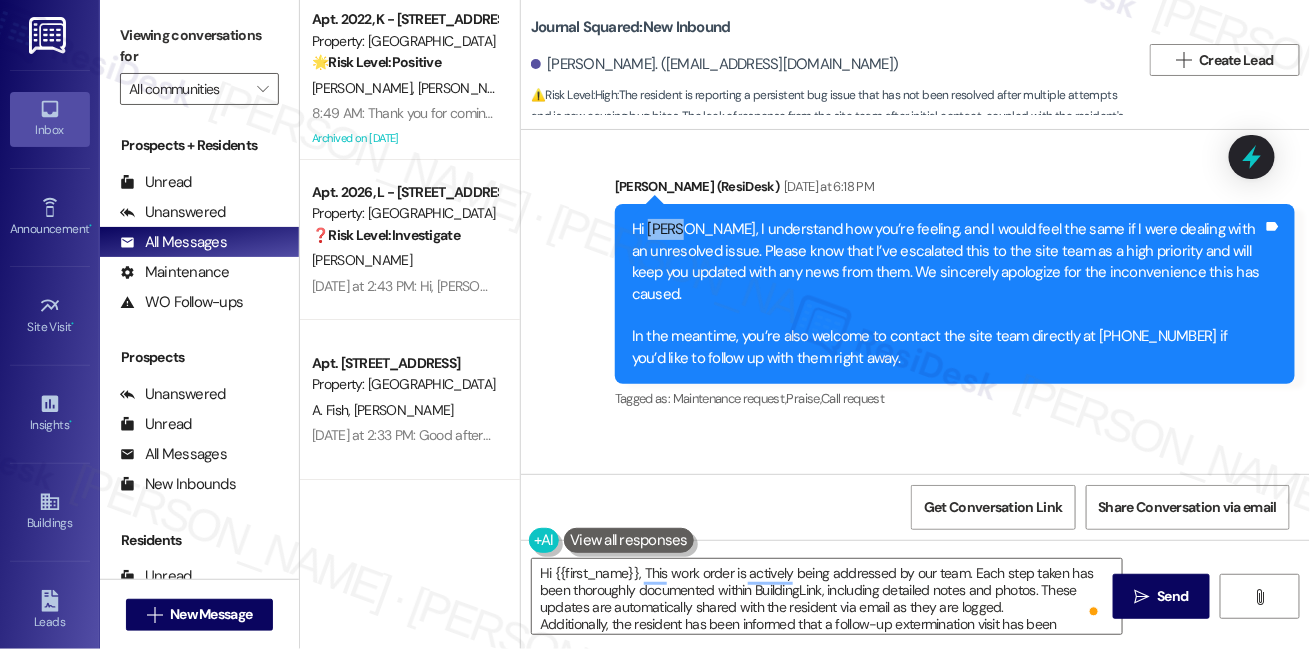 click on "Hi [PERSON_NAME], I understand how you’re feeling, and I would feel the same if I were dealing with an unresolved issue. Please know that I’ve escalated this to the site team as a high priority and will keep you updated with any news from them. We sincerely apologize for the inconvenience this has caused.
In the meantime, you’re also welcome to contact the site team directly at [PHONE_NUMBER] if you’d like to follow up with them right away." at bounding box center [947, 294] 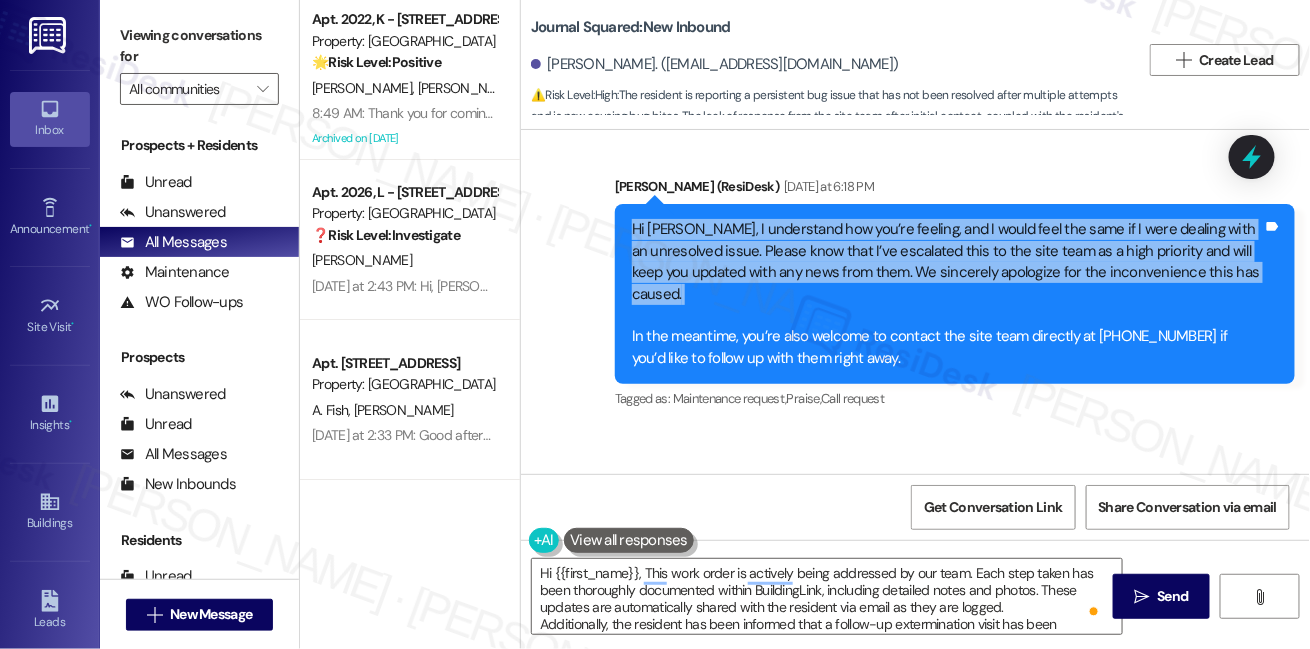 click on "Hi [PERSON_NAME], I understand how you’re feeling, and I would feel the same if I were dealing with an unresolved issue. Please know that I’ve escalated this to the site team as a high priority and will keep you updated with any news from them. We sincerely apologize for the inconvenience this has caused.
In the meantime, you’re also welcome to contact the site team directly at [PHONE_NUMBER] if you’d like to follow up with them right away." at bounding box center [947, 294] 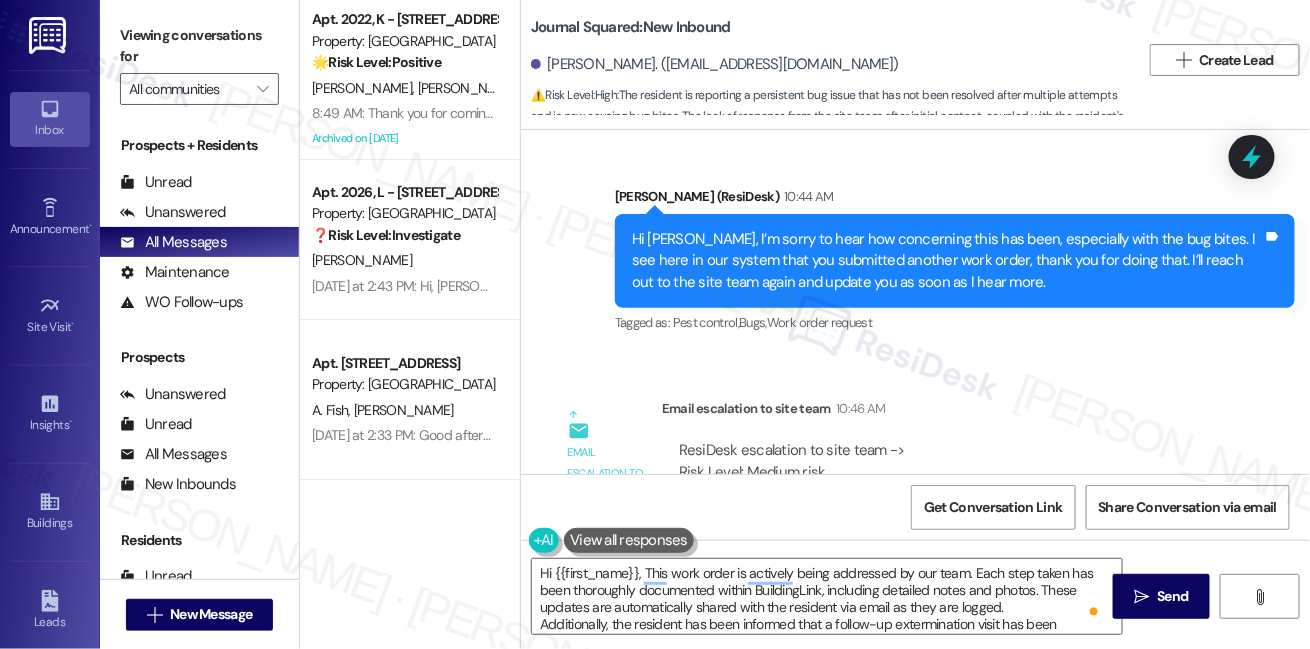 scroll, scrollTop: 12538, scrollLeft: 0, axis: vertical 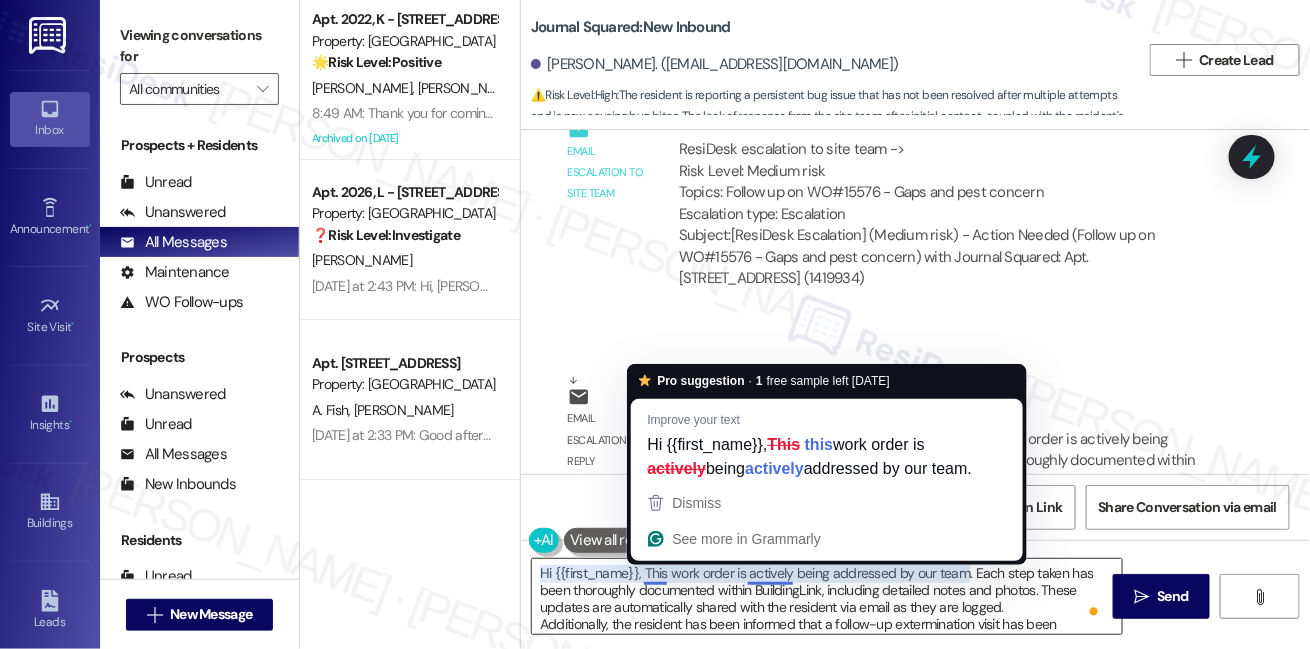click on "Hi {{first_name}}, This work order is actively being addressed by our team. Each step taken has been thoroughly documented within BuildingLink, including detailed notes and photos. These updates are automatically shared with the resident via email as they are logged.
Additionally, the resident has been informed that a follow-up extermination visit has been scheduled specifically for his unit this week. We understand how frustrating unresolved pest concerns can be and are doing our best to ensure a resolution as quickly and thoroughly as possible.
Please feel free to reiterate this to [PERSON_NAME], as it may have slipped his mind amid the ongoing communication." at bounding box center [827, 596] 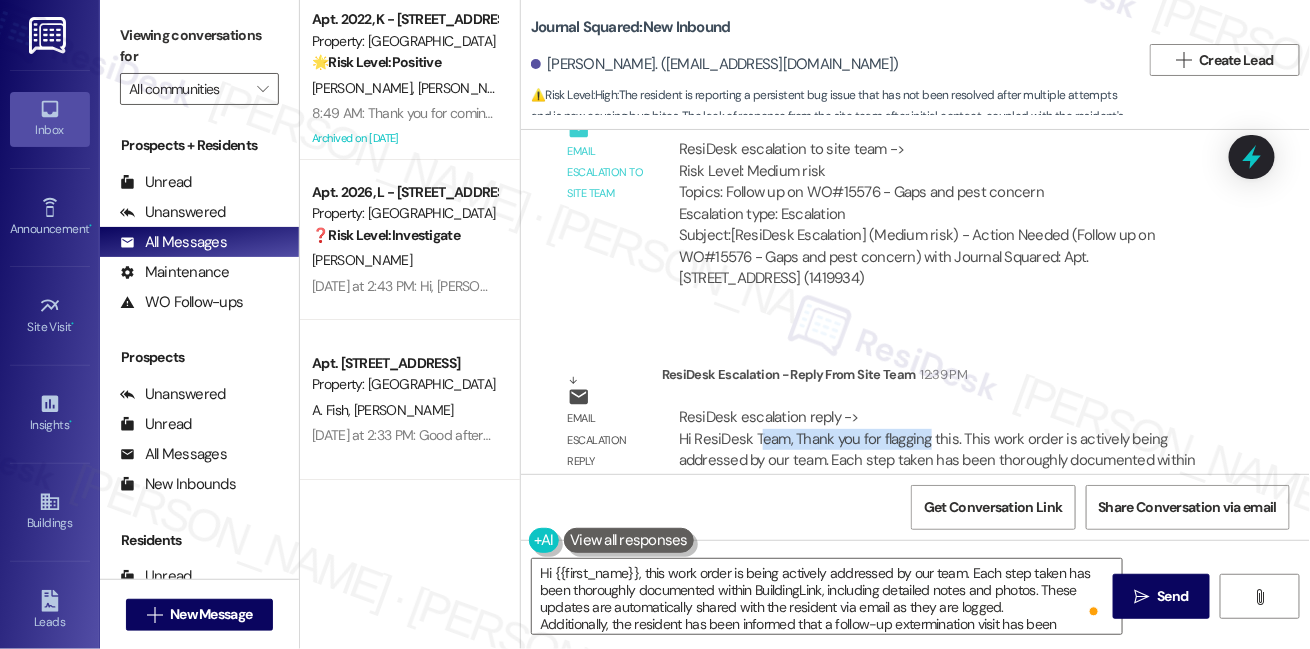 drag, startPoint x: 757, startPoint y: 399, endPoint x: 929, endPoint y: 399, distance: 172 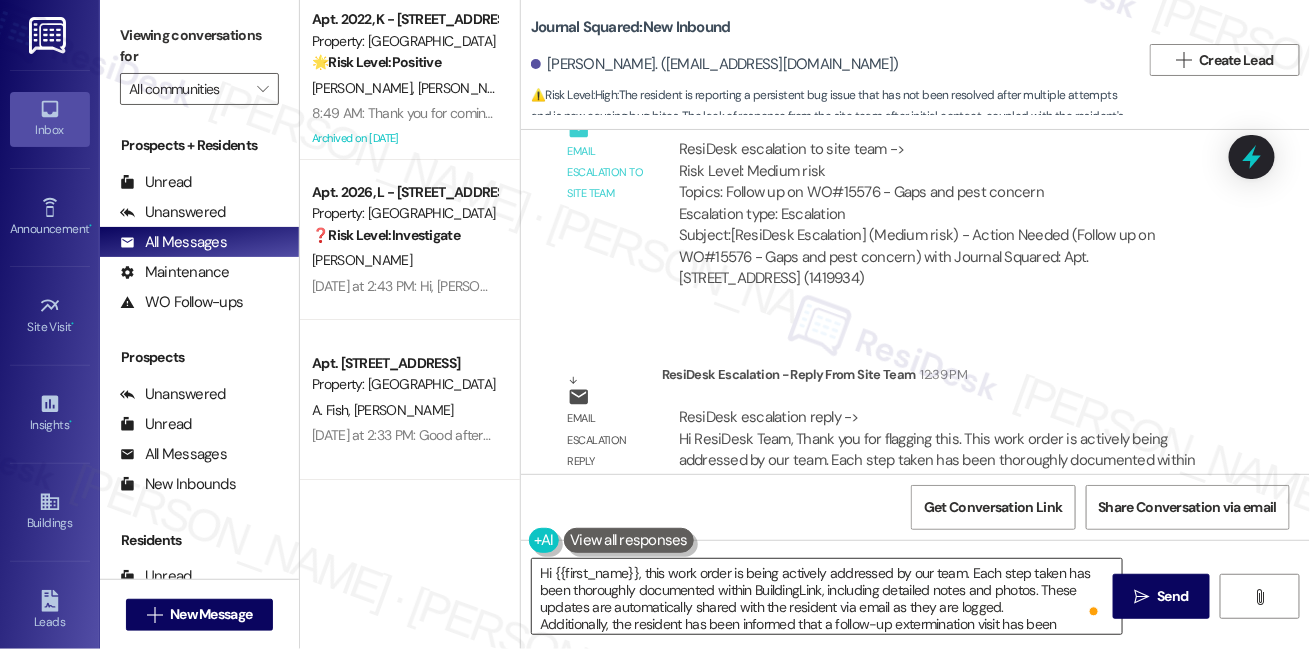 click on "Hi {{first_name}}, this work order is being actively addressed by our team. Each step taken has been thoroughly documented within BuildingLink, including detailed notes and photos. These updates are automatically shared with the resident via email as they are logged.
Additionally, the resident has been informed that a follow-up extermination visit has been scheduled specifically for his unit this week. We understand how frustrating unresolved pest concerns can be and are doing our best to ensure a resolution as quickly and thoroughly as possible.
Please feel free to reiterate this to [PERSON_NAME], as it may have slipped his mind amid the ongoing communication." at bounding box center [827, 596] 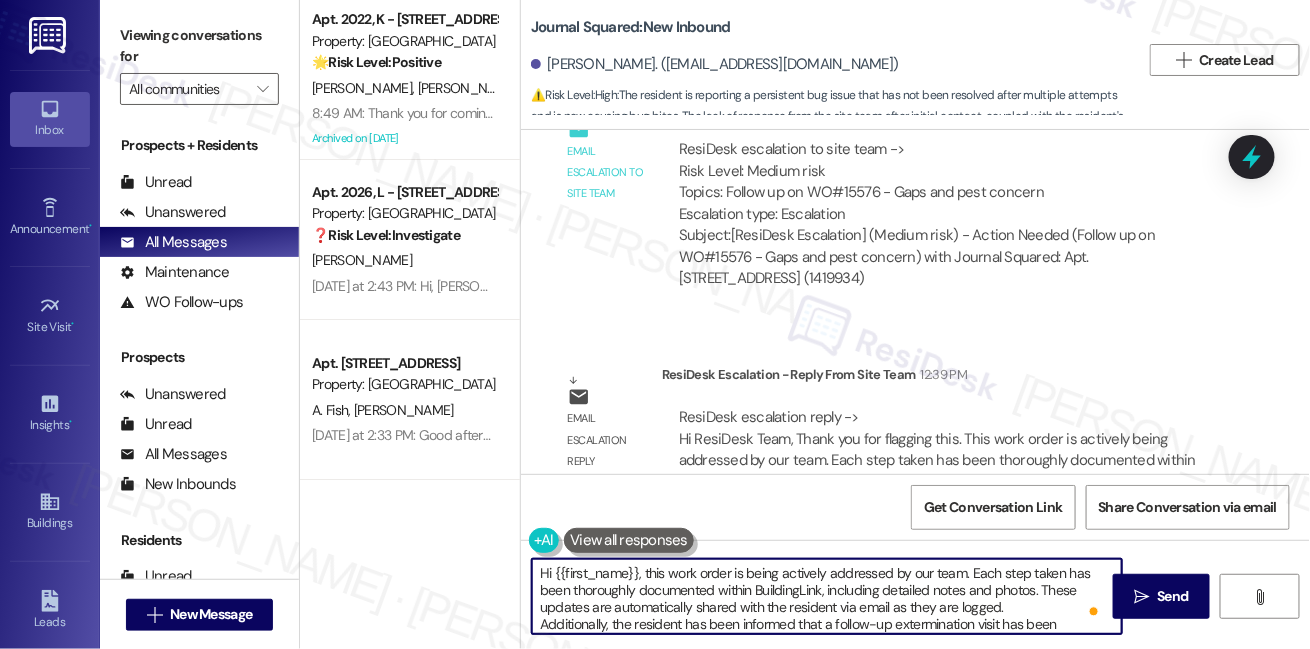 click on "Hi {{first_name}}, this work order is being actively addressed by our team. Each step taken has been thoroughly documented within BuildingLink, including detailed notes and photos. These updates are automatically shared with the resident via email as they are logged.
Additionally, the resident has been informed that a follow-up extermination visit has been scheduled specifically for his unit this week. We understand how frustrating unresolved pest concerns can be and are doing our best to ensure a resolution as quickly and thoroughly as possible.
Please feel free to reiterate this to [PERSON_NAME], as it may have slipped his mind amid the ongoing communication." at bounding box center (827, 596) 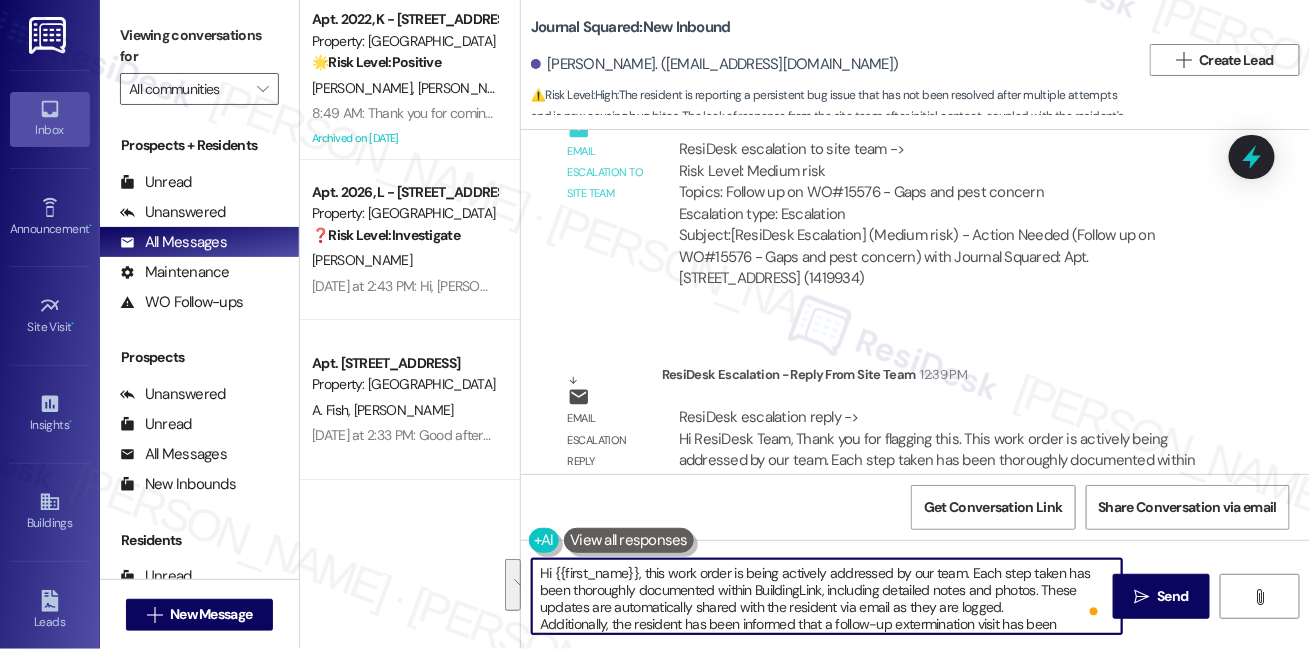 click on "Hi {{first_name}}, this work order is being actively addressed by our team. Each step taken has been thoroughly documented within BuildingLink, including detailed notes and photos. These updates are automatically shared with the resident via email as they are logged.
Additionally, the resident has been informed that a follow-up extermination visit has been scheduled specifically for his unit this week. We understand how frustrating unresolved pest concerns can be and are doing our best to ensure a resolution as quickly and thoroughly as possible.
Please feel free to reiterate this to [PERSON_NAME], as it may have slipped his mind amid the ongoing communication." at bounding box center [827, 596] 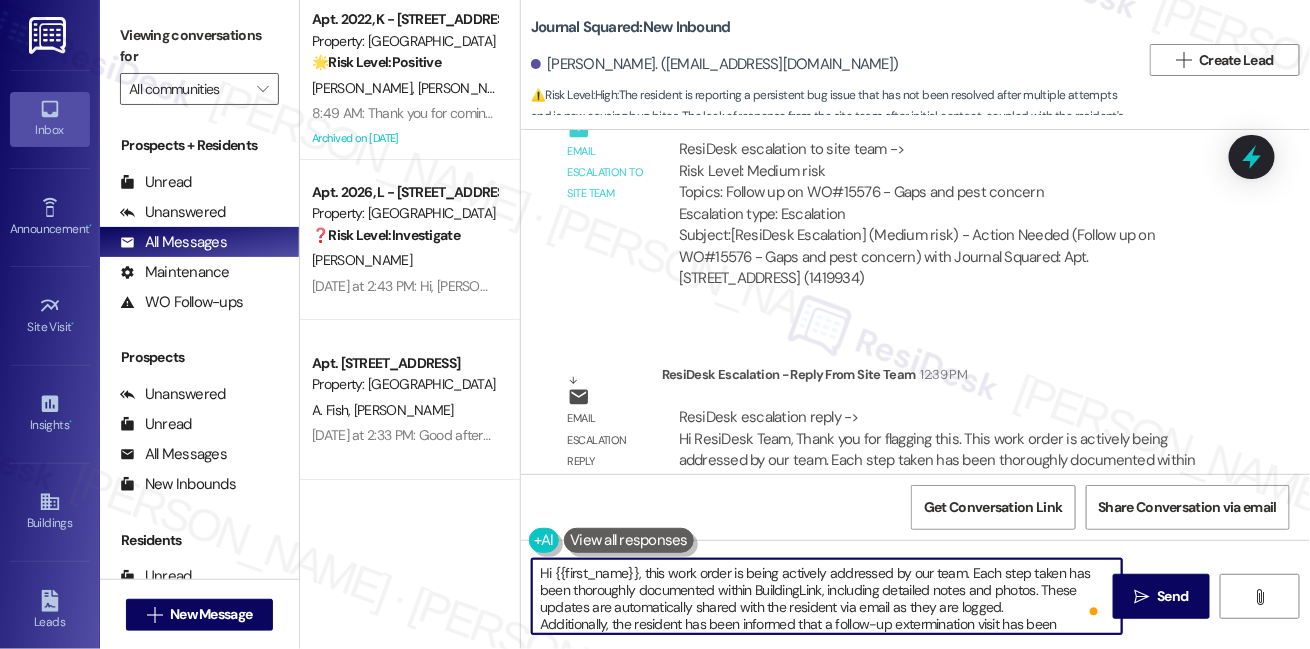scroll, scrollTop: 16, scrollLeft: 0, axis: vertical 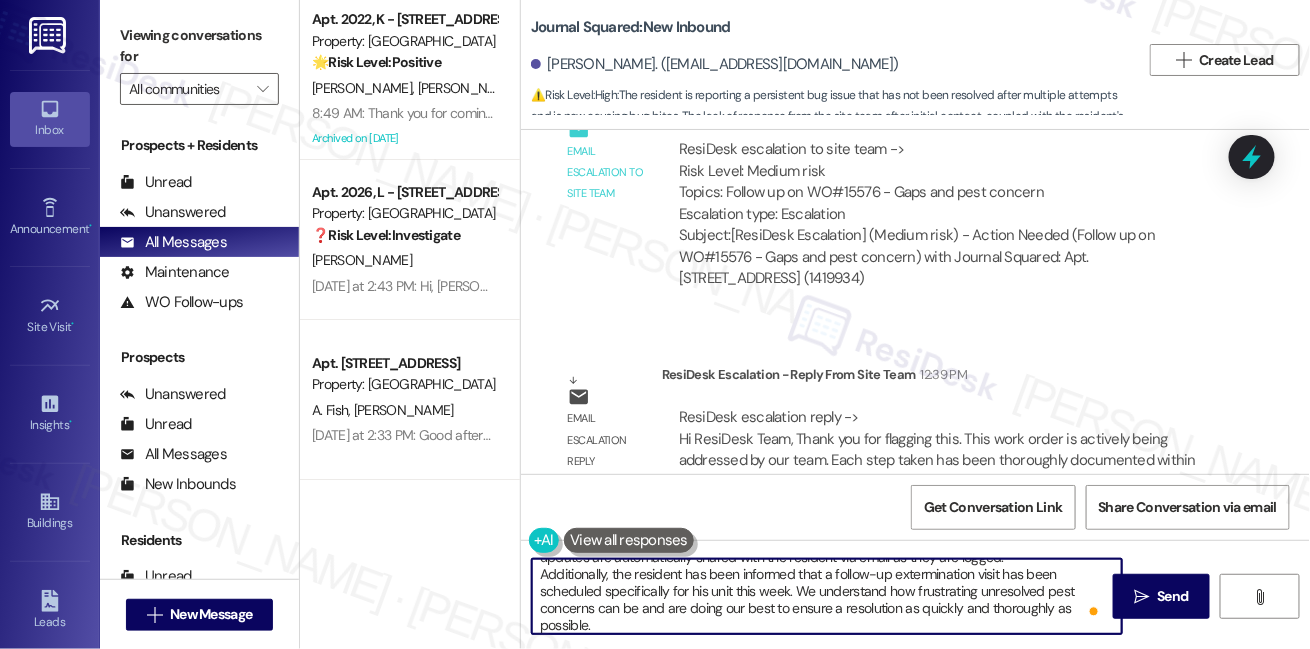 drag, startPoint x: 736, startPoint y: 590, endPoint x: 821, endPoint y: 600, distance: 85.58621 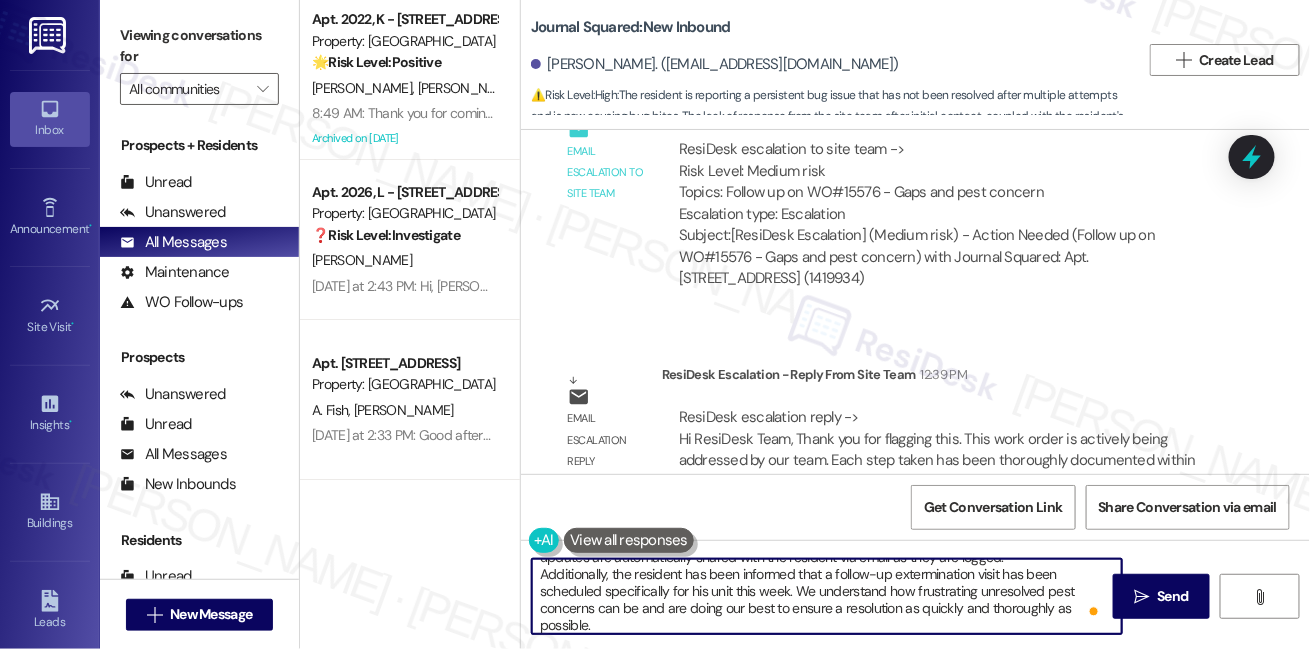 scroll, scrollTop: 90, scrollLeft: 0, axis: vertical 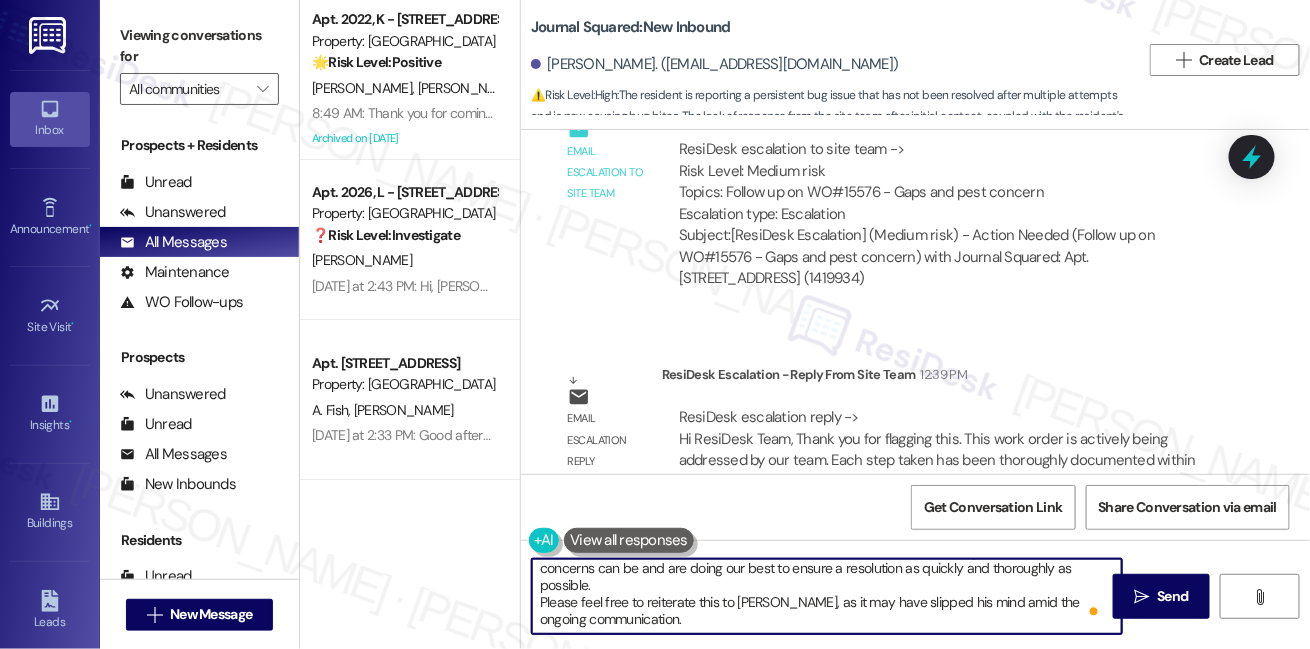 drag, startPoint x: 626, startPoint y: 608, endPoint x: 691, endPoint y: 622, distance: 66.4906 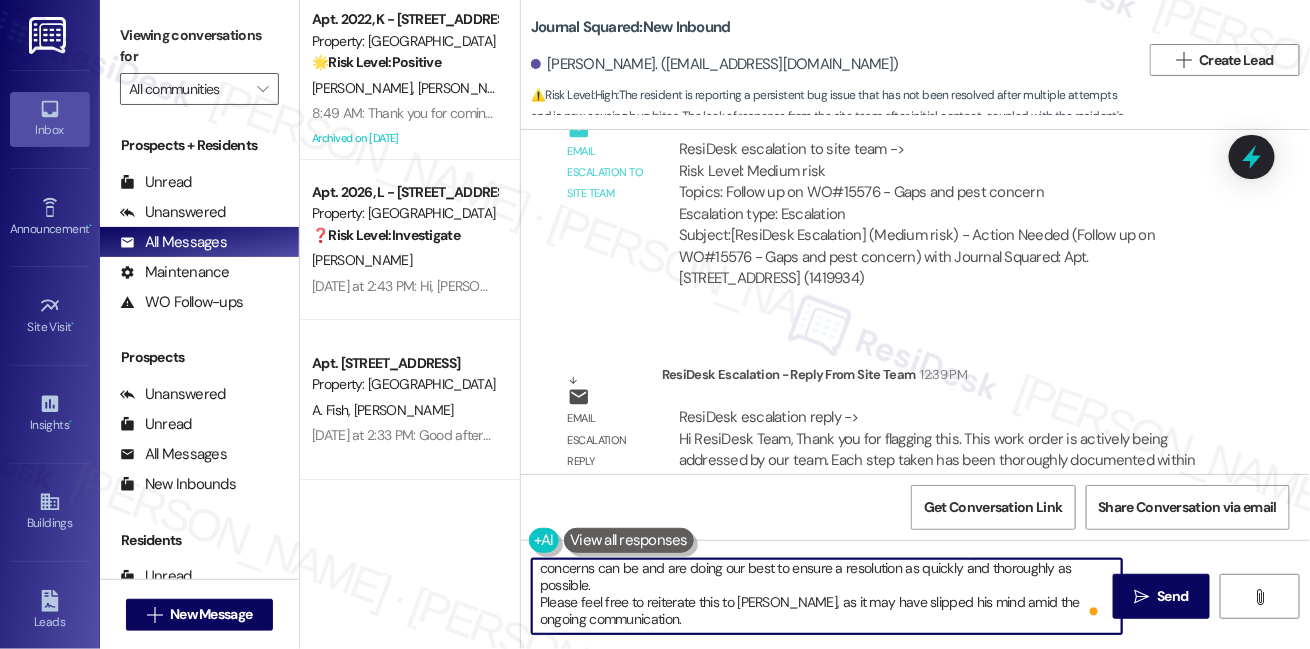 scroll, scrollTop: 29, scrollLeft: 0, axis: vertical 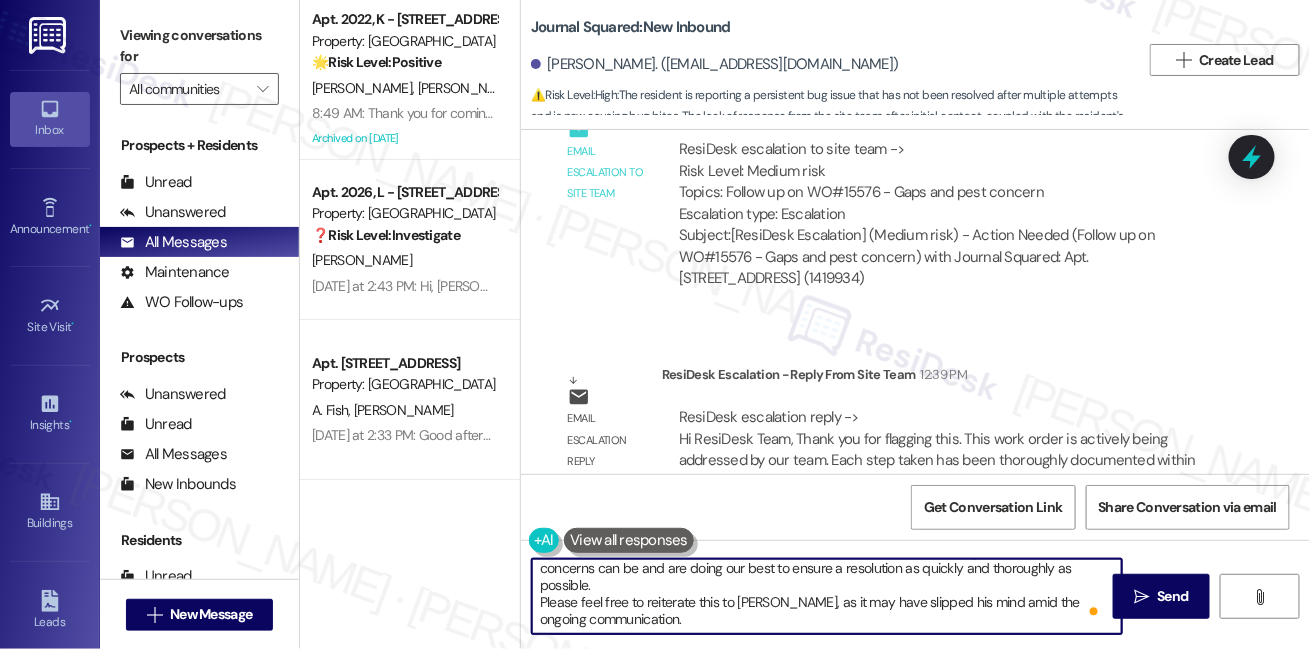 click on "Hi {{first_name}}, this work order is being actively addressed by our team. Each step taken has been thoroughly documented within BuildingLink, including detailed notes and photos. These updates are automatically shared with the resident via email as they are logged.
Additionally, the resident has been informed that a follow-up extermination visit has been scheduled specifically for his unit this week. We understand how frustrating unresolved pest concerns can be and are doing our best to ensure a resolution as quickly and thoroughly as possible.
Please feel free to reiterate this to [PERSON_NAME], as it may have slipped his mind amid the ongoing communication." at bounding box center (827, 596) 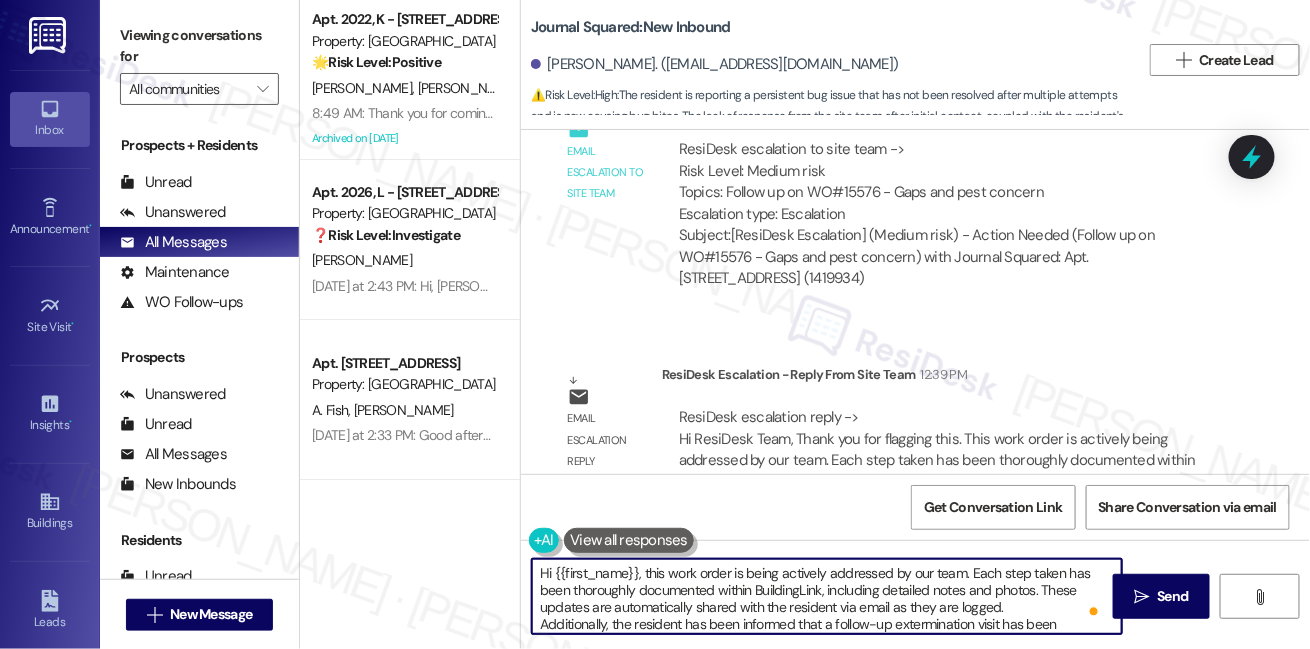 click on "Hi {{first_name}}, this work order is being actively addressed by our team. Each step taken has been thoroughly documented within BuildingLink, including detailed notes and photos. These updates are automatically shared with the resident via email as they are logged.
Additionally, the resident has been informed that a follow-up extermination visit has been scheduled specifically for his unit this week. We understand how frustrating unresolved pest concerns can be and are doing our best to ensure a resolution as quickly and thoroughly as possible.
Please feel free to reiterate this to [PERSON_NAME], as it may have slipped his mind amid the ongoing communication." at bounding box center (827, 596) 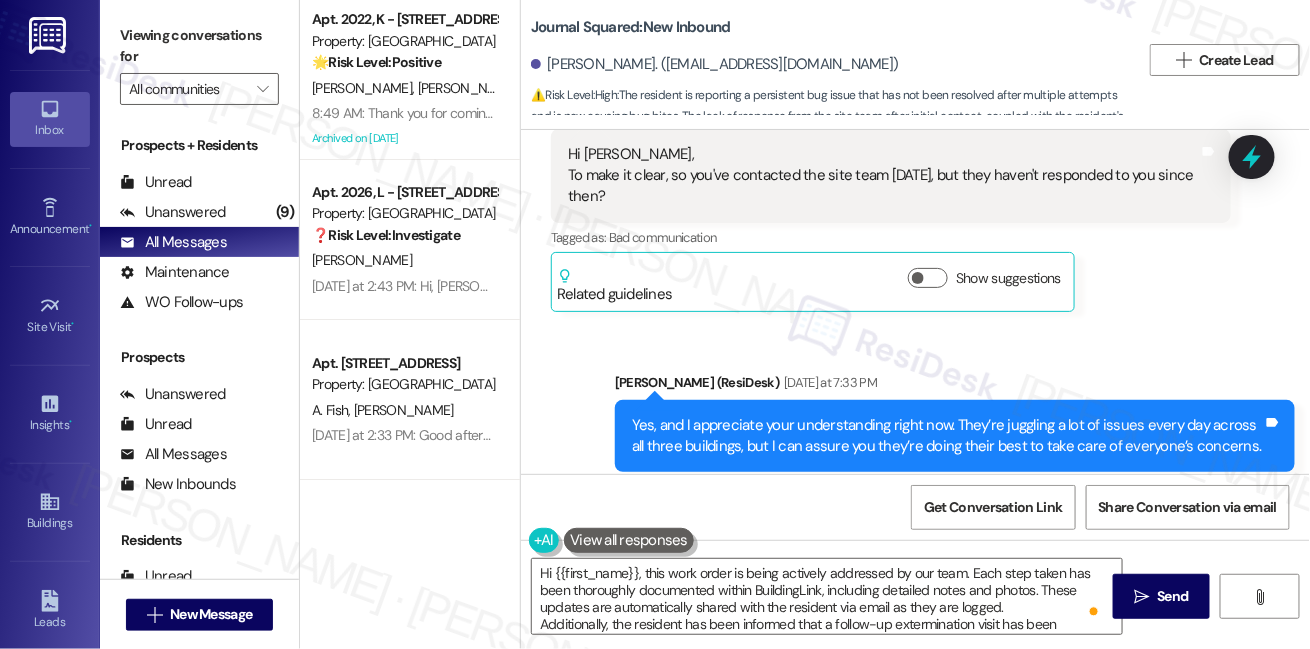 click on "Yes, and I appreciate your understanding right now. They’re juggling a lot of issues every day across all three buildings, but I can assure you they’re doing their best to take care of everyone’s concerns." at bounding box center [947, 436] 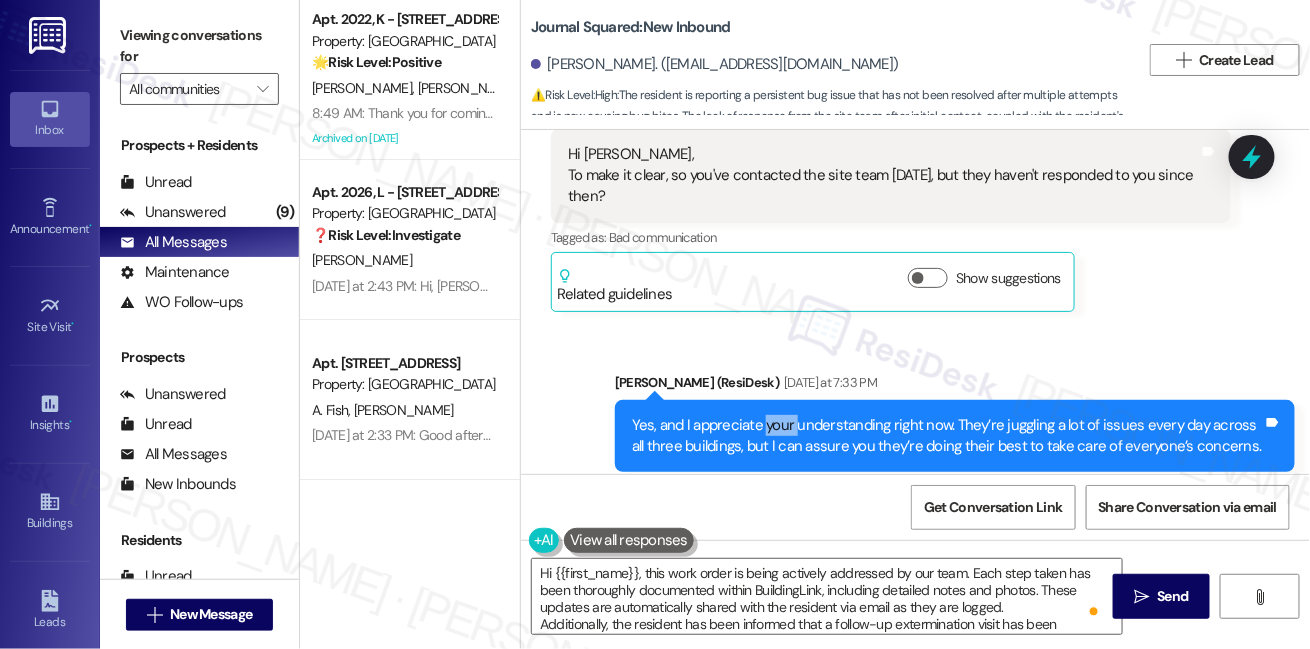 click on "Yes, and I appreciate your understanding right now. They’re juggling a lot of issues every day across all three buildings, but I can assure you they’re doing their best to take care of everyone’s concerns." at bounding box center [947, 436] 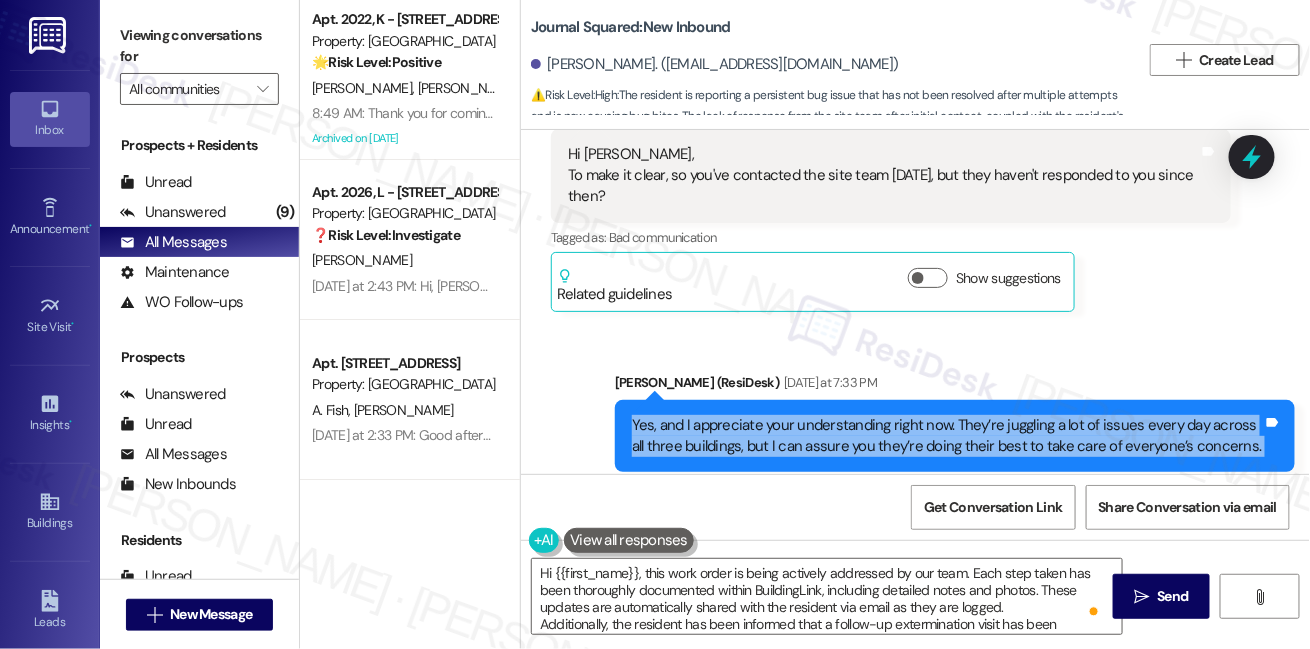 click on "Yes, and I appreciate your understanding right now. They’re juggling a lot of issues every day across all three buildings, but I can assure you they’re doing their best to take care of everyone’s concerns." at bounding box center (947, 436) 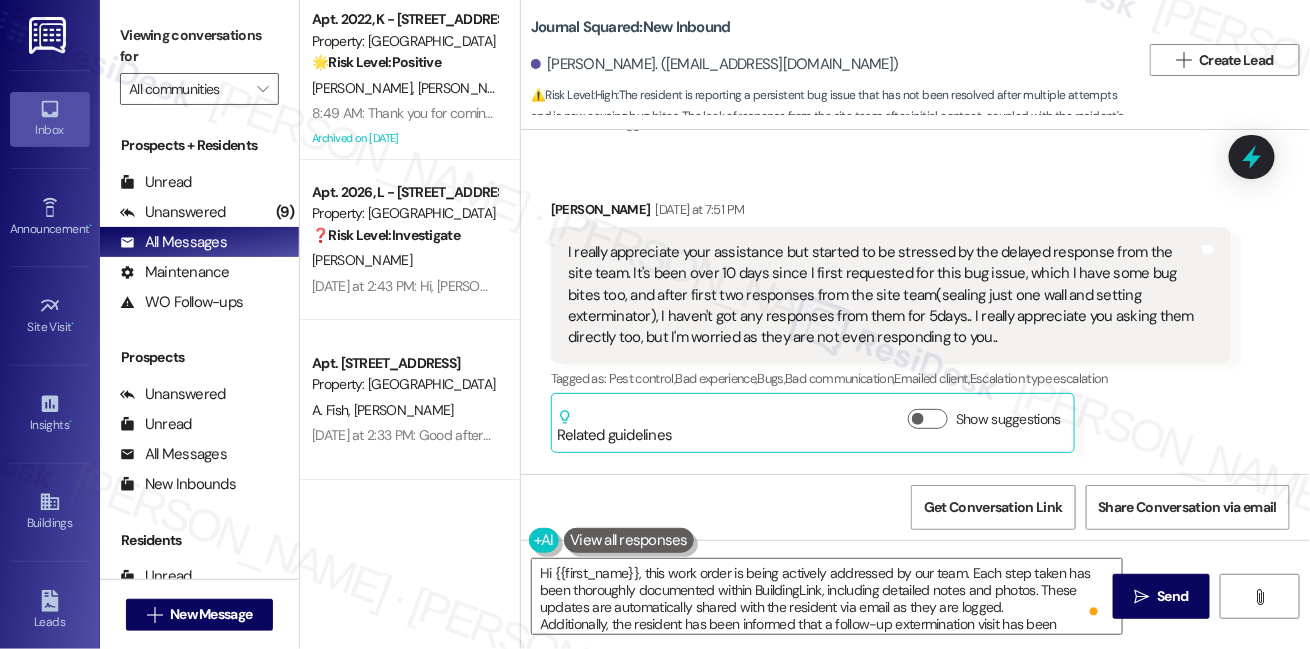 click on "I really appreciate your assistance but started to be stressed by the delayed response from the site team. It's been over 10 days since I first requested for this bug issue, which I have some bug bites too, and after first two responses from the site team(sealing just one wall and setting exterminator), I haven't got any responses from them for 5days.. I really appreciate you asking them directly too, but I'm worried as they are not even responding to you.." at bounding box center [883, 295] 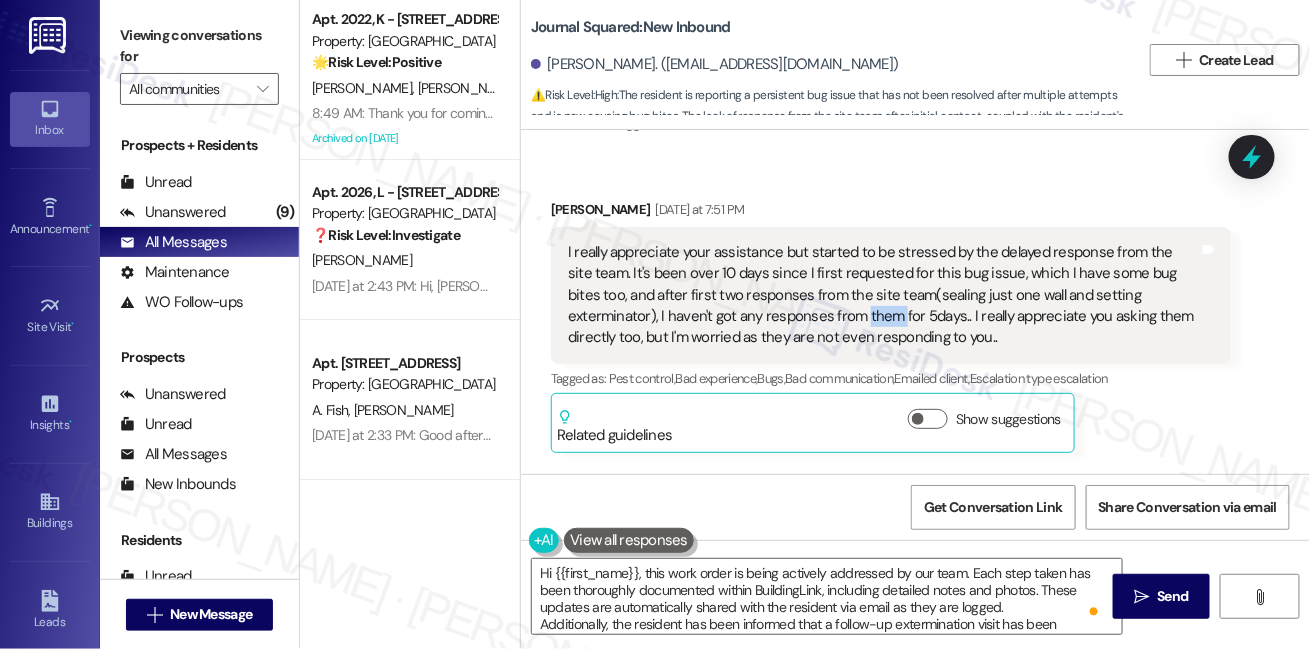 click on "I really appreciate your assistance but started to be stressed by the delayed response from the site team. It's been over 10 days since I first requested for this bug issue, which I have some bug bites too, and after first two responses from the site team(sealing just one wall and setting exterminator), I haven't got any responses from them for 5days.. I really appreciate you asking them directly too, but I'm worried as they are not even responding to you.." at bounding box center [883, 295] 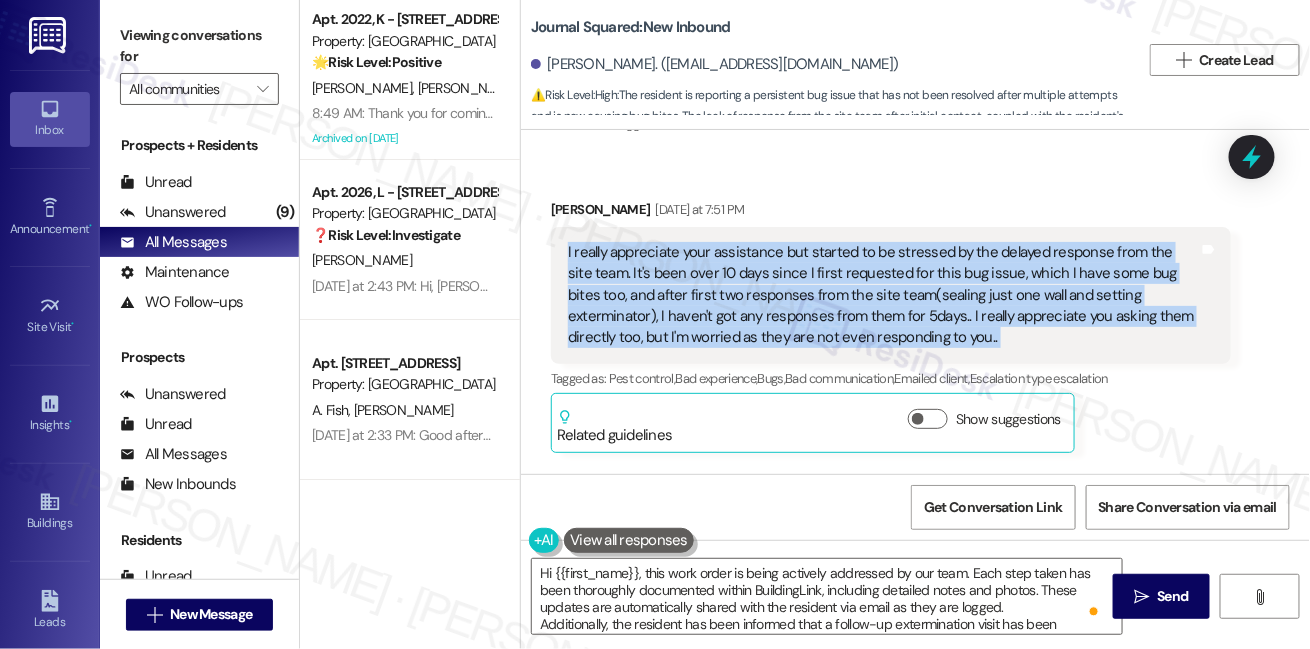 click on "I really appreciate your assistance but started to be stressed by the delayed response from the site team. It's been over 10 days since I first requested for this bug issue, which I have some bug bites too, and after first two responses from the site team(sealing just one wall and setting exterminator), I haven't got any responses from them for 5days.. I really appreciate you asking them directly too, but I'm worried as they are not even responding to you.." at bounding box center [883, 295] 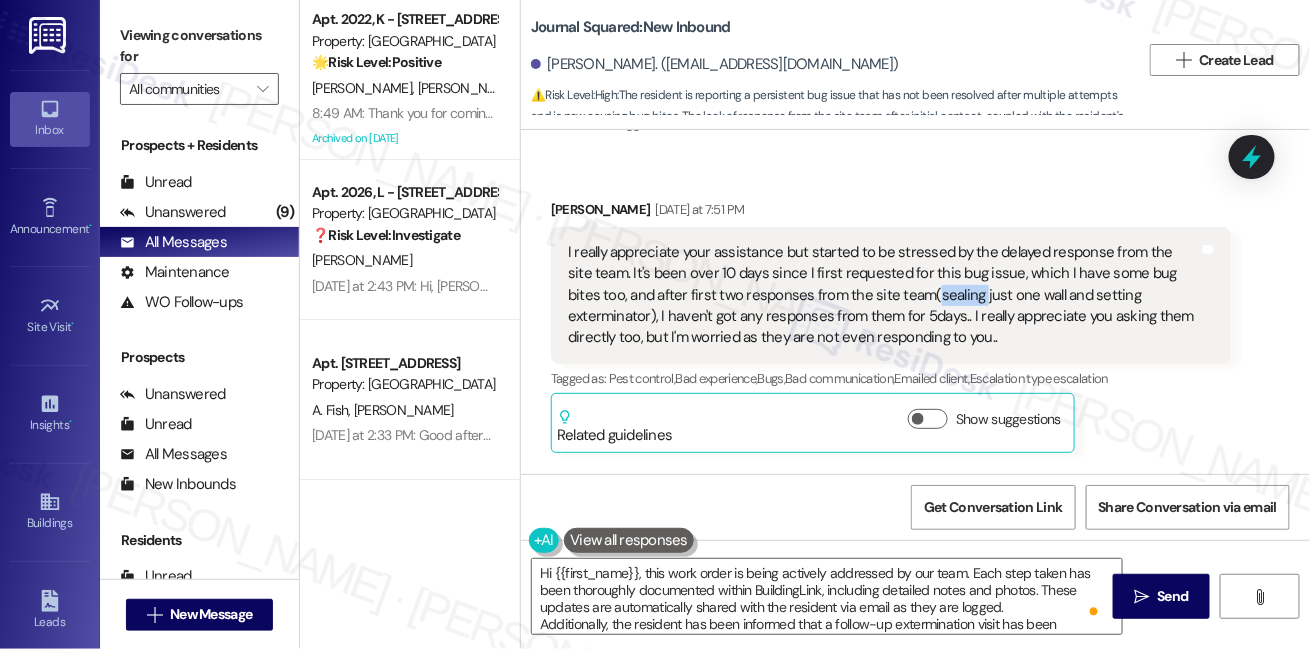click on "I really appreciate your assistance but started to be stressed by the delayed response from the site team. It's been over 10 days since I first requested for this bug issue, which I have some bug bites too, and after first two responses from the site team(sealing just one wall and setting exterminator), I haven't got any responses from them for 5days.. I really appreciate you asking them directly too, but I'm worried as they are not even responding to you.." at bounding box center [883, 295] 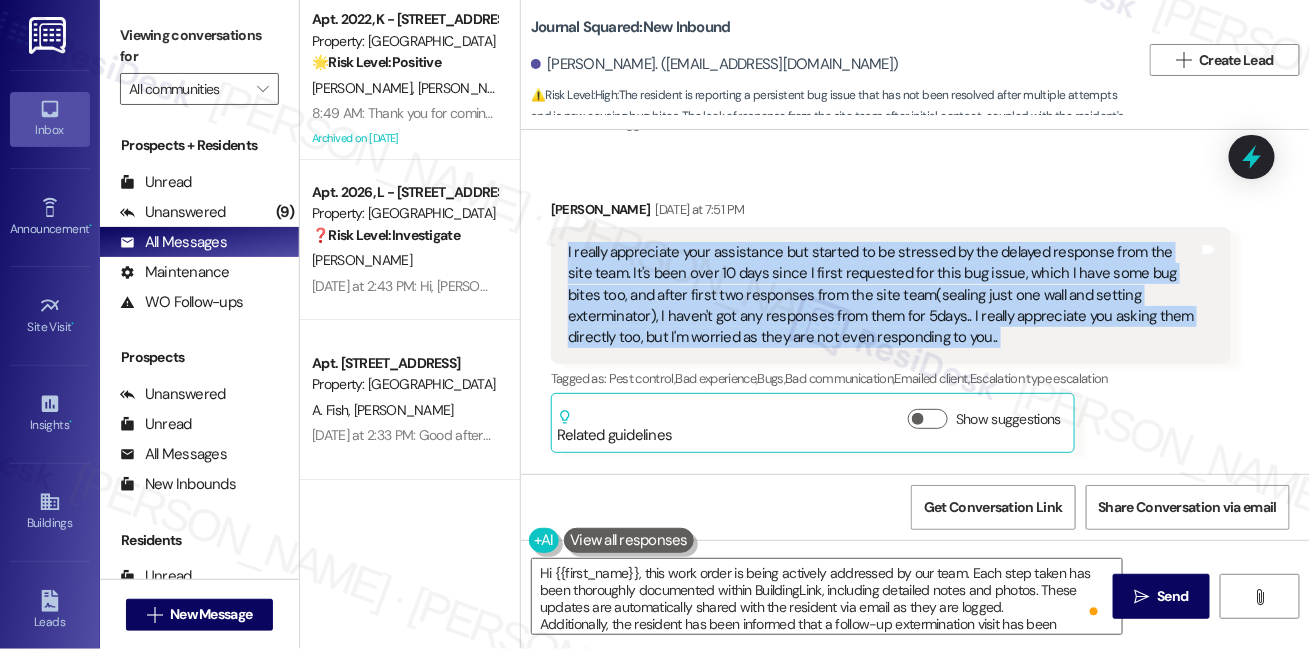 click on "I really appreciate your assistance but started to be stressed by the delayed response from the site team. It's been over 10 days since I first requested for this bug issue, which I have some bug bites too, and after first two responses from the site team(sealing just one wall and setting exterminator), I haven't got any responses from them for 5days.. I really appreciate you asking them directly too, but I'm worried as they are not even responding to you.." at bounding box center (883, 295) 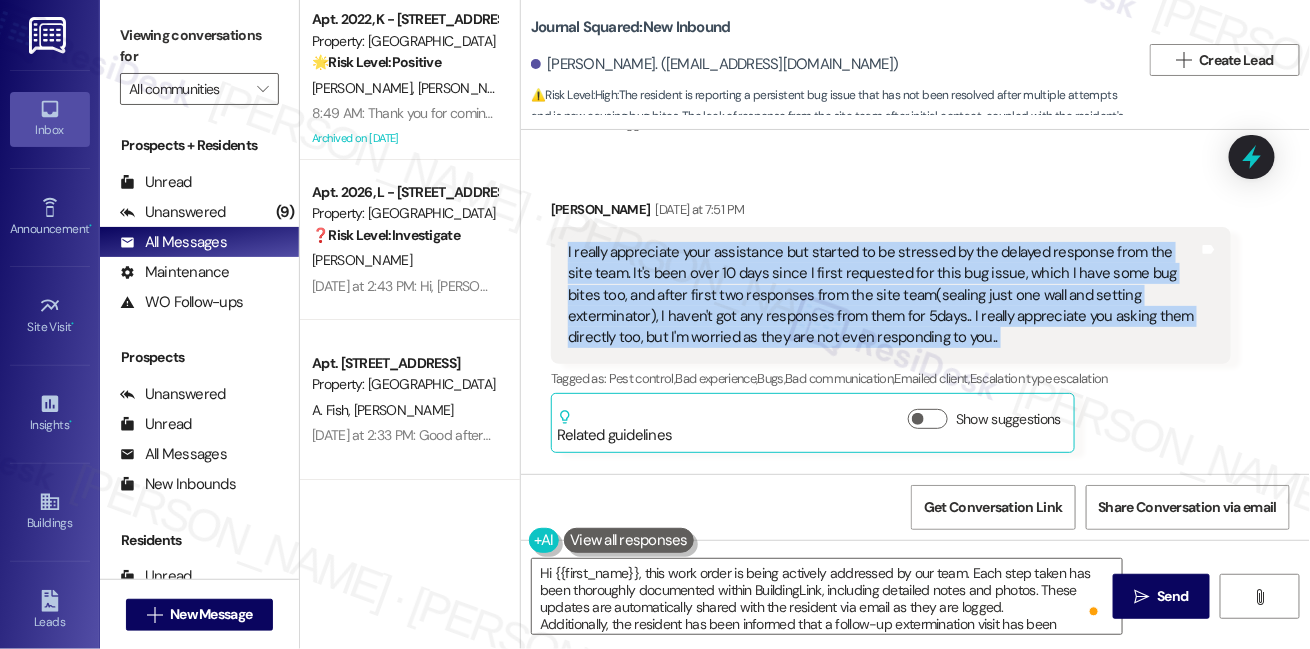 click on "I really appreciate your assistance but started to be stressed by the delayed response from the site team. It's been over 10 days since I first requested for this bug issue, which I have some bug bites too, and after first two responses from the site team(sealing just one wall and setting exterminator), I haven't got any responses from them for 5days.. I really appreciate you asking them directly too, but I'm worried as they are not even responding to you.." at bounding box center [883, 295] 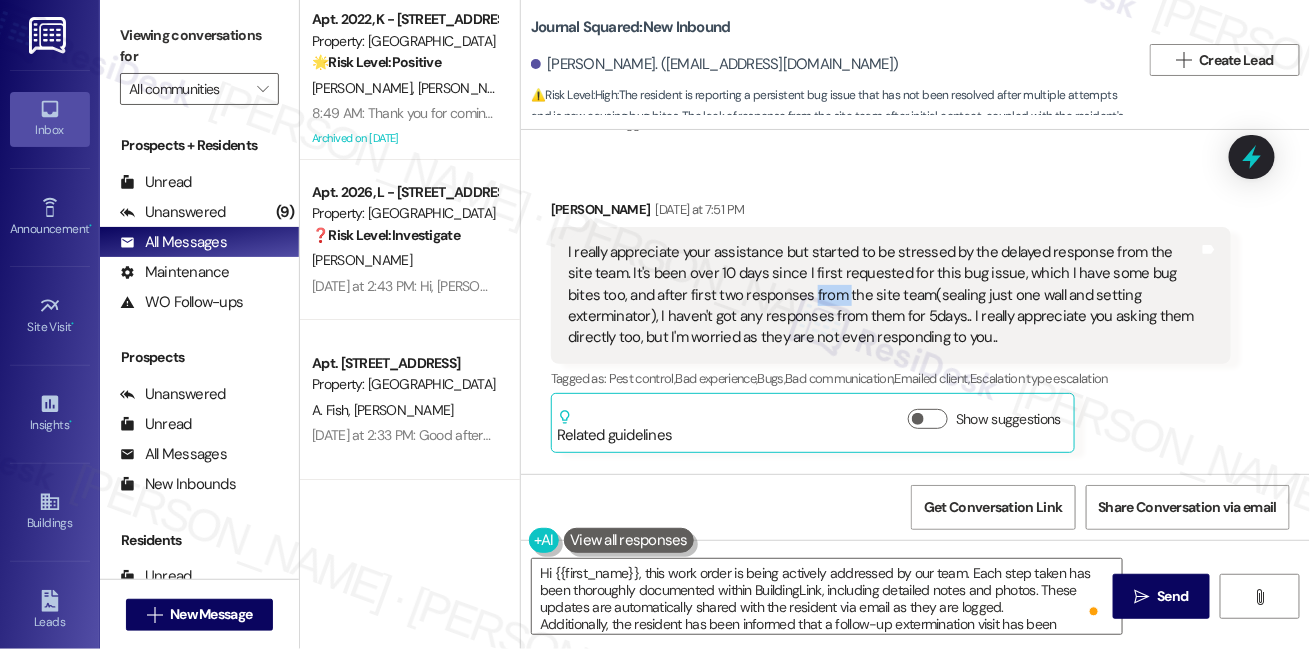 click on "I really appreciate your assistance but started to be stressed by the delayed response from the site team. It's been over 10 days since I first requested for this bug issue, which I have some bug bites too, and after first two responses from the site team(sealing just one wall and setting exterminator), I haven't got any responses from them for 5days.. I really appreciate you asking them directly too, but I'm worried as they are not even responding to you.." at bounding box center [883, 295] 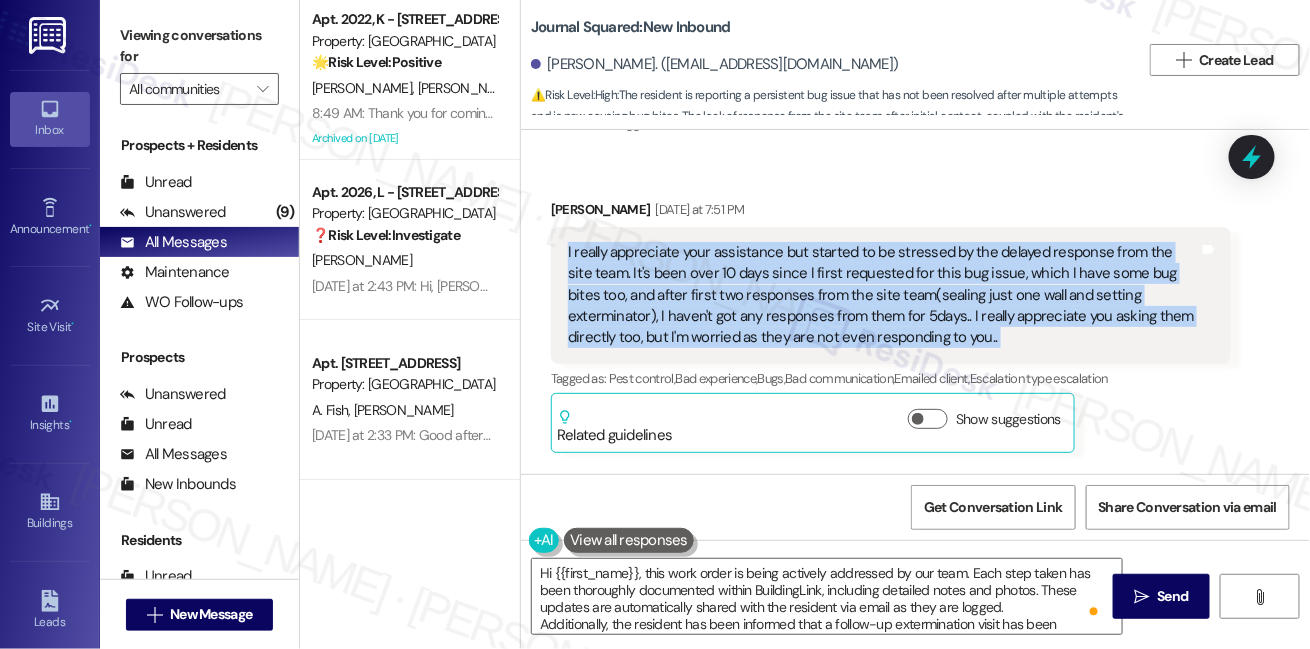 click on "I really appreciate your assistance but started to be stressed by the delayed response from the site team. It's been over 10 days since I first requested for this bug issue, which I have some bug bites too, and after first two responses from the site team(sealing just one wall and setting exterminator), I haven't got any responses from them for 5days.. I really appreciate you asking them directly too, but I'm worried as they are not even responding to you.." at bounding box center [883, 295] 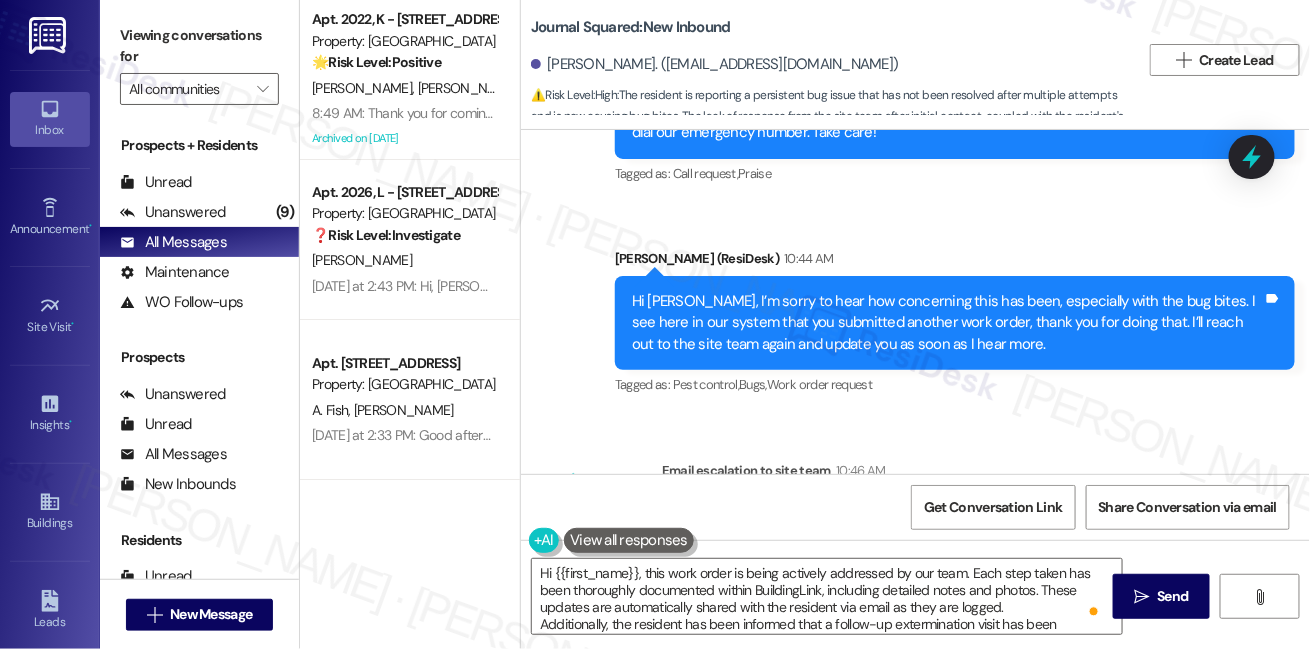 click on "Hi [PERSON_NAME], I’m sorry to hear how concerning this has been, especially with the bug bites. I see here in our system that you submitted another work order, thank you for doing that. I’ll reach out to the site team again and update you as soon as I hear more." at bounding box center [947, 323] 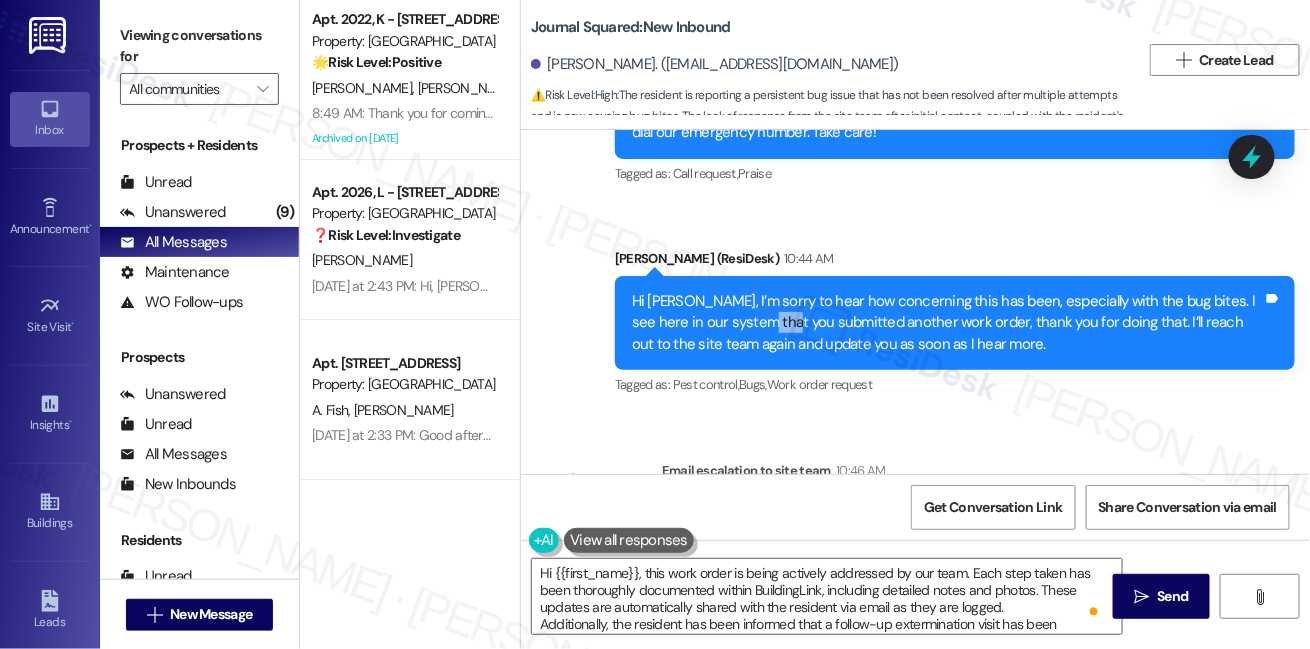 click on "Hi [PERSON_NAME], I’m sorry to hear how concerning this has been, especially with the bug bites. I see here in our system that you submitted another work order, thank you for doing that. I’ll reach out to the site team again and update you as soon as I hear more." at bounding box center [947, 323] 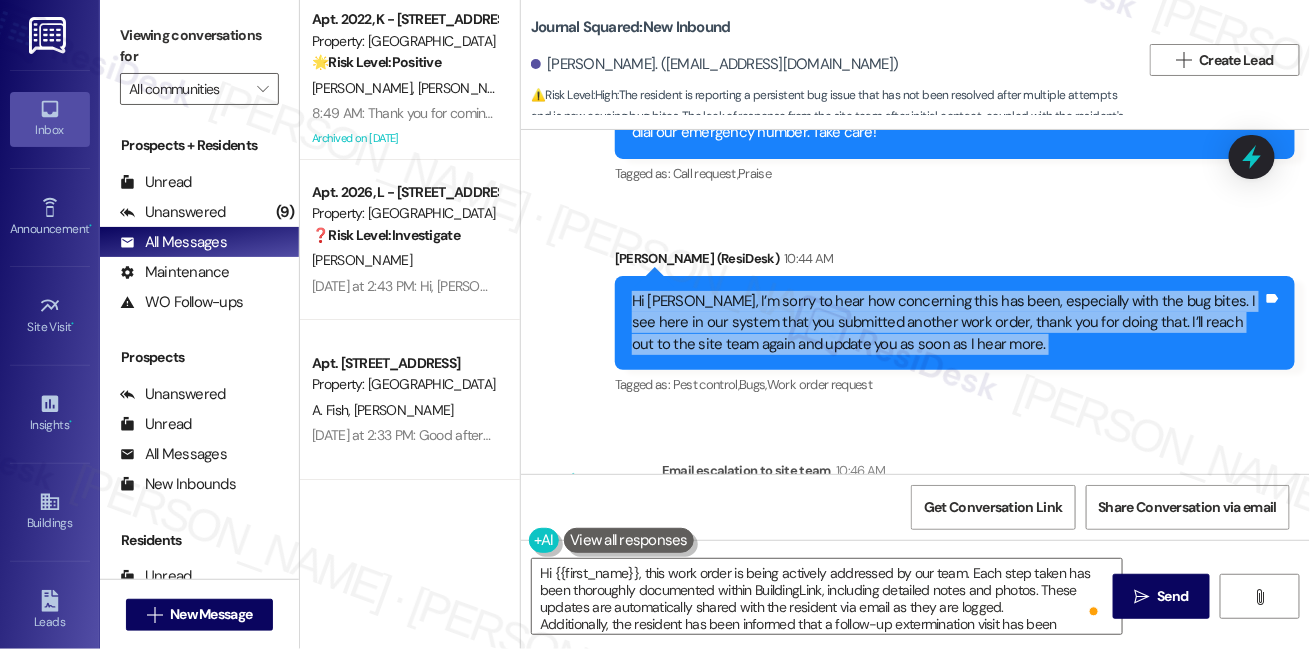 click on "Hi [PERSON_NAME], I’m sorry to hear how concerning this has been, especially with the bug bites. I see here in our system that you submitted another work order, thank you for doing that. I’ll reach out to the site team again and update you as soon as I hear more." at bounding box center [947, 323] 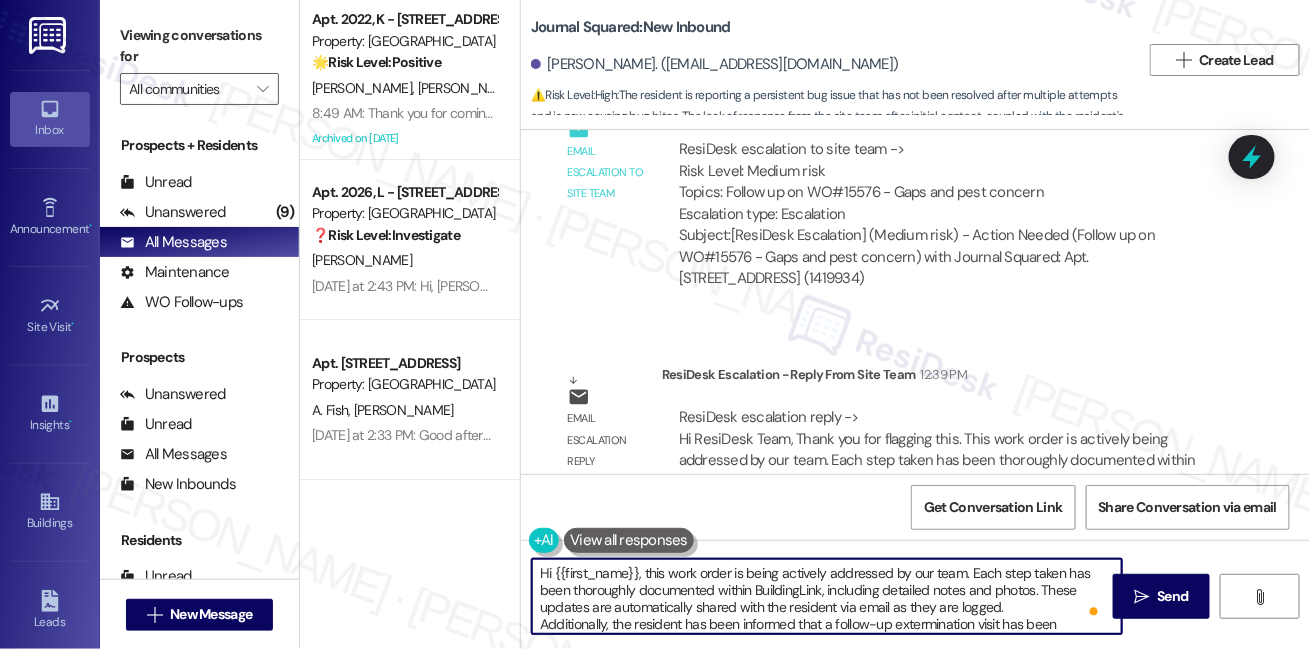 click on "Hi {{first_name}}, this work order is being actively addressed by our team. Each step taken has been thoroughly documented within BuildingLink, including detailed notes and photos. These updates are automatically shared with the resident via email as they are logged.
Additionally, the resident has been informed that a follow-up extermination visit has been scheduled specifically for his unit this week. We understand how frustrating unresolved pest concerns can be and are doing our best to ensure a resolution as quickly and thoroughly as possible.
Please feel free to reiterate this to [PERSON_NAME], as it may have slipped his mind amid the ongoing communication." at bounding box center [827, 596] 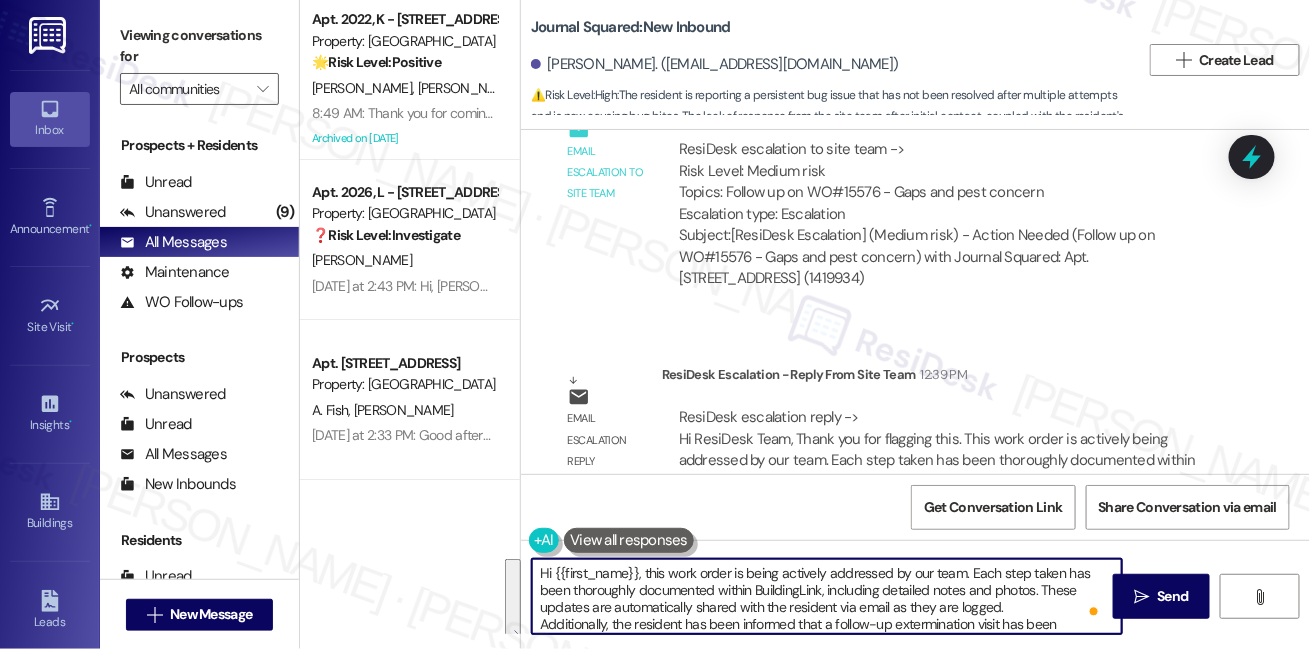 drag, startPoint x: 656, startPoint y: 623, endPoint x: 642, endPoint y: 575, distance: 50 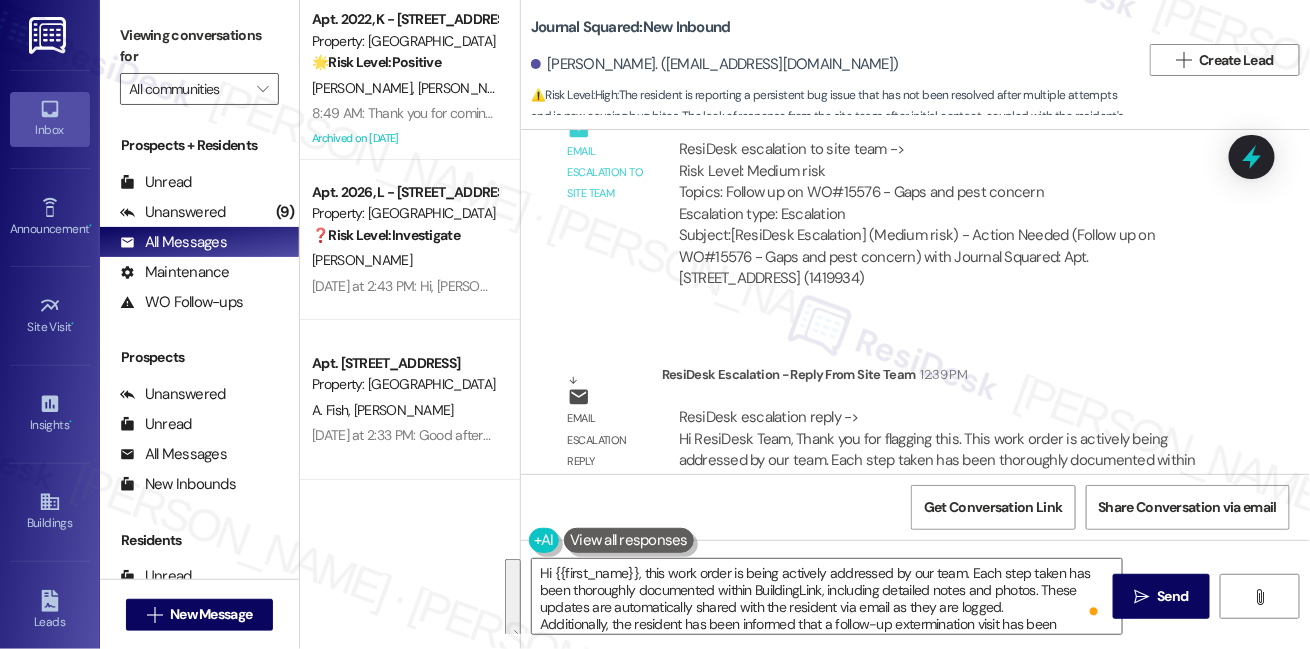 click on "Viewing conversations for" at bounding box center [199, 46] 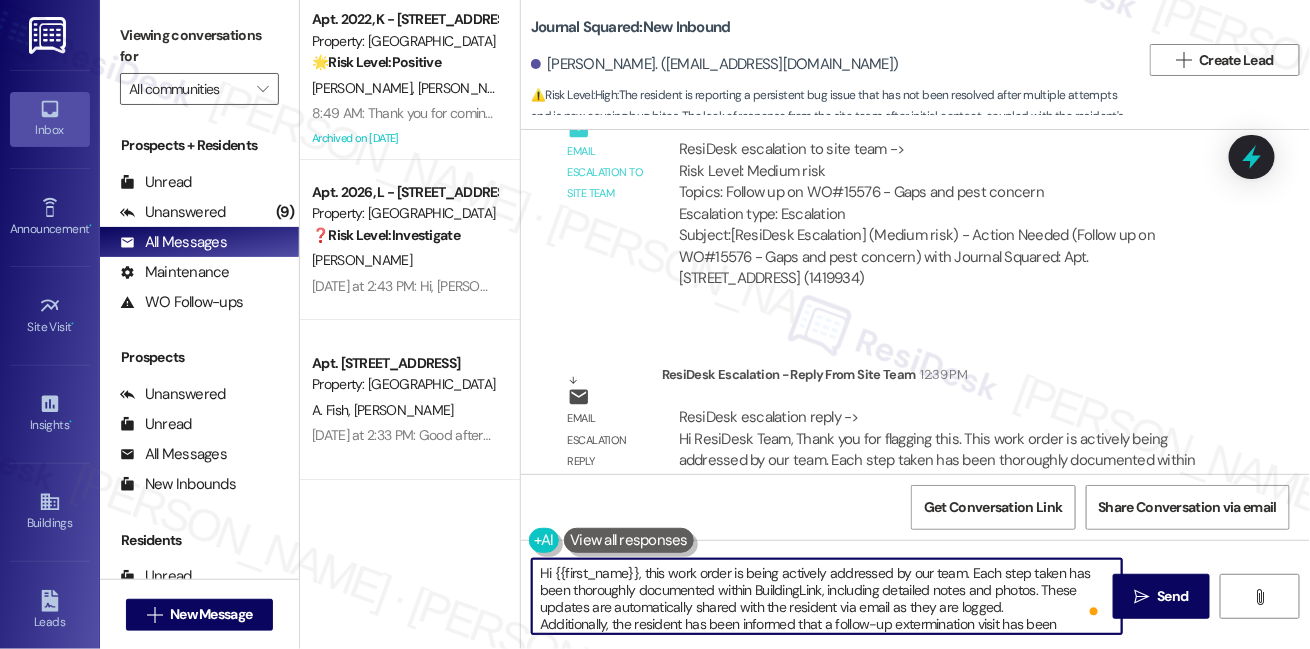 click on "Hi {{first_name}}, this work order is being actively addressed by our team. Each step taken has been thoroughly documented within BuildingLink, including detailed notes and photos. These updates are automatically shared with the resident via email as they are logged.
Additionally, the resident has been informed that a follow-up extermination visit has been scheduled specifically for his unit this week. We understand how frustrating unresolved pest concerns can be and are doing our best to ensure a resolution as quickly and thoroughly as possible.
Please feel free to reiterate this to [PERSON_NAME], as it may have slipped his mind amid the ongoing communication." at bounding box center (827, 596) 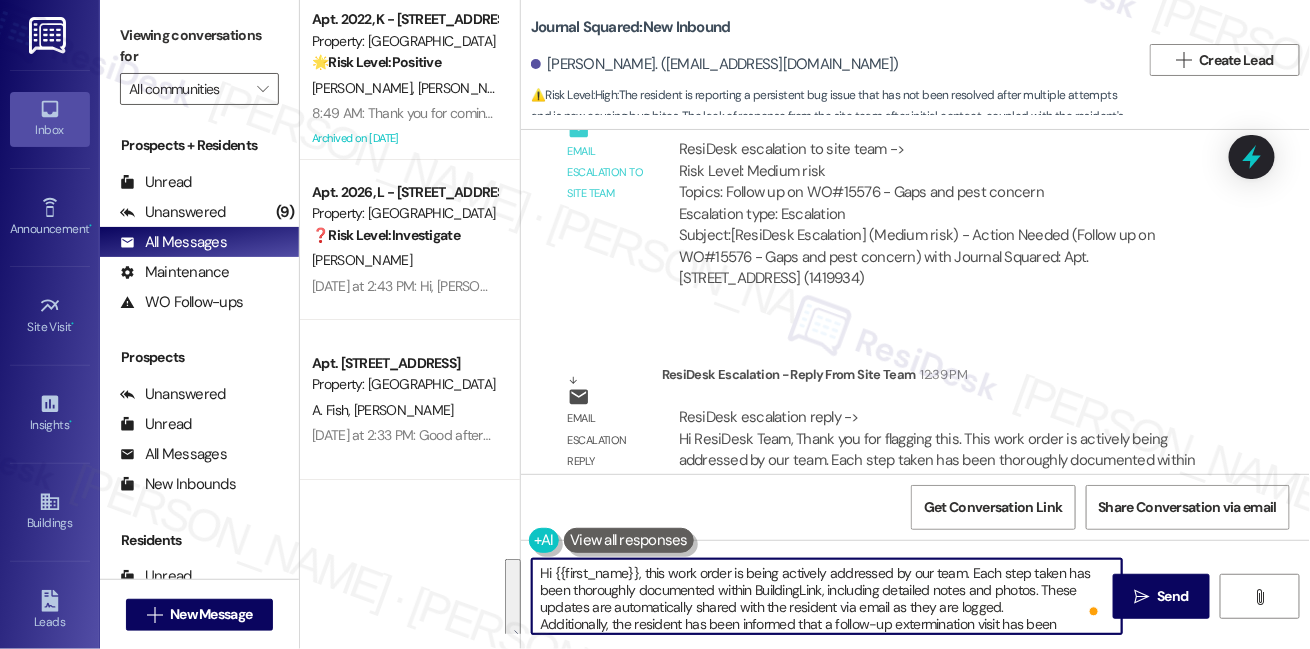 paste on "[PERSON_NAME], I just wanted to update you that your work order is actively being addressed. Each step is documented in BuildingLink with notes and photos, which are automatically emailed to you. A follow‑up extermination visit has also been scheduled for your unit this week. We know pest issues can be very frustrating, and the team is working to resolve this as quickly and thoroughly as possible" 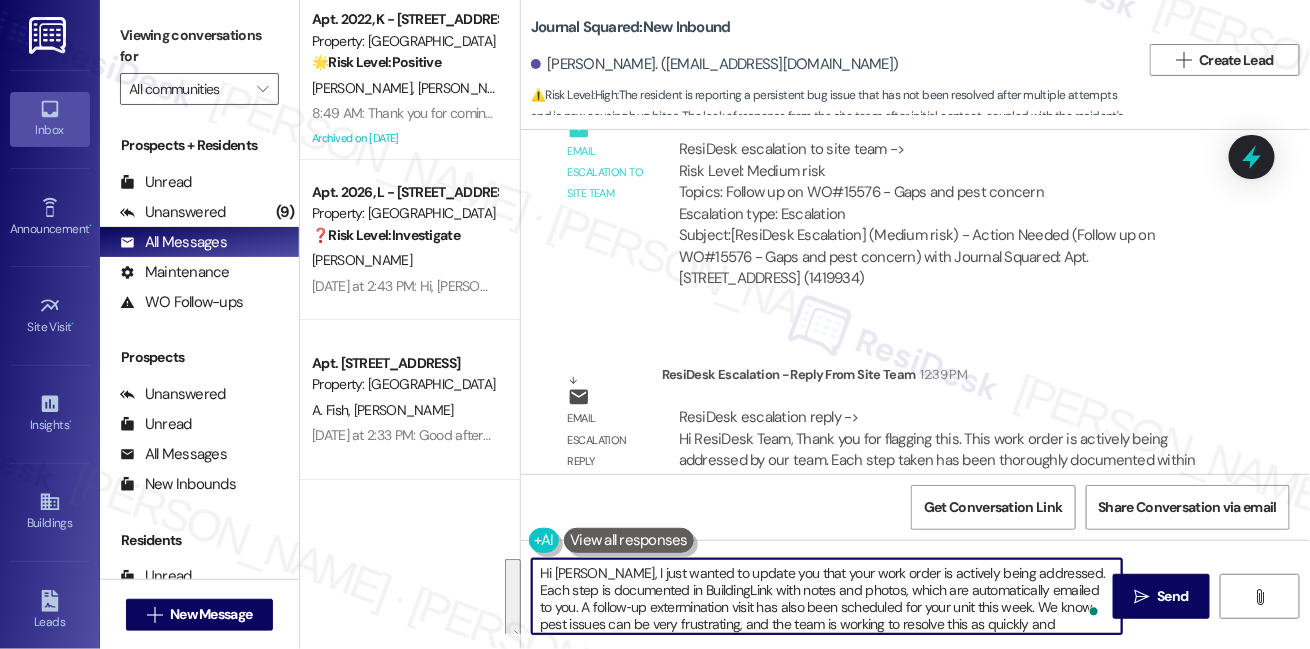 scroll, scrollTop: 16, scrollLeft: 0, axis: vertical 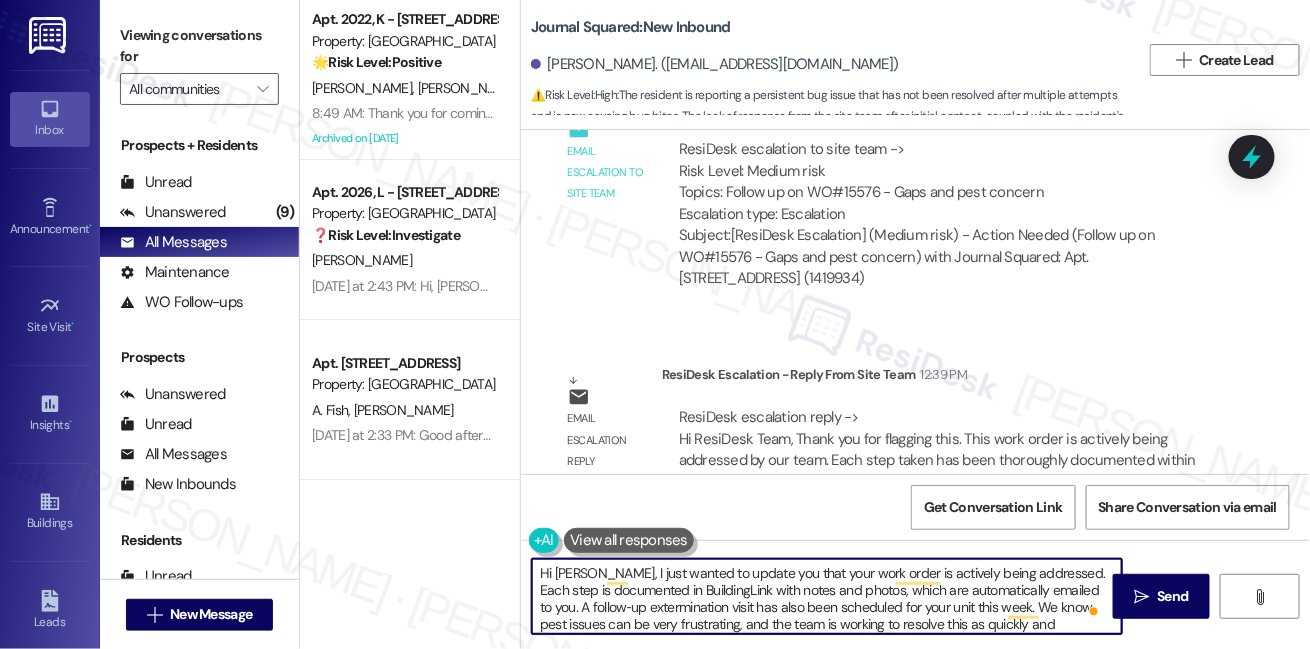 click on "Hi [PERSON_NAME], I just wanted to update you that your work order is actively being addressed. Each step is documented in BuildingLink with notes and photos, which are automatically emailed to you. A follow‑up extermination visit has also been scheduled for your unit this week. We know pest issues can be very frustrating, and the team is working to resolve this as quickly and thoroughly as possible." at bounding box center [827, 596] 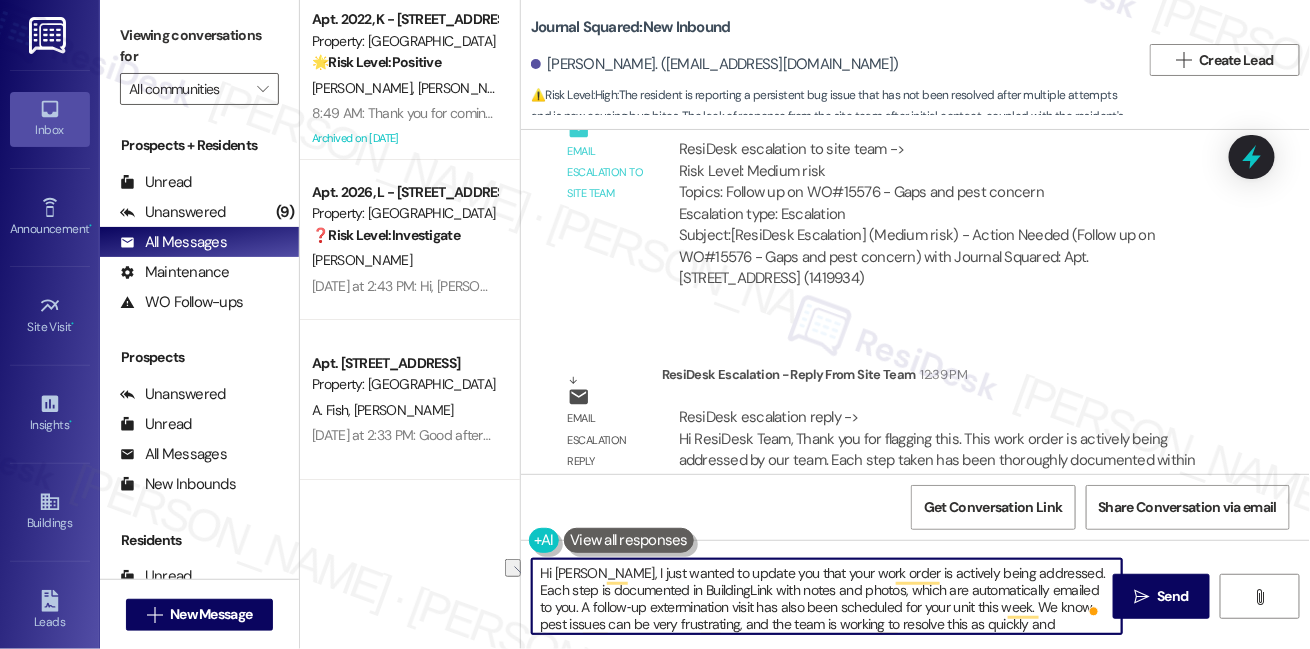 click on "Hi [PERSON_NAME], I just wanted to update you that your work order is actively being addressed. Each step is documented in BuildingLink with notes and photos, which are automatically emailed to you. A follow‑up extermination visit has also been scheduled for your unit this week. We know pest issues can be very frustrating, and the team is working to resolve this as quickly and thoroughly as possible." at bounding box center [827, 596] 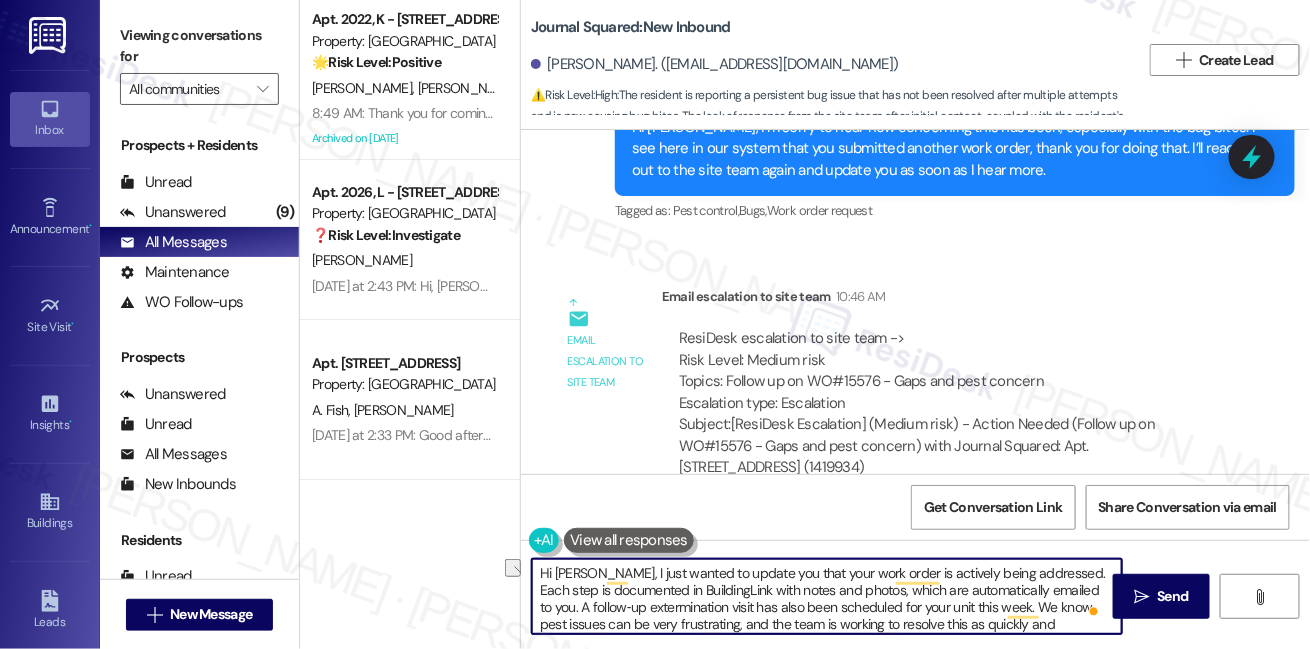 scroll, scrollTop: 12175, scrollLeft: 0, axis: vertical 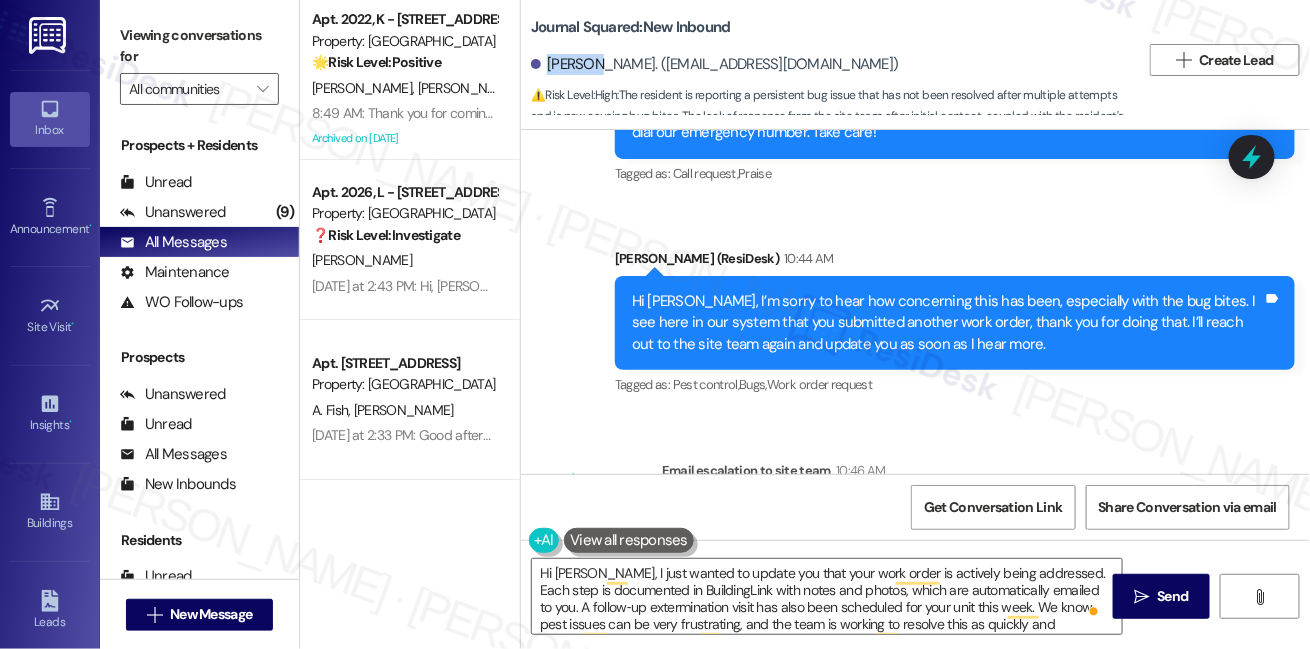 drag, startPoint x: 549, startPoint y: 62, endPoint x: 598, endPoint y: 54, distance: 49.648766 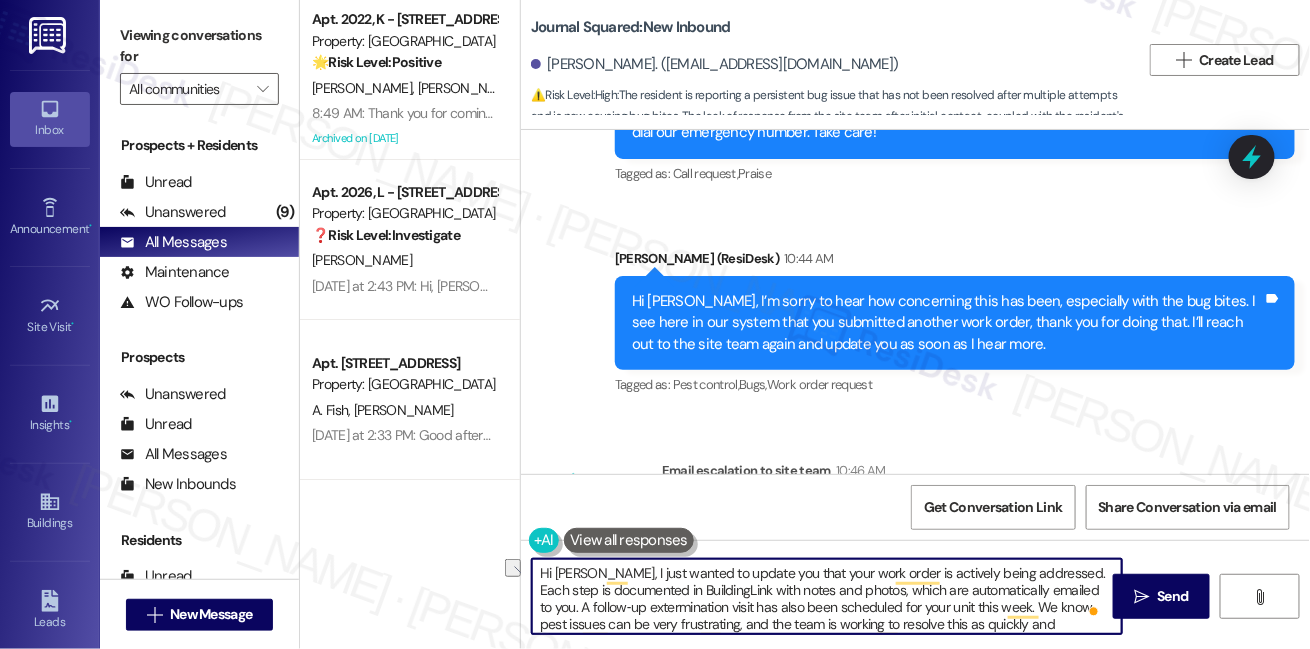 drag, startPoint x: 553, startPoint y: 571, endPoint x: 595, endPoint y: 573, distance: 42.047592 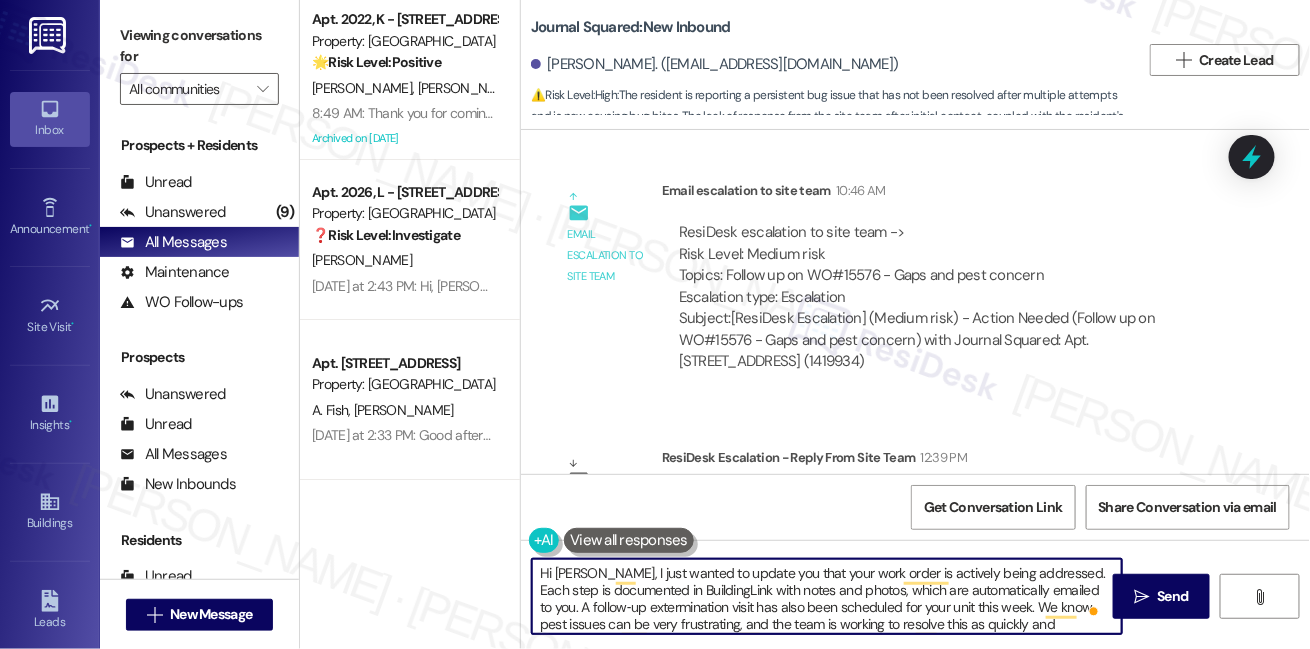 scroll, scrollTop: 12538, scrollLeft: 0, axis: vertical 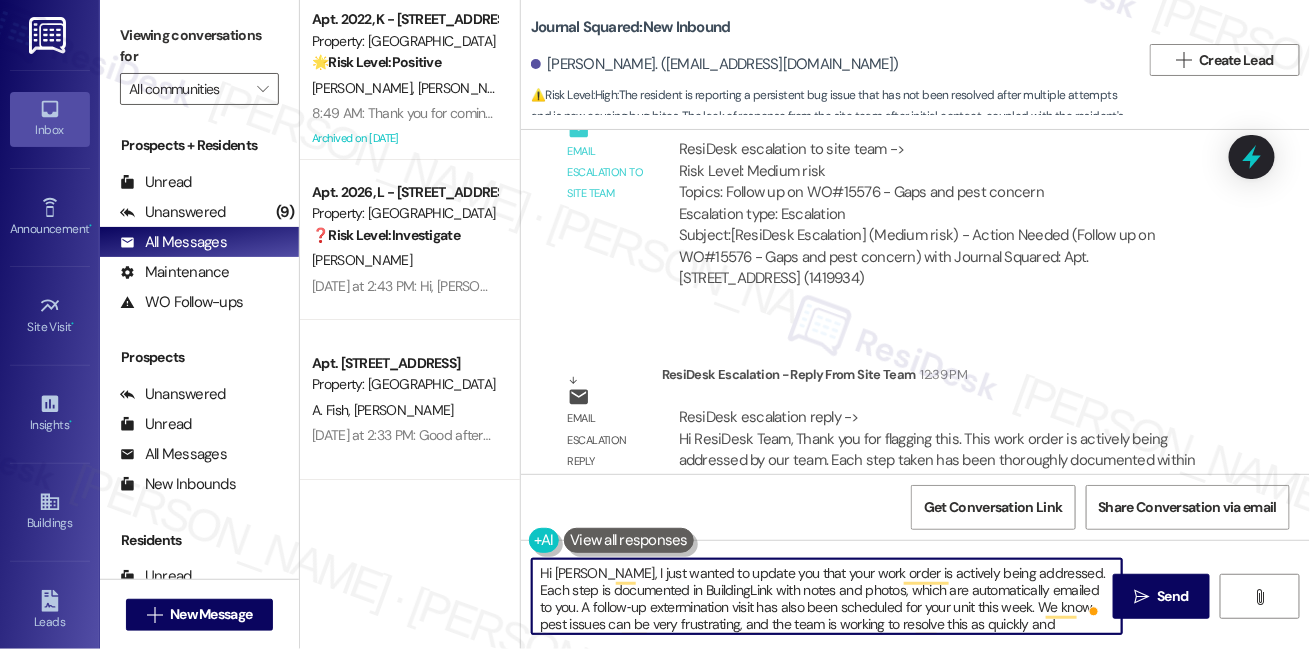 click on "ResiDesk escalation reply ->
Hi ResiDesk Team, Thank you for flagging this. This work order is actively being addressed by our team. Each step taken has been thoroughly documented within BuildingLink, including detailed notes and ResiDesk escalation reply ->
Hi ResiDesk Team, Thank you for flagging this. This work order is actively being addressed by our team. Each step taken has been thoroughly documented within BuildingLink, including detailed notes and" at bounding box center [937, 449] 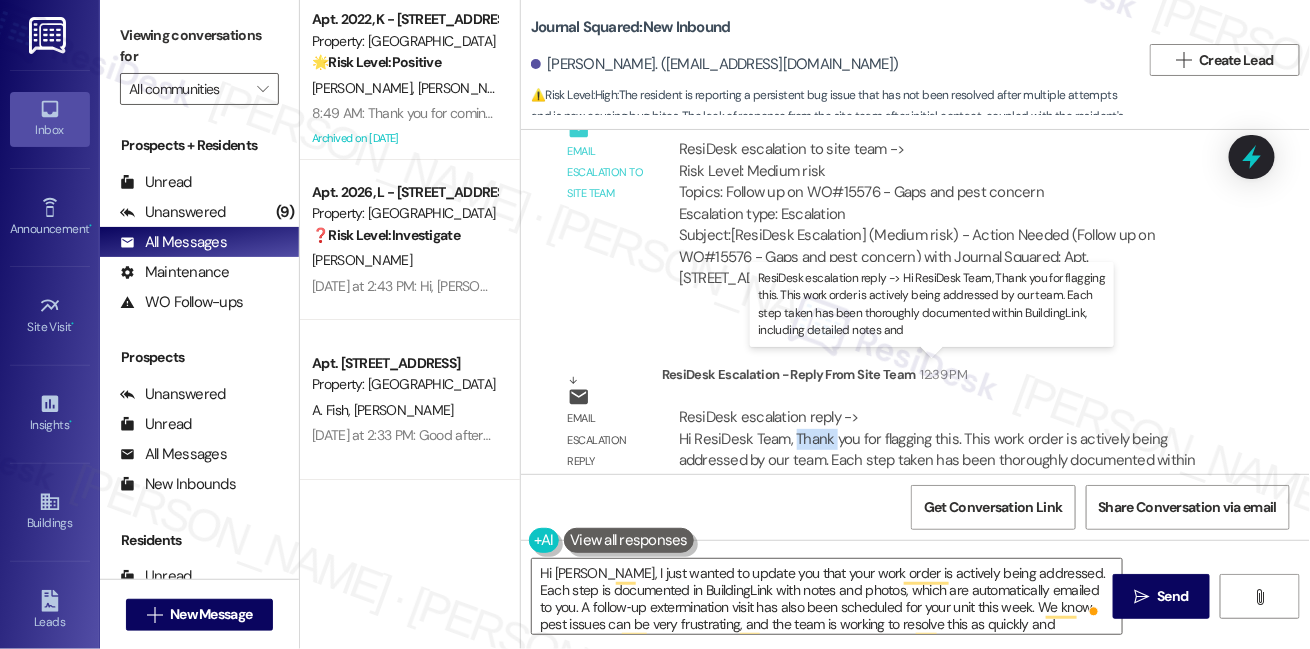 click on "ResiDesk escalation reply ->
Hi ResiDesk Team, Thank you for flagging this. This work order is actively being addressed by our team. Each step taken has been thoroughly documented within BuildingLink, including detailed notes and ResiDesk escalation reply ->
Hi ResiDesk Team, Thank you for flagging this. This work order is actively being addressed by our team. Each step taken has been thoroughly documented within BuildingLink, including detailed notes and" at bounding box center [937, 449] 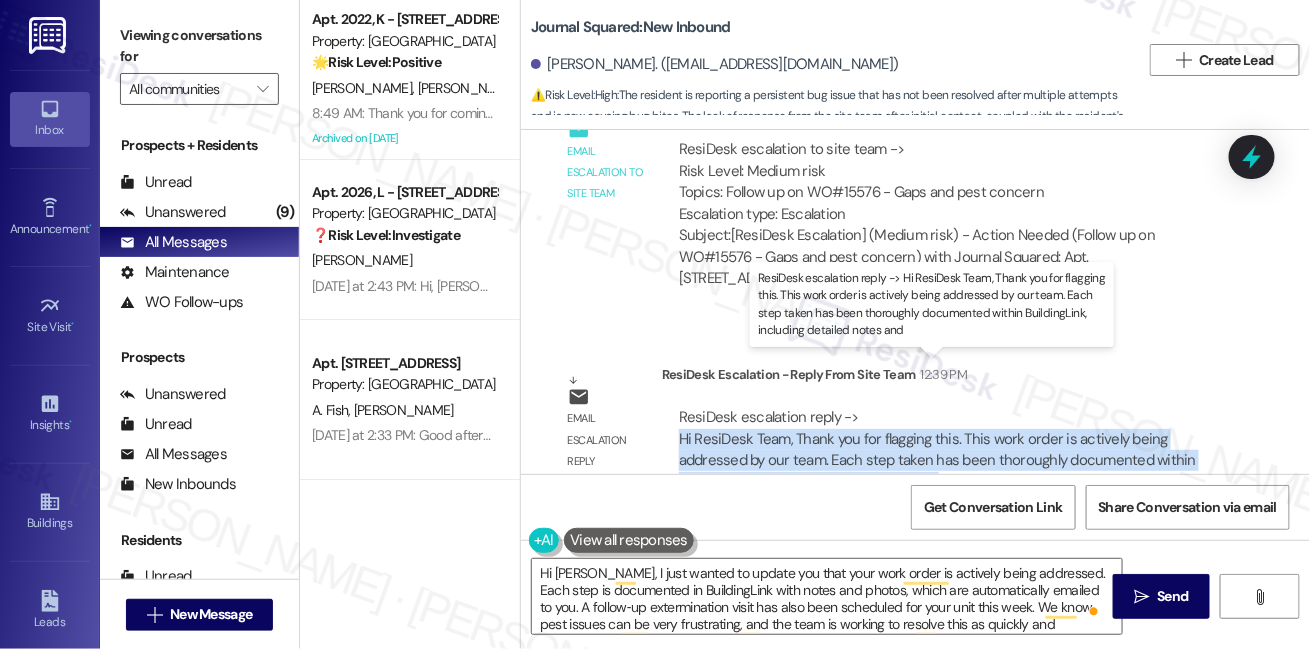 click on "ResiDesk escalation reply ->
Hi ResiDesk Team, Thank you for flagging this. This work order is actively being addressed by our team. Each step taken has been thoroughly documented within BuildingLink, including detailed notes and ResiDesk escalation reply ->
Hi ResiDesk Team, Thank you for flagging this. This work order is actively being addressed by our team. Each step taken has been thoroughly documented within BuildingLink, including detailed notes and" at bounding box center (937, 449) 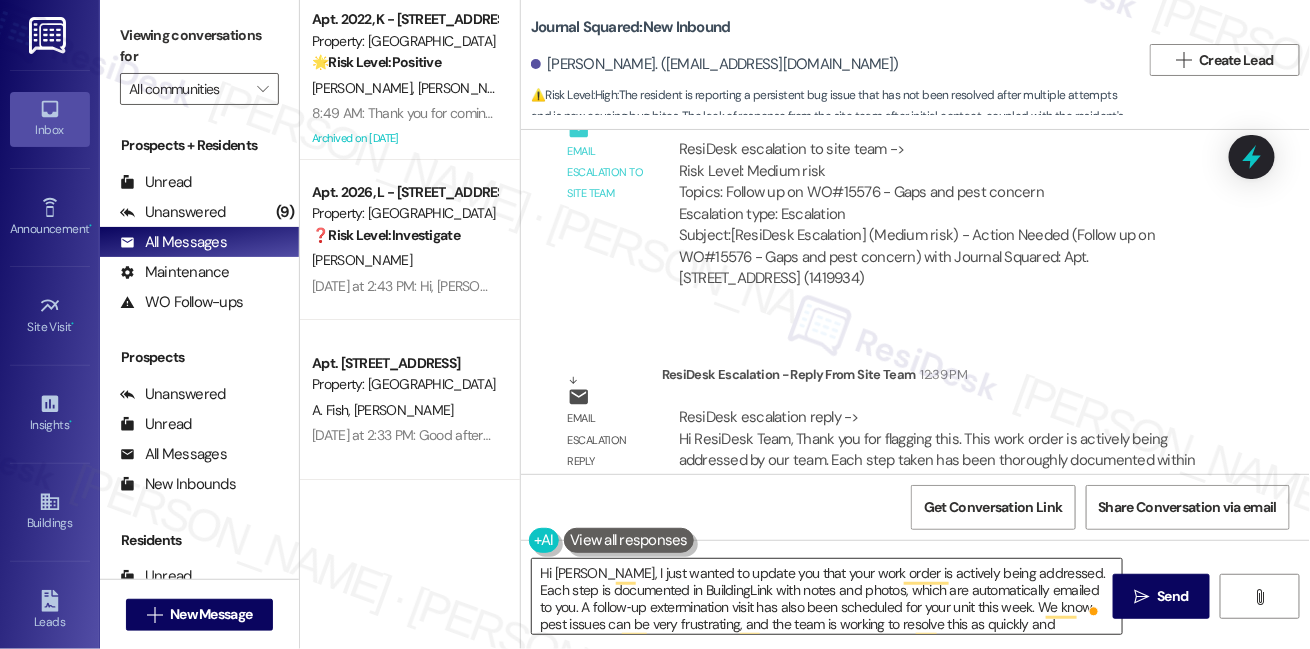 click on "Hi [PERSON_NAME], I just wanted to update you that your work order is actively being addressed. Each step is documented in BuildingLink with notes and photos, which are automatically emailed to you. A follow‑up extermination visit has also been scheduled for your unit this week. We know pest issues can be very frustrating, and the team is working to resolve this as quickly and thoroughly as possible." at bounding box center [827, 596] 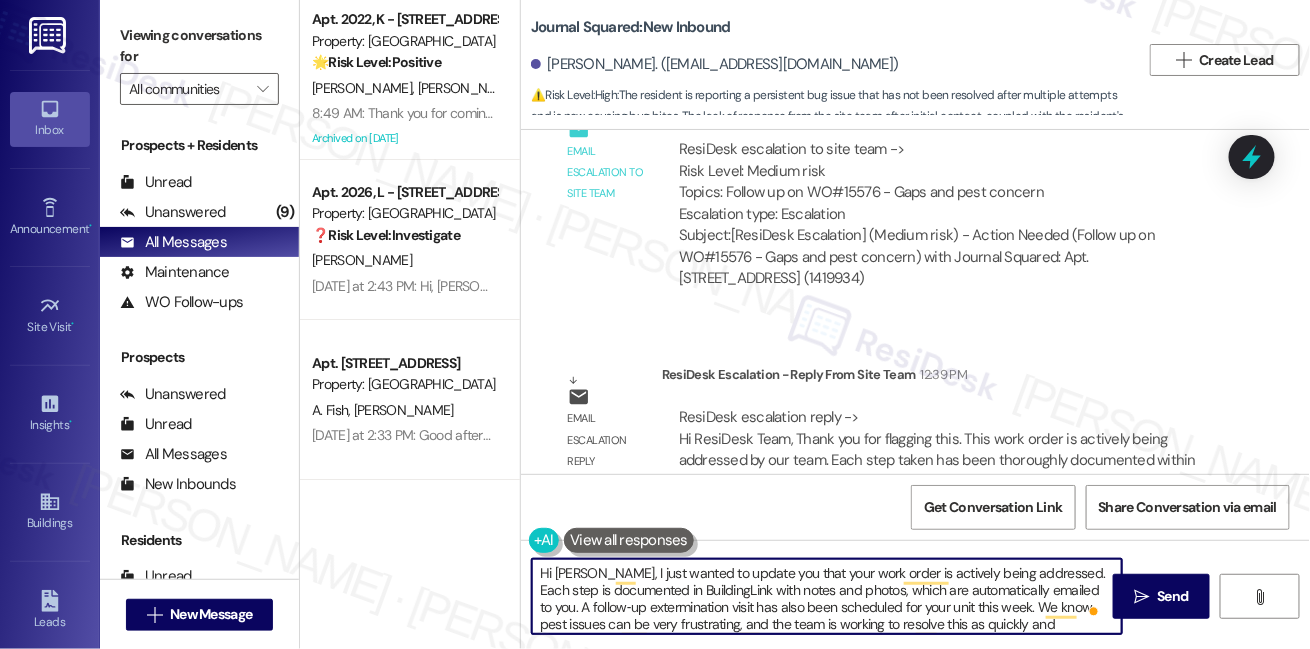 click on "Hi [PERSON_NAME], I just wanted to update you that your work order is actively being addressed. Each step is documented in BuildingLink with notes and photos, which are automatically emailed to you. A follow‑up extermination visit has also been scheduled for your unit this week. We know pest issues can be very frustrating, and the team is working to resolve this as quickly and thoroughly as possible." at bounding box center [827, 596] 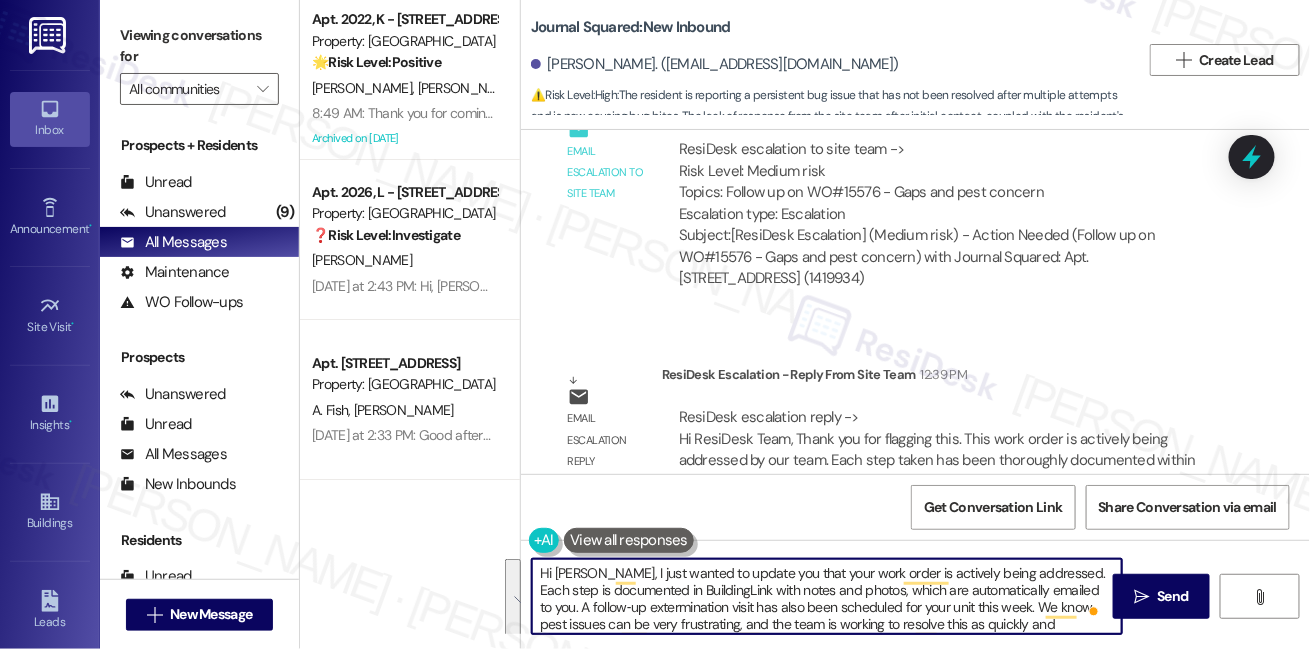 click on "Hi [PERSON_NAME], I just wanted to update you that your work order is actively being addressed. Each step is documented in BuildingLink with notes and photos, which are automatically emailed to you. A follow‑up extermination visit has also been scheduled for your unit this week. We know pest issues can be very frustrating, and the team is working to resolve this as quickly and thoroughly as possible." at bounding box center (827, 596) 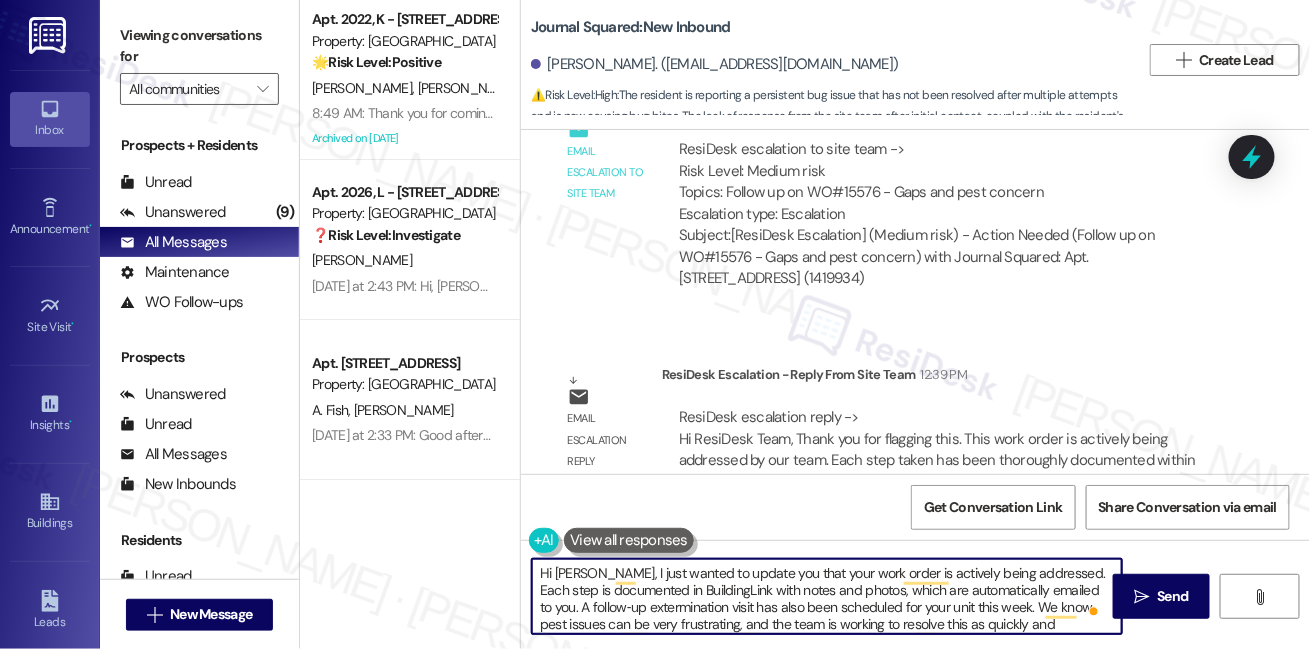 click on "Hi [PERSON_NAME], I just wanted to update you that your work order is actively being addressed. Each step is documented in BuildingLink with notes and photos, which are automatically emailed to you. A follow‑up extermination visit has also been scheduled for your unit this week. We know pest issues can be very frustrating, and the team is working to resolve this as quickly and thoroughly as possible." at bounding box center (827, 596) 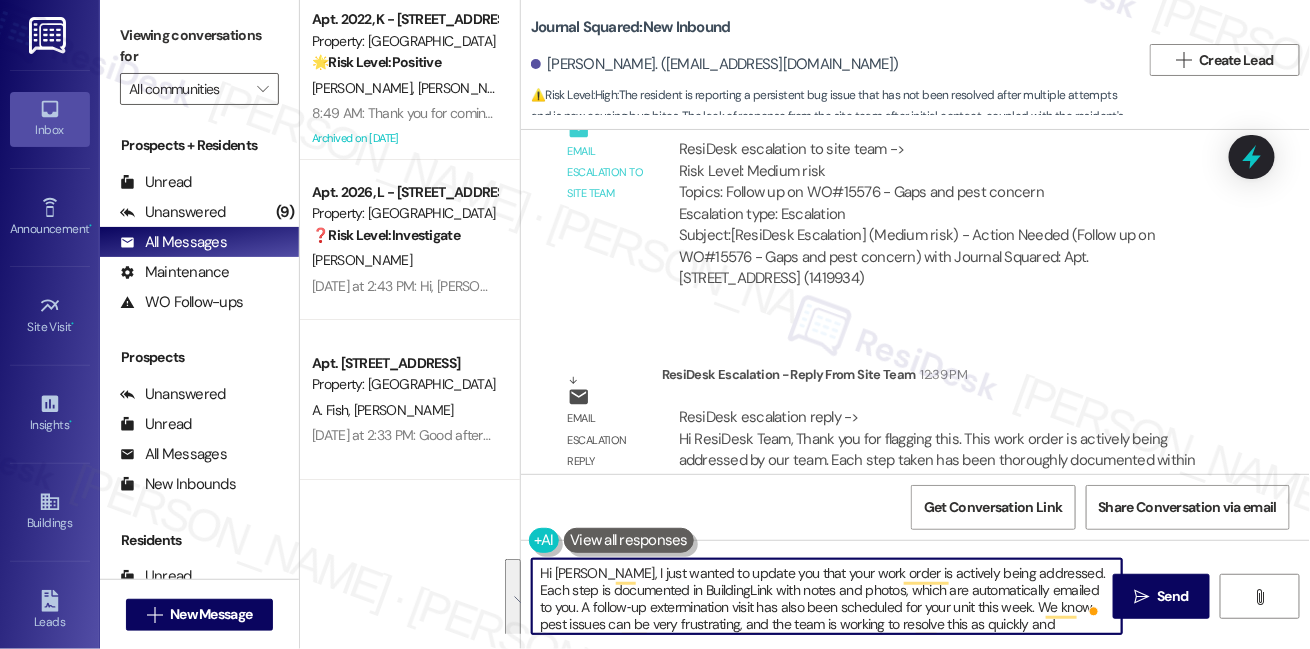 click on "Hi [PERSON_NAME], I just wanted to update you that your work order is actively being addressed. Each step is documented in BuildingLink with notes and photos, which are automatically emailed to you. A follow‑up extermination visit has also been scheduled for your unit this week. We know pest issues can be very frustrating, and the team is working to resolve this as quickly and thoroughly as possible." at bounding box center (827, 596) 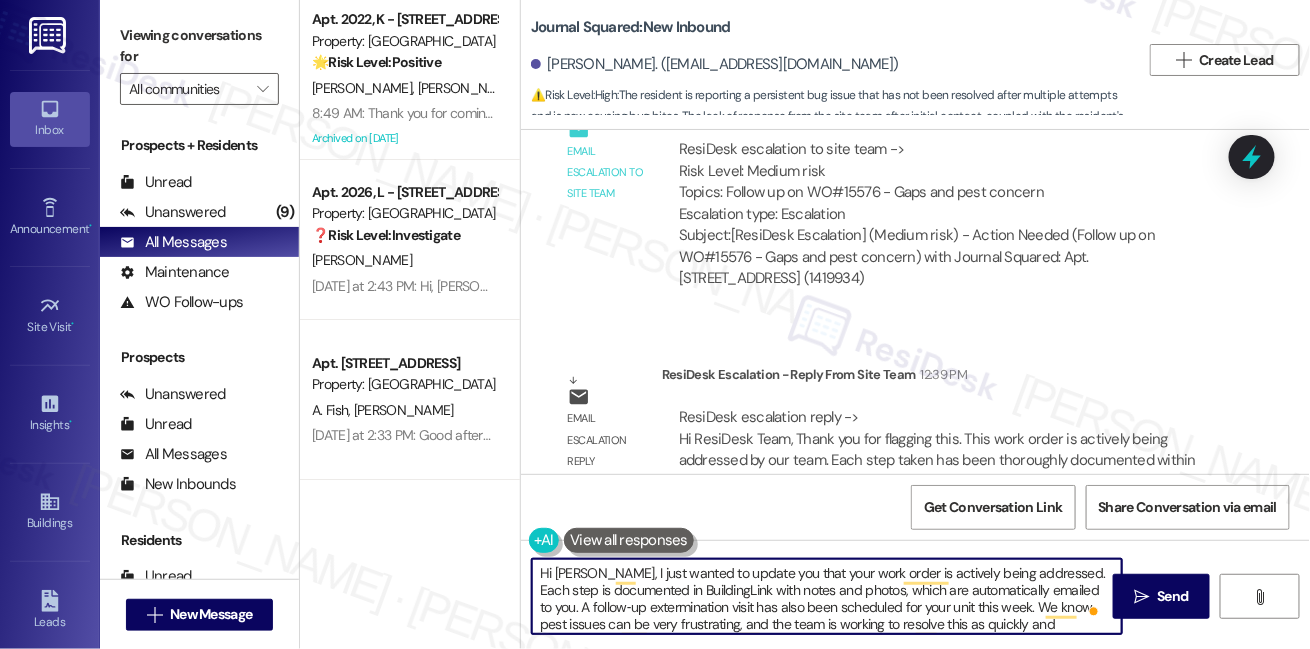 click on "Hi [PERSON_NAME], I just wanted to update you that your work order is actively being addressed. Each step is documented in BuildingLink with notes and photos, which are automatically emailed to you. A follow‑up extermination visit has also been scheduled for your unit this week. We know pest issues can be very frustrating, and the team is working to resolve this as quickly and thoroughly as possible." at bounding box center (827, 596) 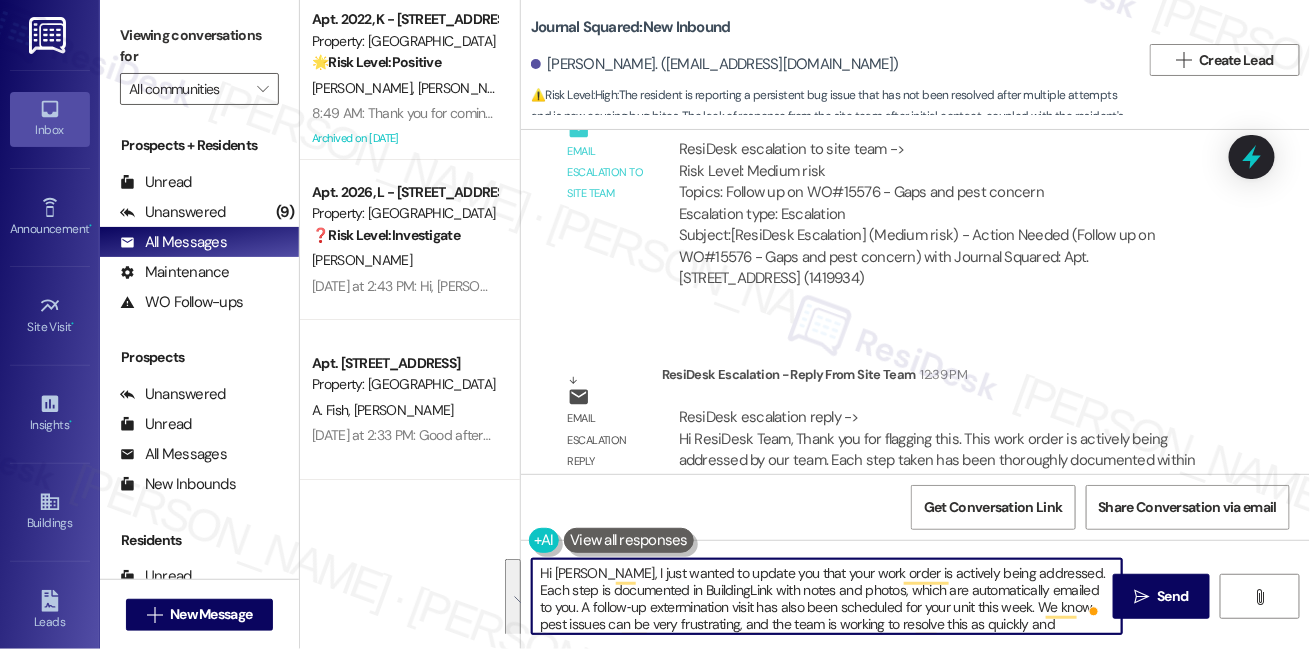 click on "Hi [PERSON_NAME], I just wanted to update you that your work order is actively being addressed. Each step is documented in BuildingLink with notes and photos, which are automatically emailed to you. A follow‑up extermination visit has also been scheduled for your unit this week. We know pest issues can be very frustrating, and the team is working to resolve this as quickly and thoroughly as possible." at bounding box center [827, 596] 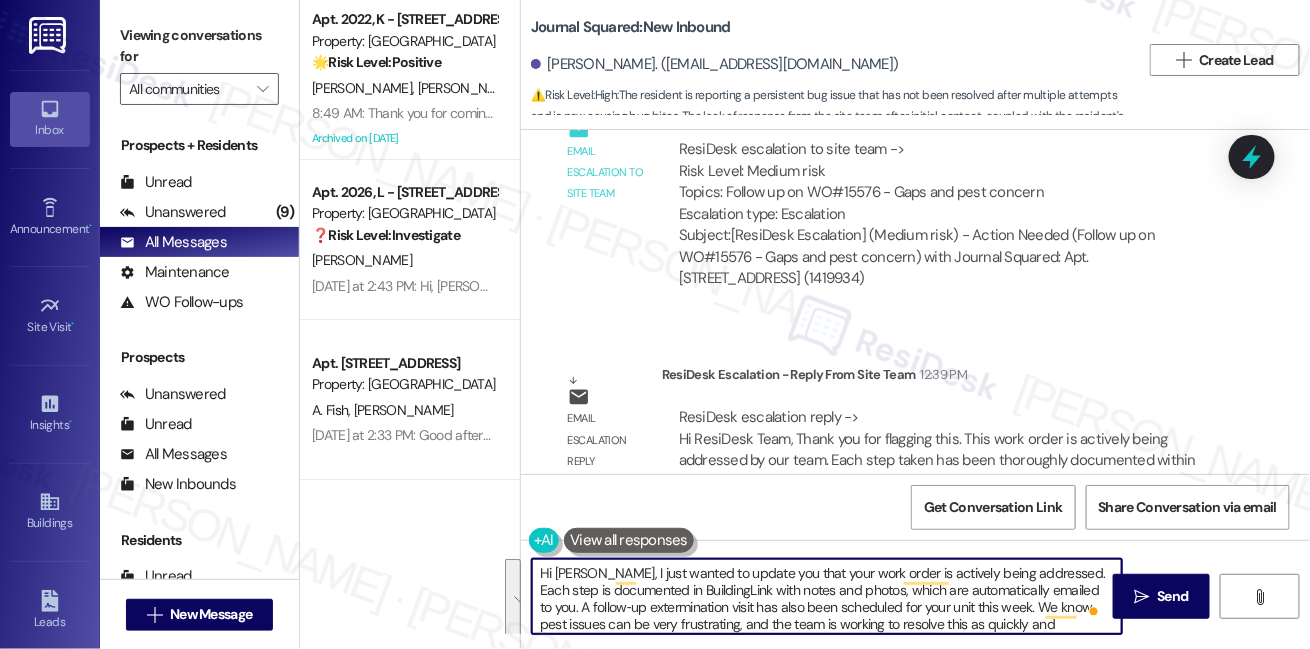 click on "Hi [PERSON_NAME], I just wanted to update you that your work order is actively being addressed. Each step is documented in BuildingLink with notes and photos, which are automatically emailed to you. A follow‑up extermination visit has also been scheduled for your unit this week. We know pest issues can be very frustrating, and the team is working to resolve this as quickly and thoroughly as possible." at bounding box center [827, 596] 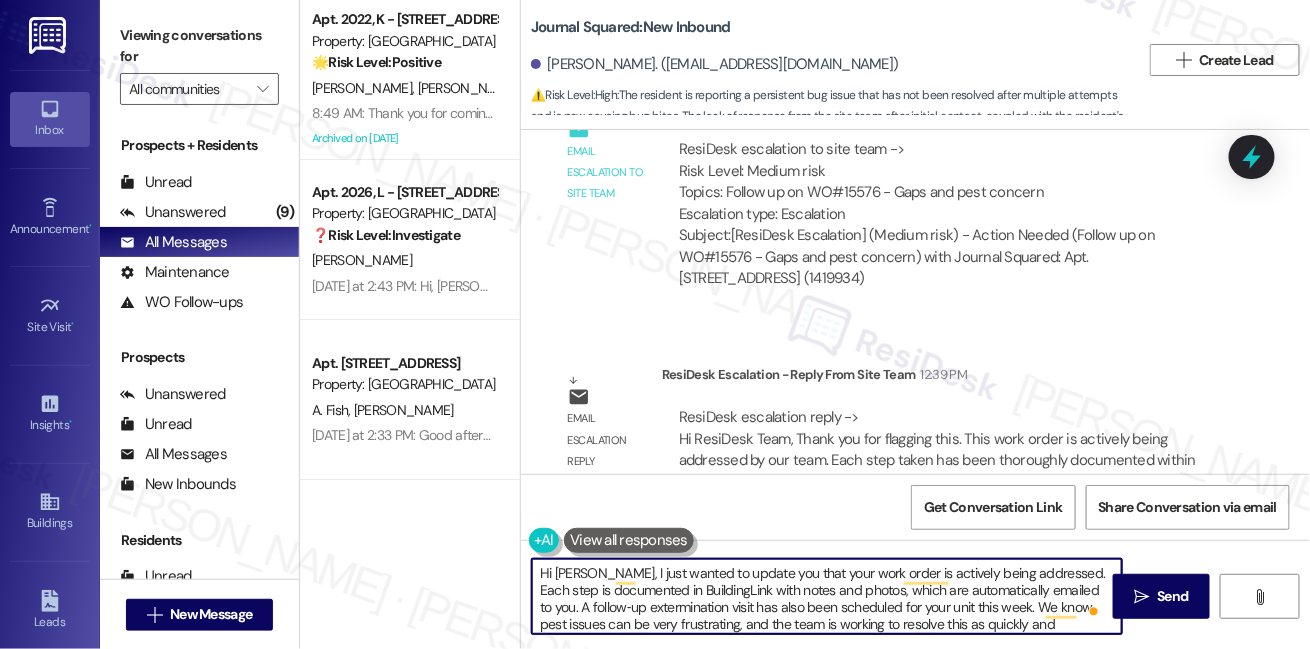 click on "Hi [PERSON_NAME], I just wanted to update you that your work order is actively being addressed. Each step is documented in BuildingLink with notes and photos, which are automatically emailed to you. A follow‑up extermination visit has also been scheduled for your unit this week. We know pest issues can be very frustrating, and the team is working to resolve this as quickly and thoroughly as possible." at bounding box center [827, 596] 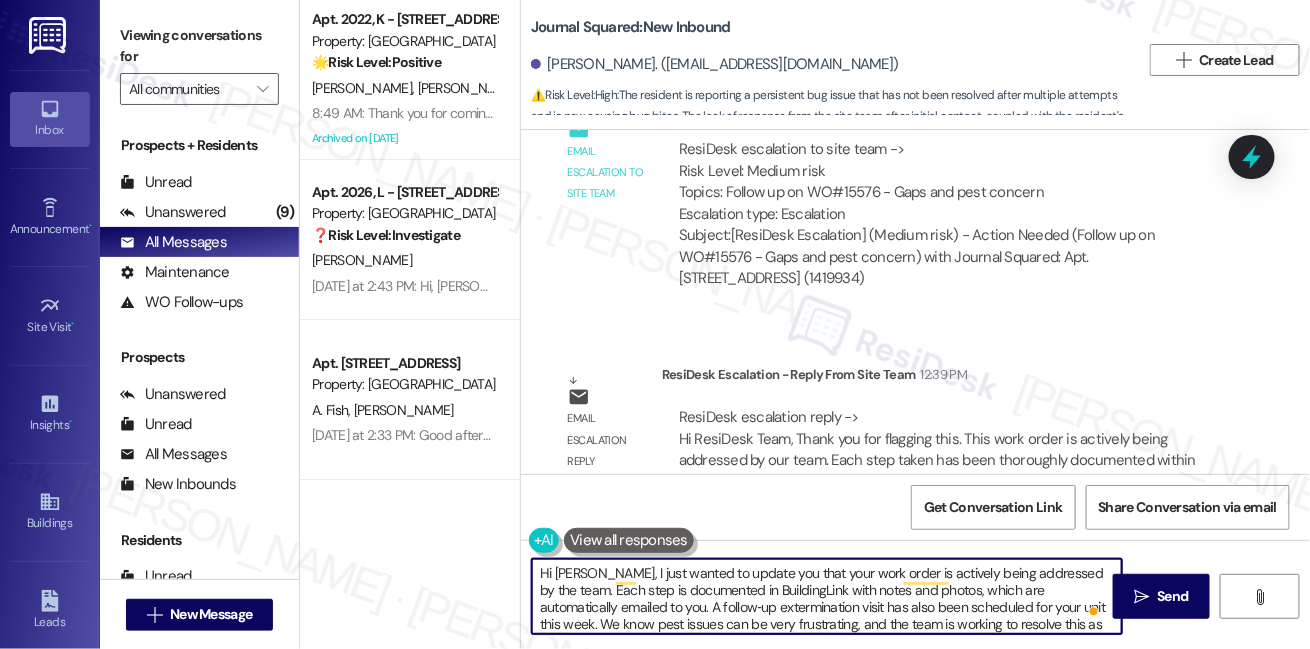 scroll, scrollTop: 17, scrollLeft: 0, axis: vertical 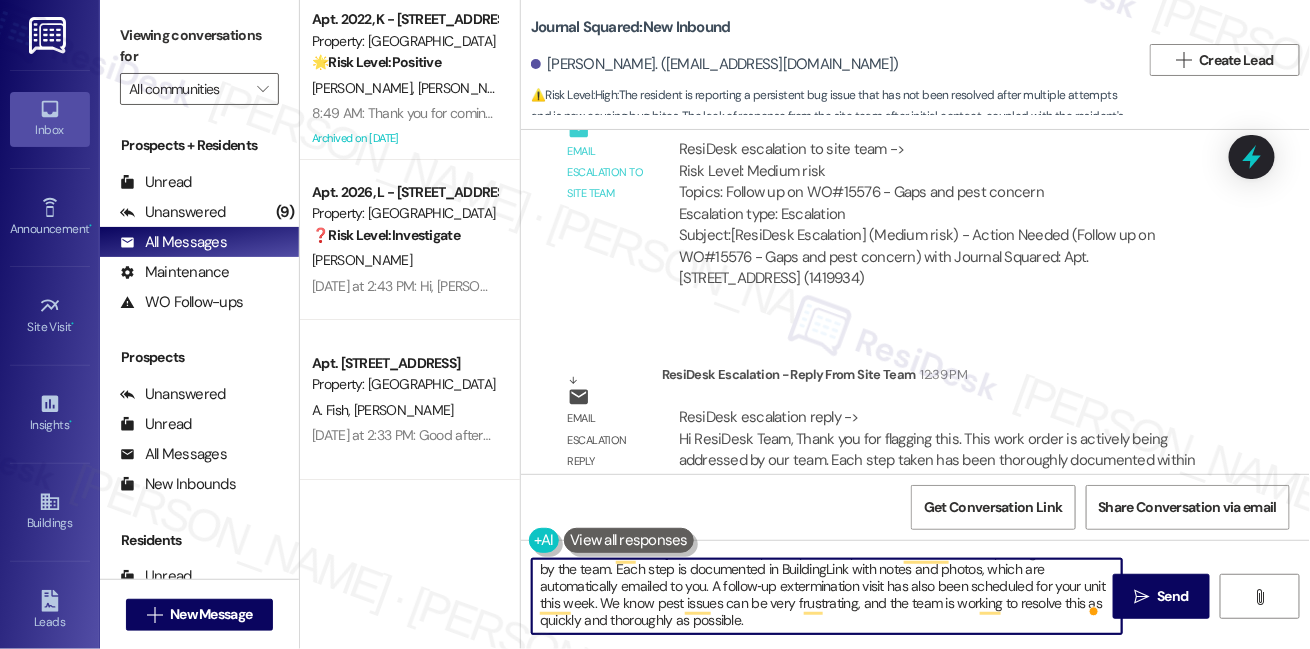 click on "Hi [PERSON_NAME], I just wanted to update you that your work order is actively being addressed by the team. Each step is documented in BuildingLink with notes and photos, which are automatically emailed to you. A follow‑up extermination visit has also been scheduled for your unit this week. We know pest issues can be very frustrating, and the team is working to resolve this as quickly and thoroughly as possible." at bounding box center (827, 596) 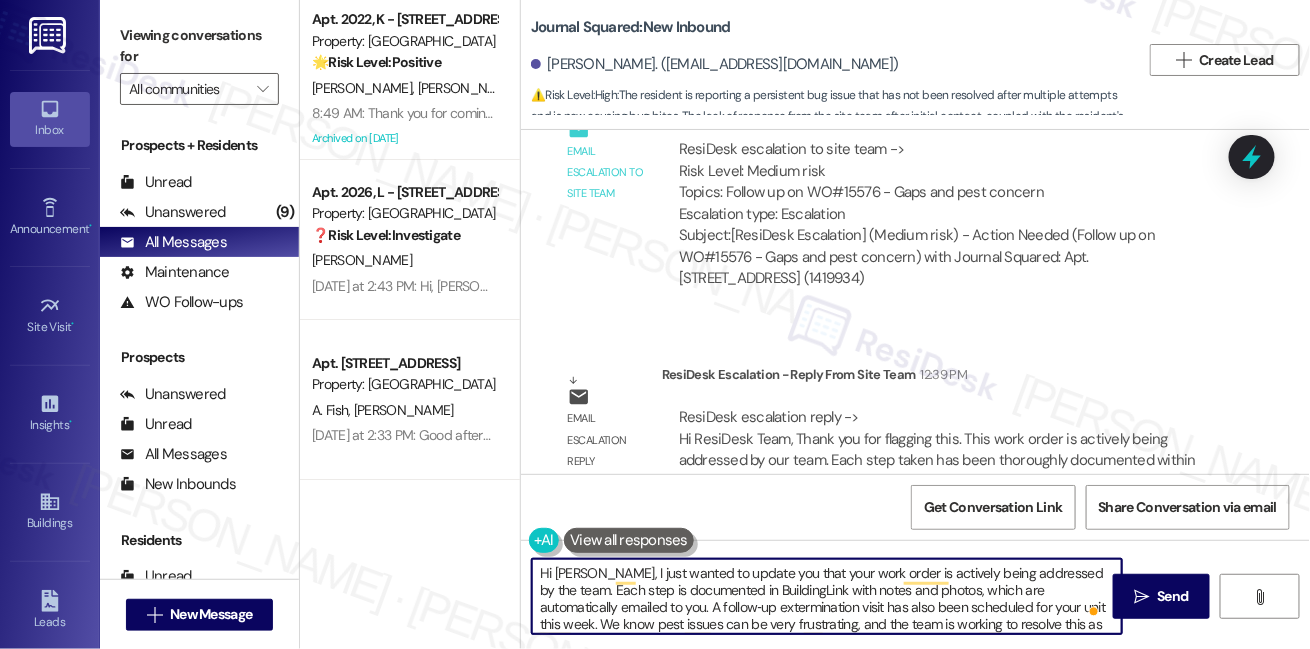 scroll, scrollTop: 16, scrollLeft: 0, axis: vertical 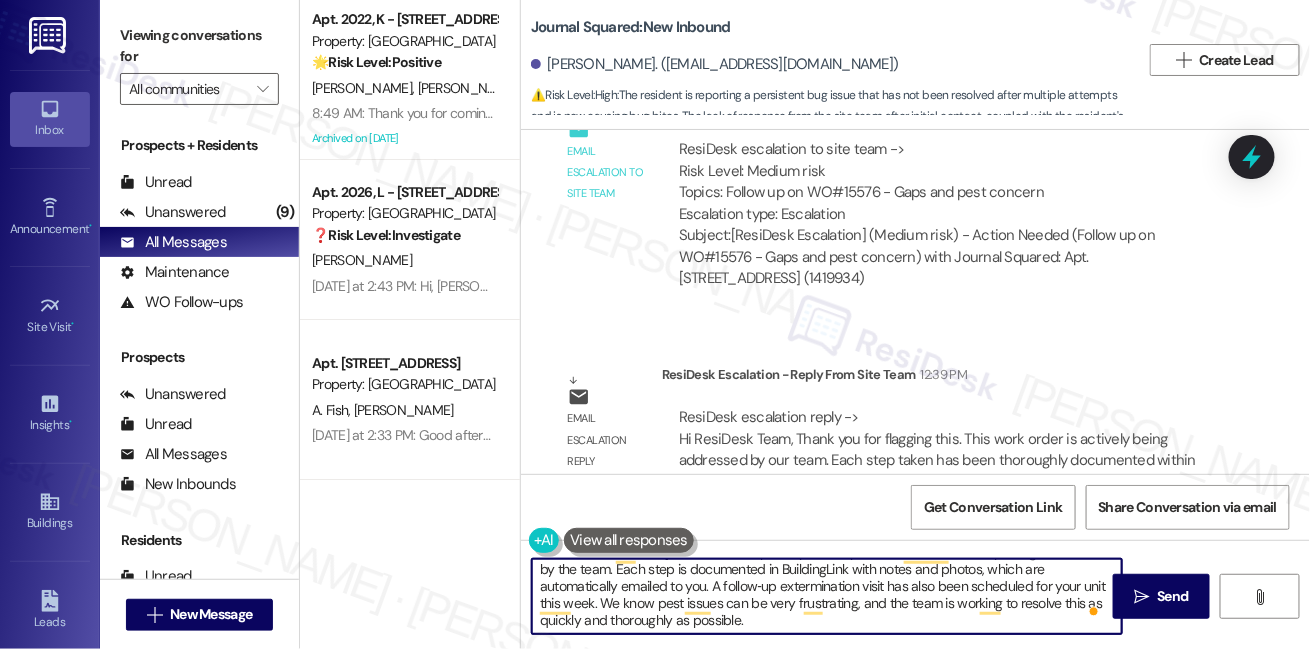 click on "Hi [PERSON_NAME], I just wanted to update you that your work order is actively being addressed by the team. Each step is documented in BuildingLink with notes and photos, which are automatically emailed to you. A follow‑up extermination visit has also been scheduled for your unit this week. We know pest issues can be very frustrating, and the team is working to resolve this as quickly and thoroughly as possible." at bounding box center [827, 596] 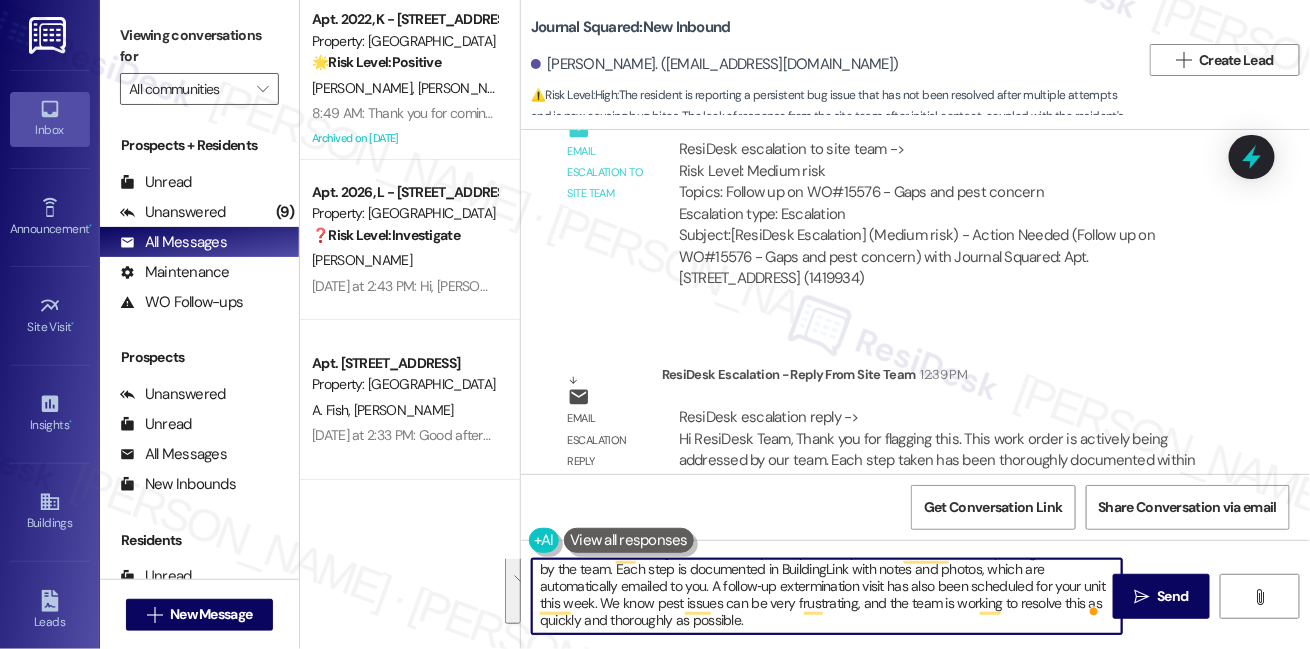 click on "Hi [PERSON_NAME], I just wanted to update you that your work order is actively being addressed by the team. Each step is documented in BuildingLink with notes and photos, which are automatically emailed to you. A follow‑up extermination visit has also been scheduled for your unit this week. We know pest issues can be very frustrating, and the team is working to resolve this as quickly and thoroughly as possible." at bounding box center [827, 596] 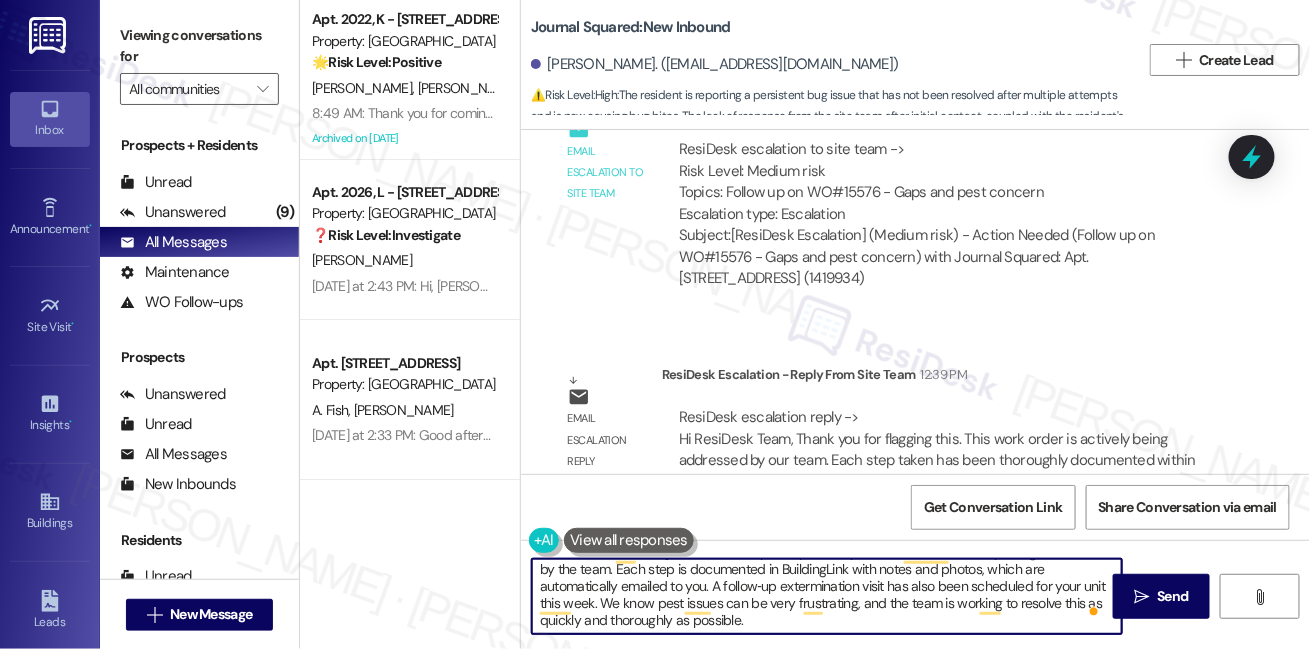 scroll, scrollTop: 3, scrollLeft: 0, axis: vertical 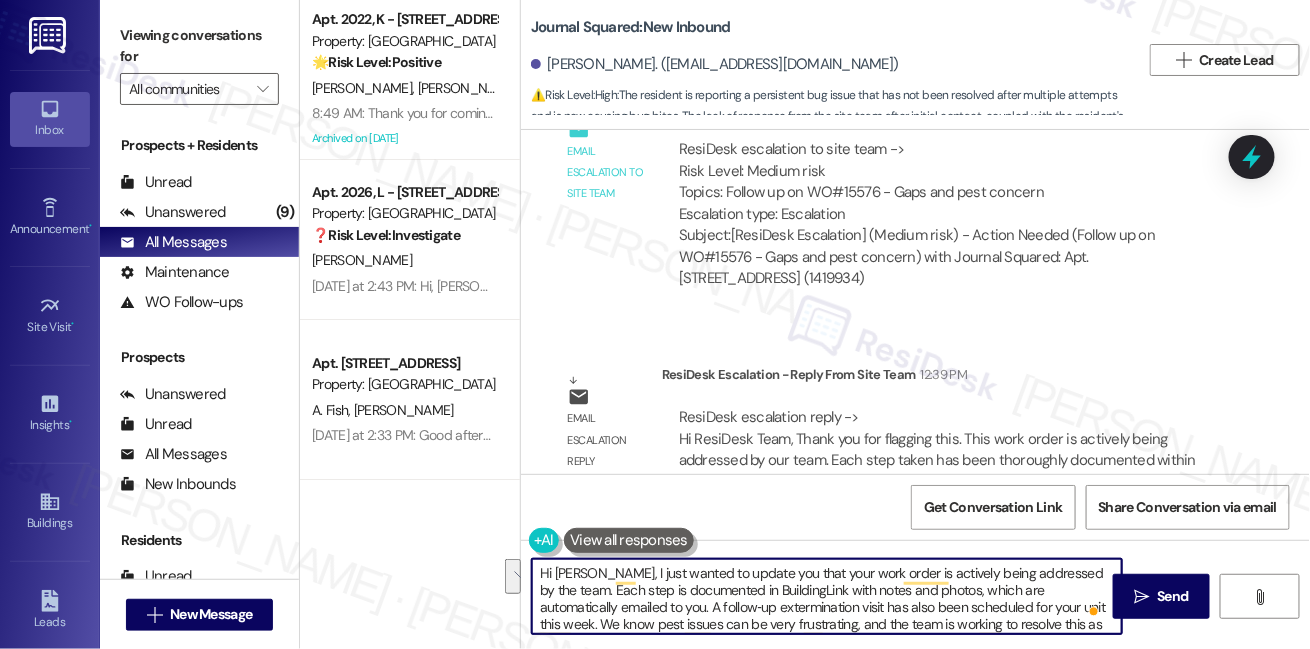 drag, startPoint x: 666, startPoint y: 574, endPoint x: 907, endPoint y: 584, distance: 241.20738 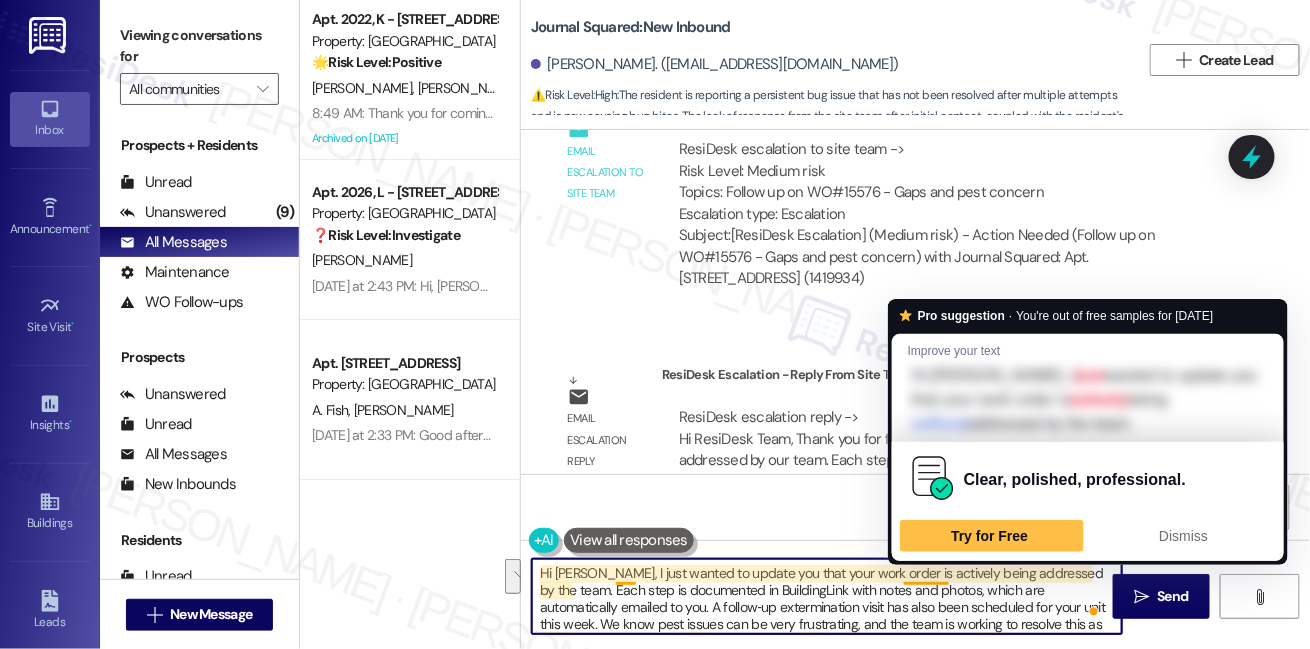 click on "Hi [PERSON_NAME], I just wanted to update you that your work order is actively being addressed by the team. Each step is documented in BuildingLink with notes and photos, which are automatically emailed to you. A follow‑up extermination visit has also been scheduled for your unit this week. We know pest issues can be very frustrating, and the team is working to resolve this as quickly and thoroughly as possible." at bounding box center (827, 596) 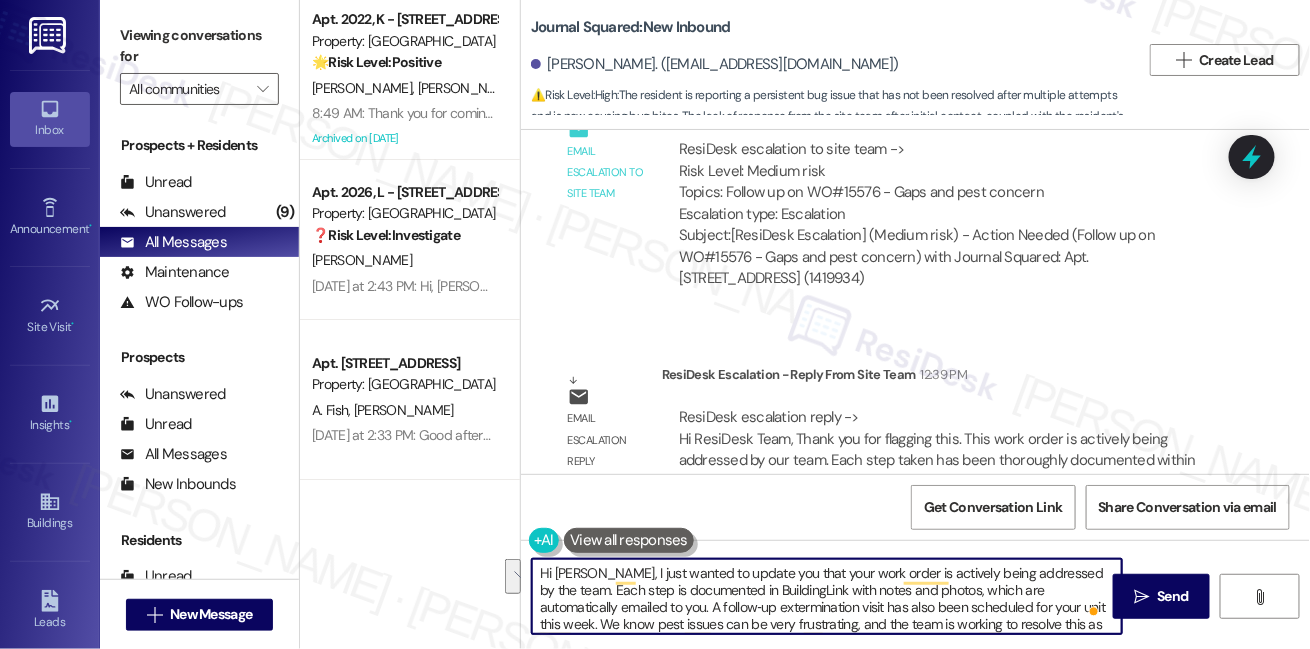 click on "Hi [PERSON_NAME], I just wanted to update you that your work order is actively being addressed by the team. Each step is documented in BuildingLink with notes and photos, which are automatically emailed to you. A follow‑up extermination visit has also been scheduled for your unit this week. We know pest issues can be very frustrating, and the team is working to resolve this as quickly and thoroughly as possible." at bounding box center [827, 596] 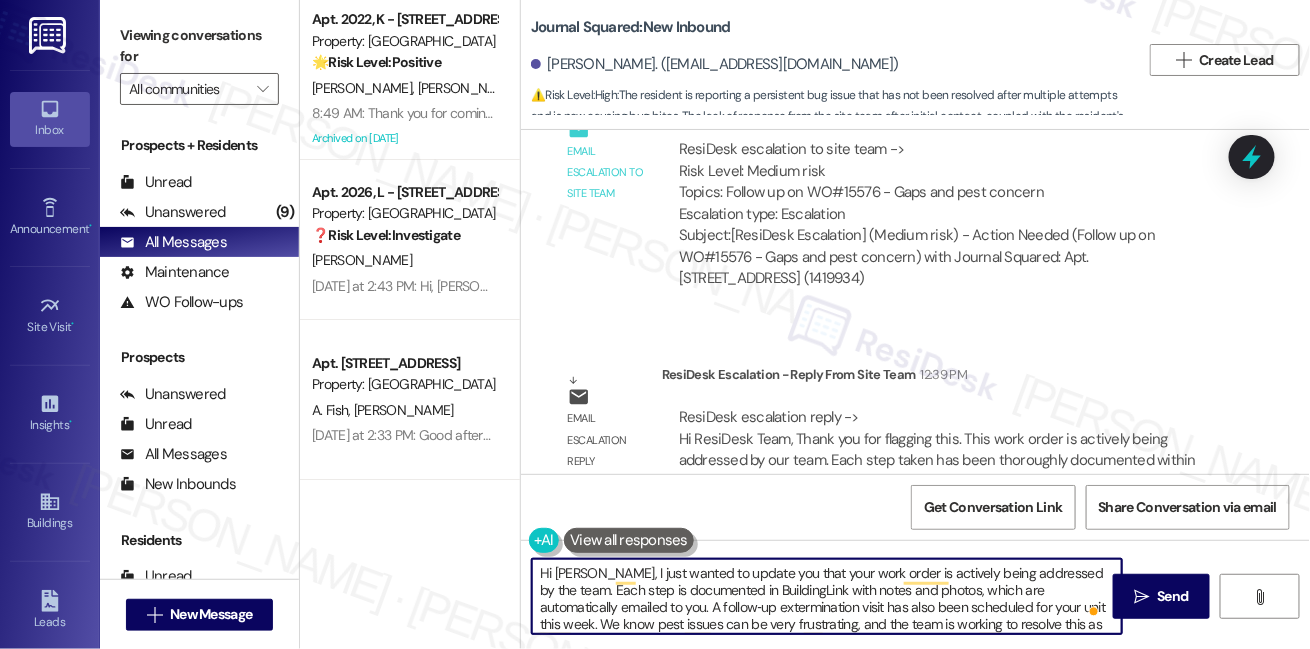 click on "Hi [PERSON_NAME], I just wanted to update you that your work order is actively being addressed by the team. Each step is documented in BuildingLink with notes and photos, which are automatically emailed to you. A follow‑up extermination visit has also been scheduled for your unit this week. We know pest issues can be very frustrating, and the team is working to resolve this as quickly and thoroughly as possible." at bounding box center [827, 596] 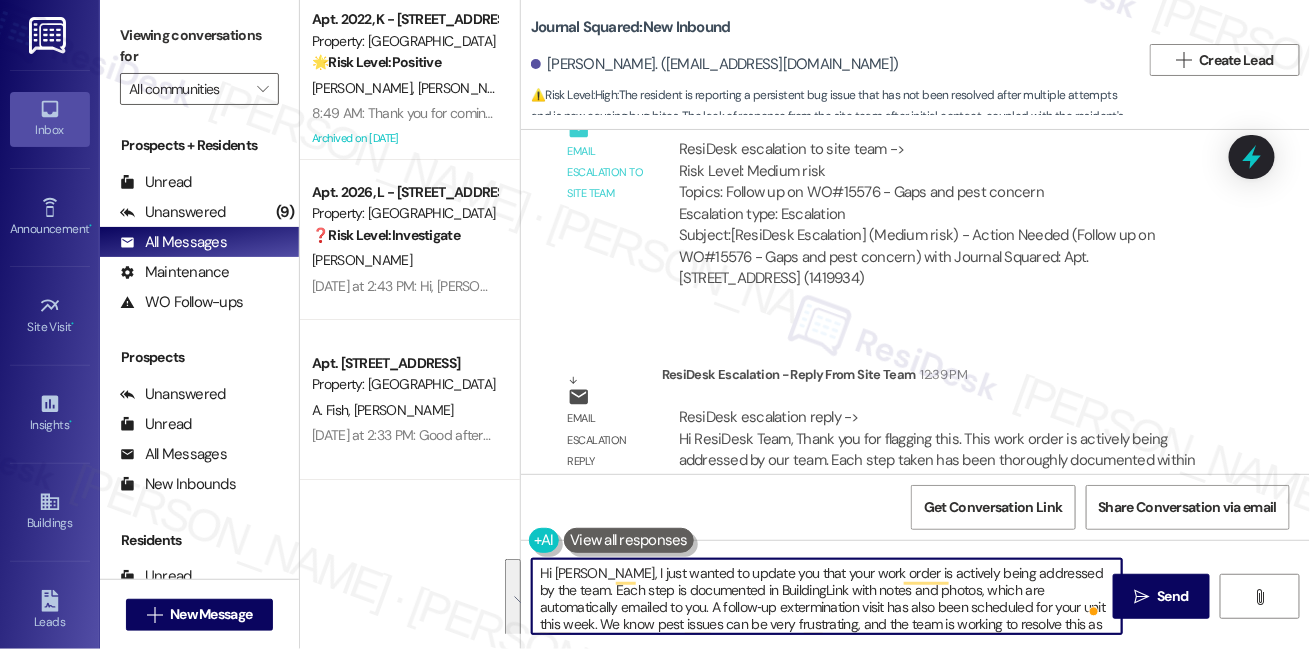 click on "Hi [PERSON_NAME], I just wanted to update you that your work order is actively being addressed by the team. Each step is documented in BuildingLink with notes and photos, which are automatically emailed to you. A follow‑up extermination visit has also been scheduled for your unit this week. We know pest issues can be very frustrating, and the team is working to resolve this as quickly and thoroughly as possible." at bounding box center [827, 596] 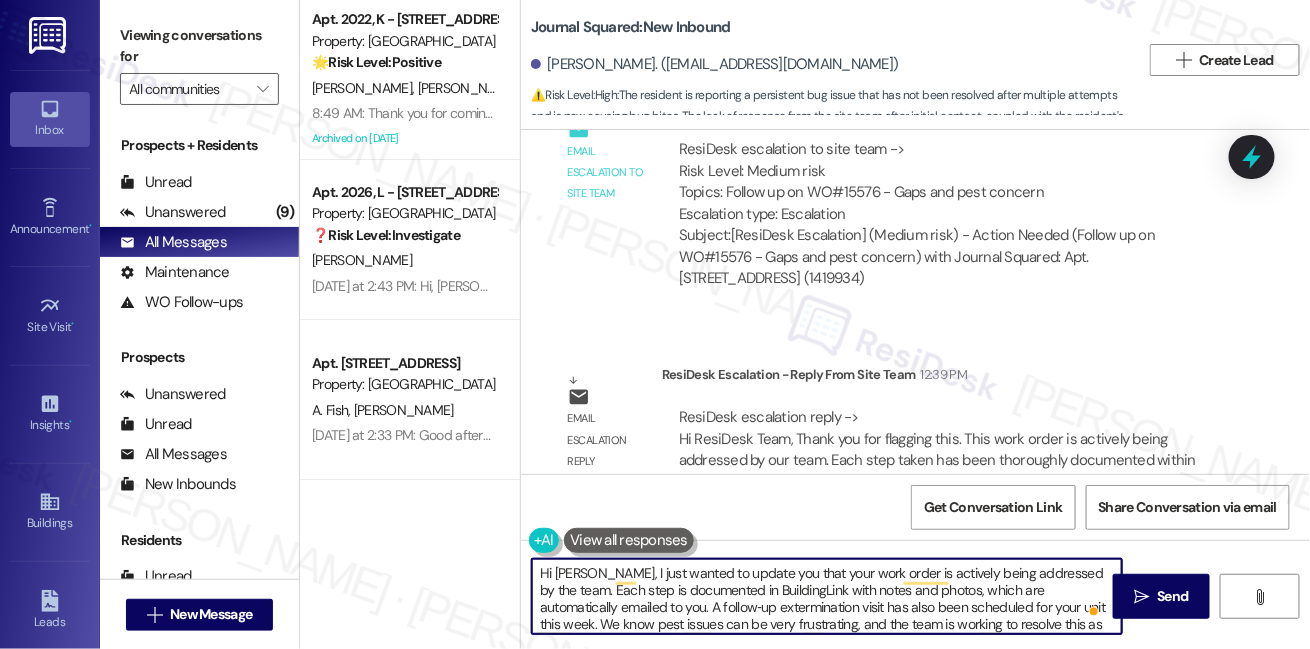 click on "Hi [PERSON_NAME], I just wanted to update you that your work order is actively being addressed by the team. Each step is documented in BuildingLink with notes and photos, which are automatically emailed to you. A follow‑up extermination visit has also been scheduled for your unit this week. We know pest issues can be very frustrating, and the team is working to resolve this as quickly and thoroughly as possible." at bounding box center [827, 596] 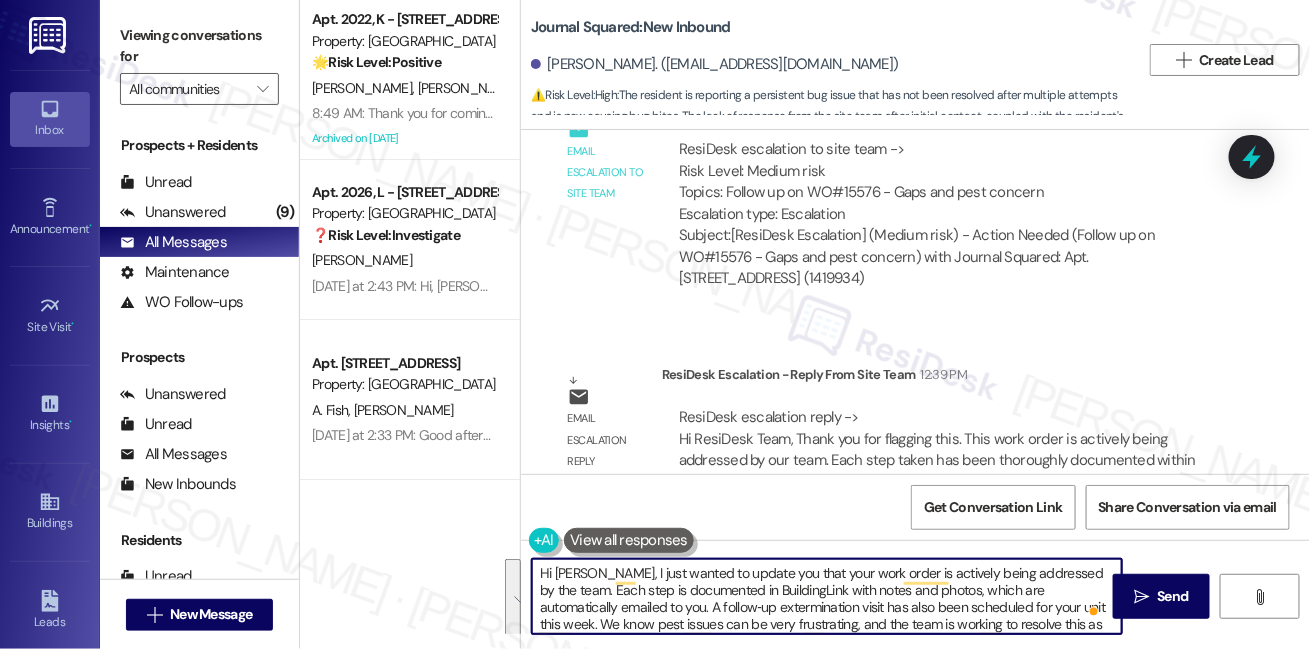 scroll, scrollTop: 21, scrollLeft: 0, axis: vertical 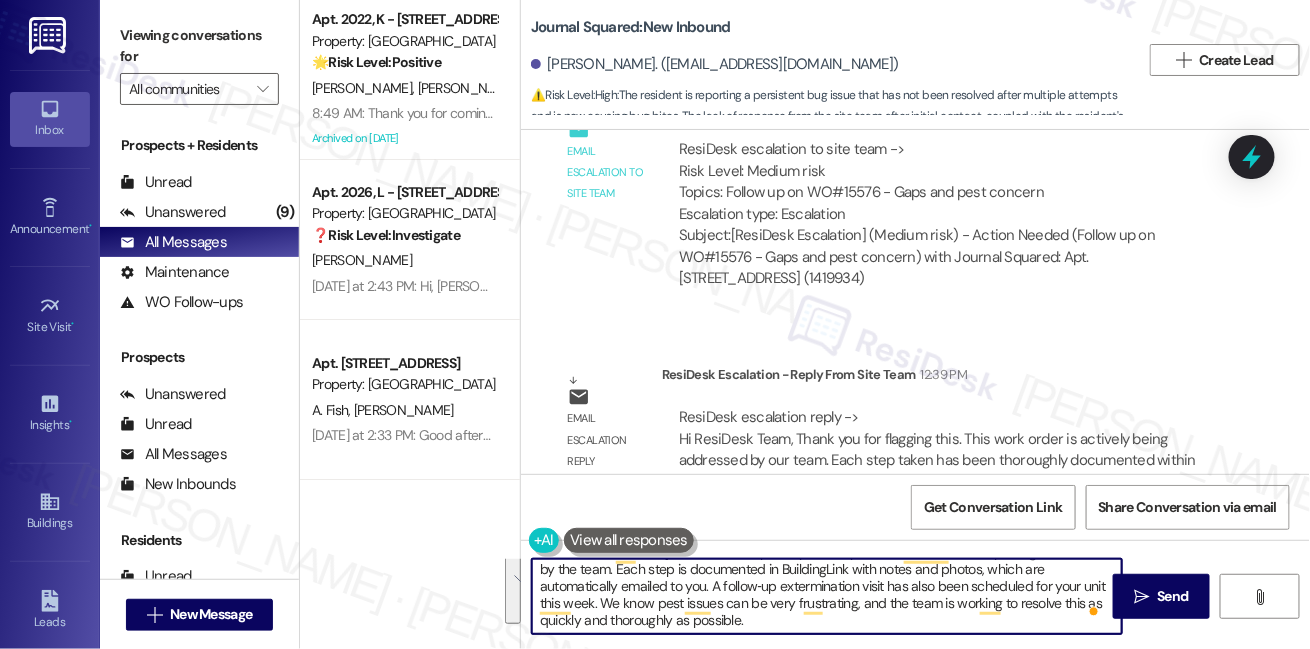 click on "Hi [PERSON_NAME], I just wanted to update you that your work order is actively being addressed by the team. Each step is documented in BuildingLink with notes and photos, which are automatically emailed to you. A follow‑up extermination visit has also been scheduled for your unit this week. We know pest issues can be very frustrating, and the team is working to resolve this as quickly and thoroughly as possible." at bounding box center [827, 596] 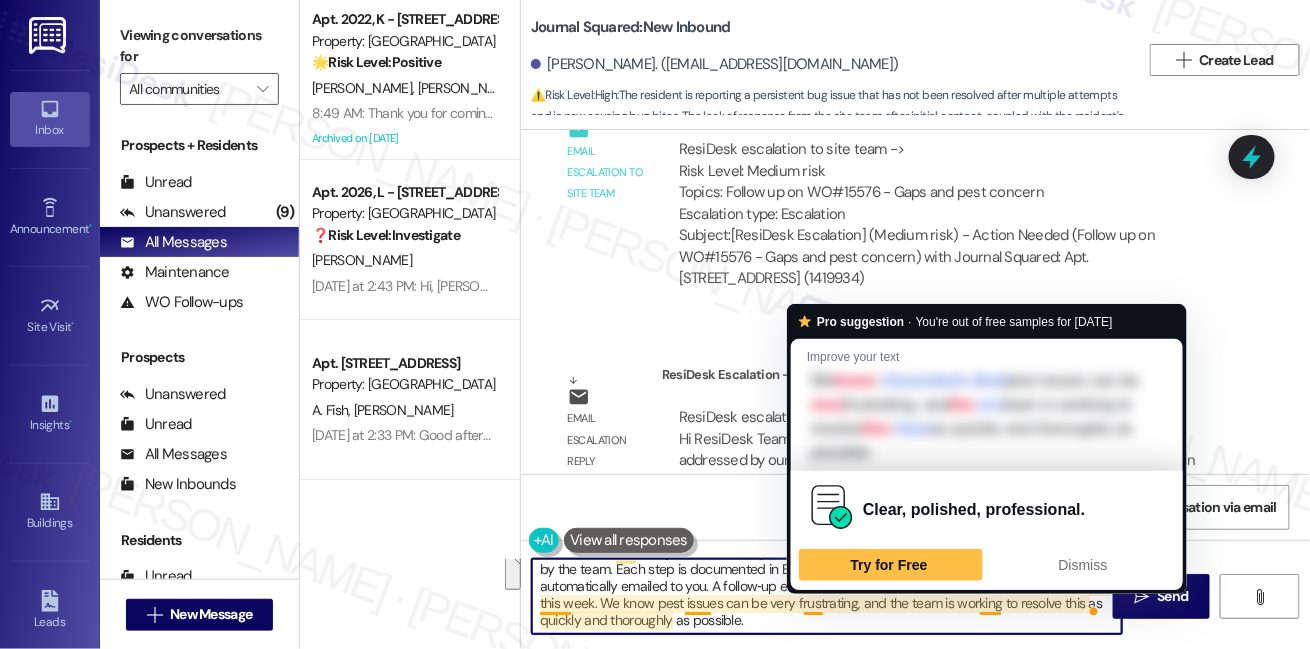 drag, startPoint x: 632, startPoint y: 581, endPoint x: 816, endPoint y: 613, distance: 186.76189 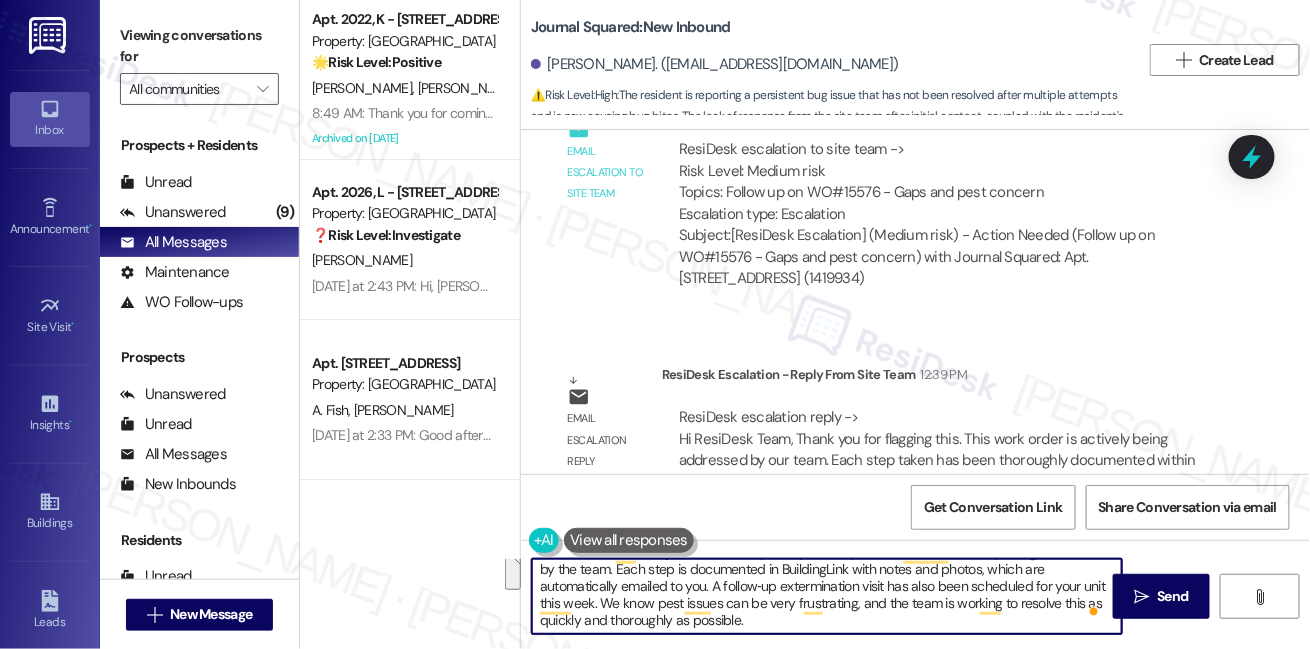 click on "Hi [PERSON_NAME], I just wanted to update you that your work order is actively being addressed by the team. Each step is documented in BuildingLink with notes and photos, which are automatically emailed to you. A follow‑up extermination visit has also been scheduled for your unit this week. We know pest issues can be very frustrating, and the team is working to resolve this as quickly and thoroughly as possible." at bounding box center [827, 596] 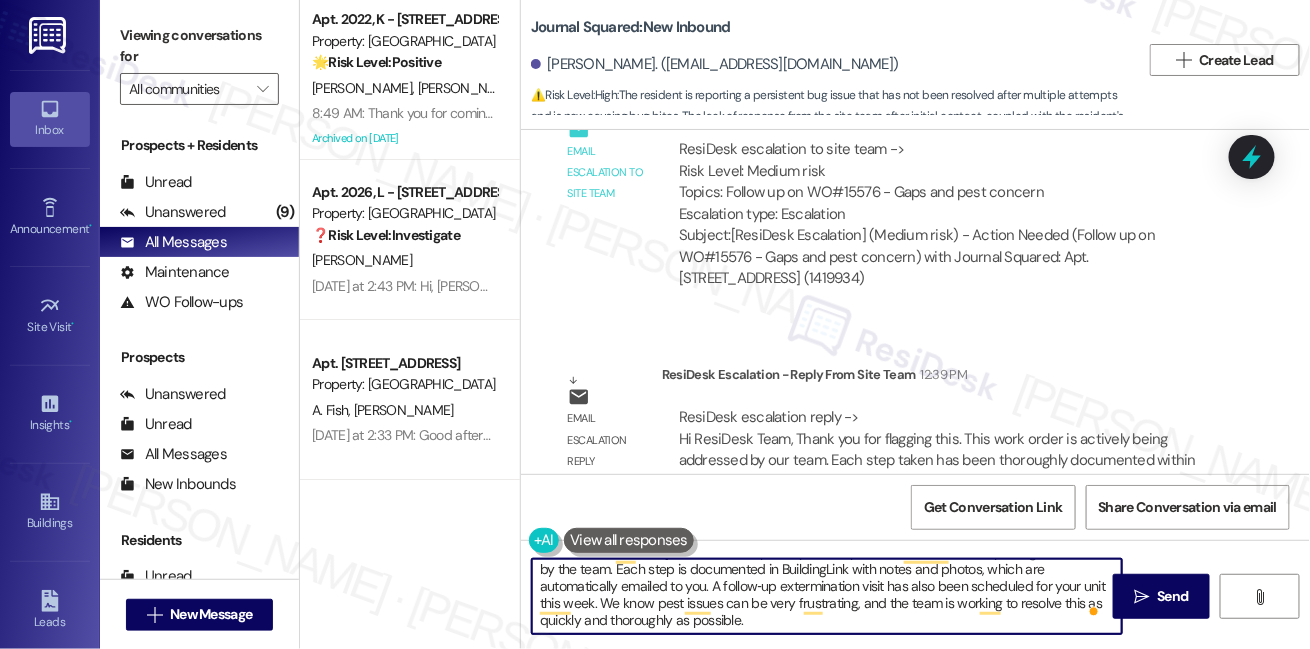 scroll, scrollTop: 0, scrollLeft: 0, axis: both 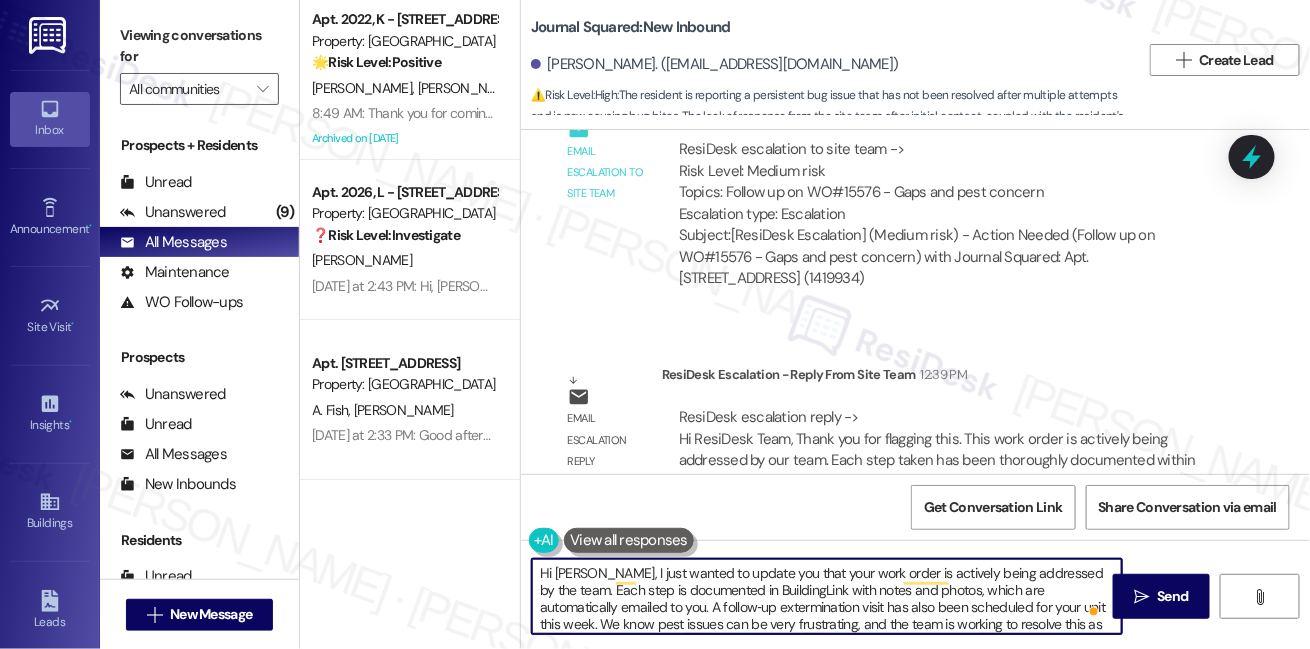 click on "Hi [PERSON_NAME], I just wanted to update you that your work order is actively being addressed by the team. Each step is documented in BuildingLink with notes and photos, which are automatically emailed to you. A follow‑up extermination visit has also been scheduled for your unit this week. We know pest issues can be very frustrating, and the team is working to resolve this as quickly and thoroughly as possible." at bounding box center (827, 596) 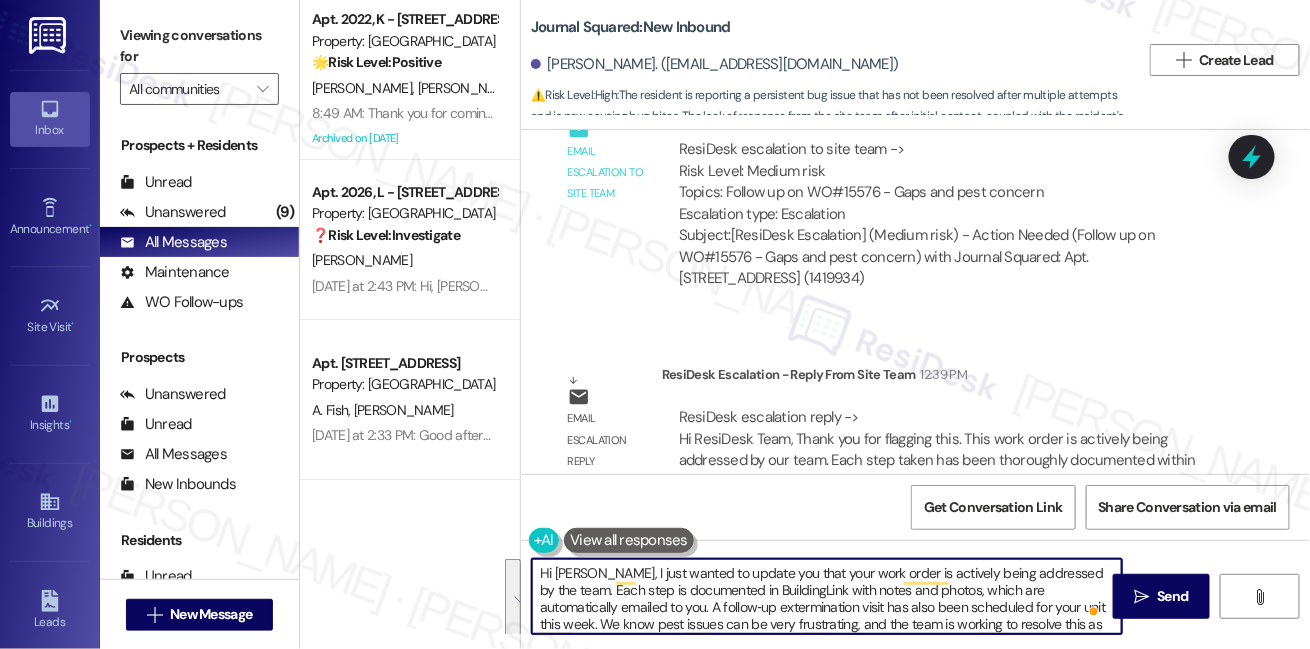 click on "Hi [PERSON_NAME], I just wanted to update you that your work order is actively being addressed by the team. Each step is documented in BuildingLink with notes and photos, which are automatically emailed to you. A follow‑up extermination visit has also been scheduled for your unit this week. We know pest issues can be very frustrating, and the team is working to resolve this as quickly and thoroughly as possible." at bounding box center [827, 596] 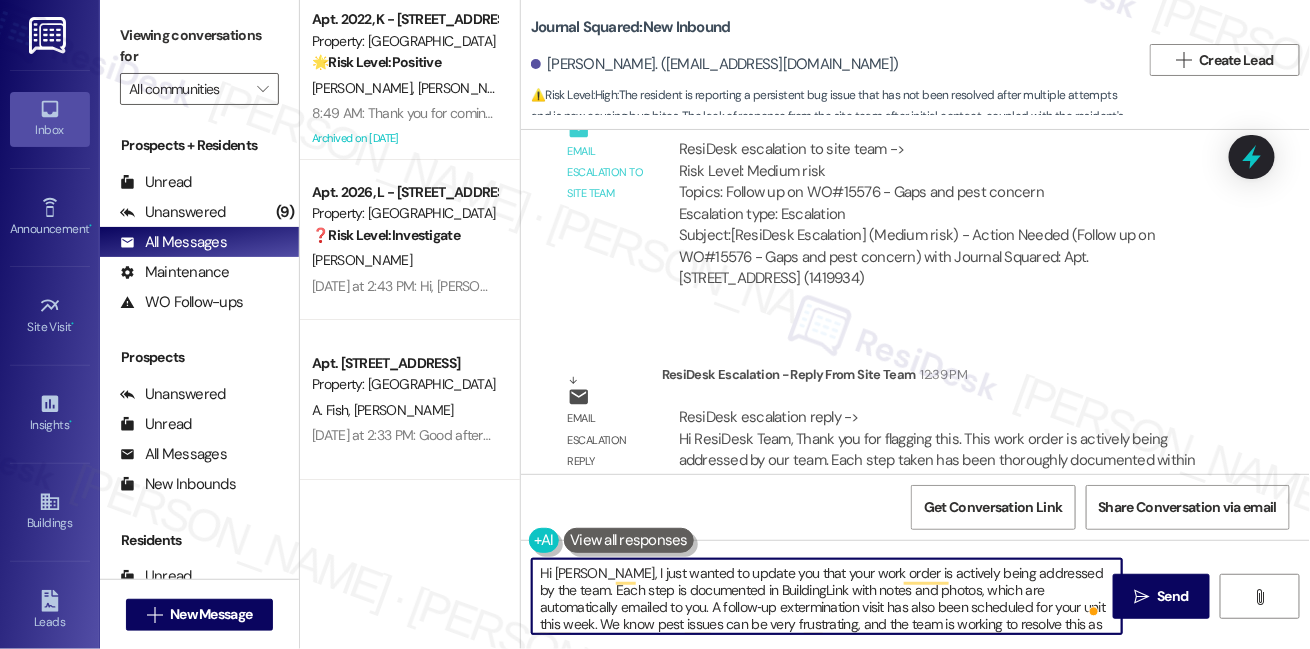 click on "Hi [PERSON_NAME], I just wanted to update you that your work order is actively being addressed by the team. Each step is documented in BuildingLink with notes and photos, which are automatically emailed to you. A follow‑up extermination visit has also been scheduled for your unit this week. We know pest issues can be very frustrating, and the team is working to resolve this as quickly and thoroughly as possible." at bounding box center (827, 596) 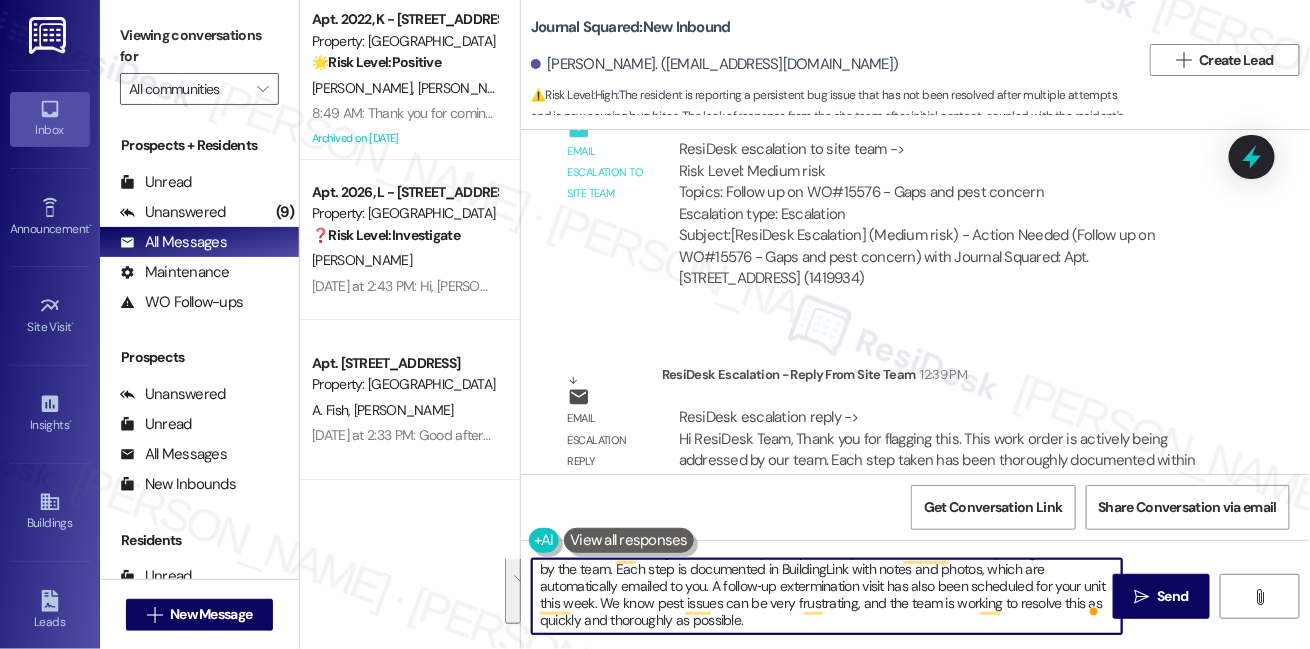 click on "Hi [PERSON_NAME], I just wanted to update you that your work order is actively being addressed by the team. Each step is documented in BuildingLink with notes and photos, which are automatically emailed to you. A follow‑up extermination visit has also been scheduled for your unit this week. We know pest issues can be very frustrating, and the team is working to resolve this as quickly and thoroughly as possible." at bounding box center (827, 596) 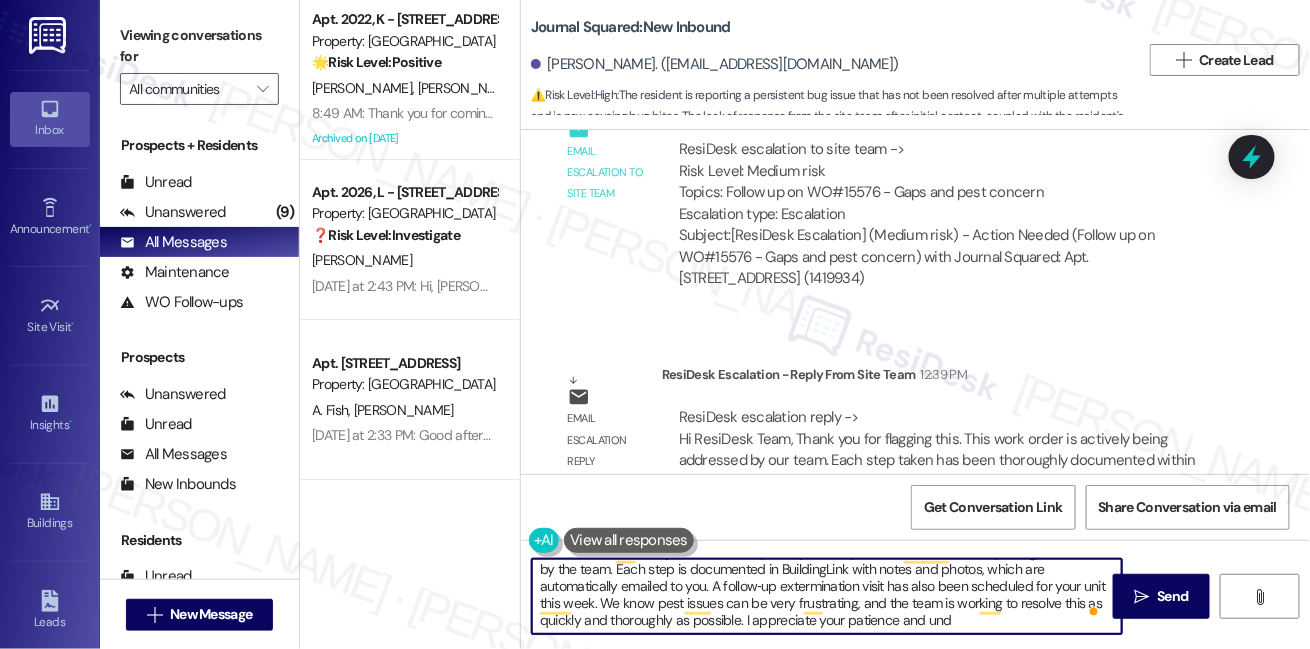 click on "Hi [PERSON_NAME], I just wanted to update you that your work order is actively being addressed by the team. Each step is documented in BuildingLink with notes and photos, which are automatically emailed to you. A follow‑up extermination visit has also been scheduled for your unit this week. We know pest issues can be very frustrating, and the team is working to resolve this as quickly and thoroughly as possible. I appreciate your patience and und" at bounding box center [827, 596] 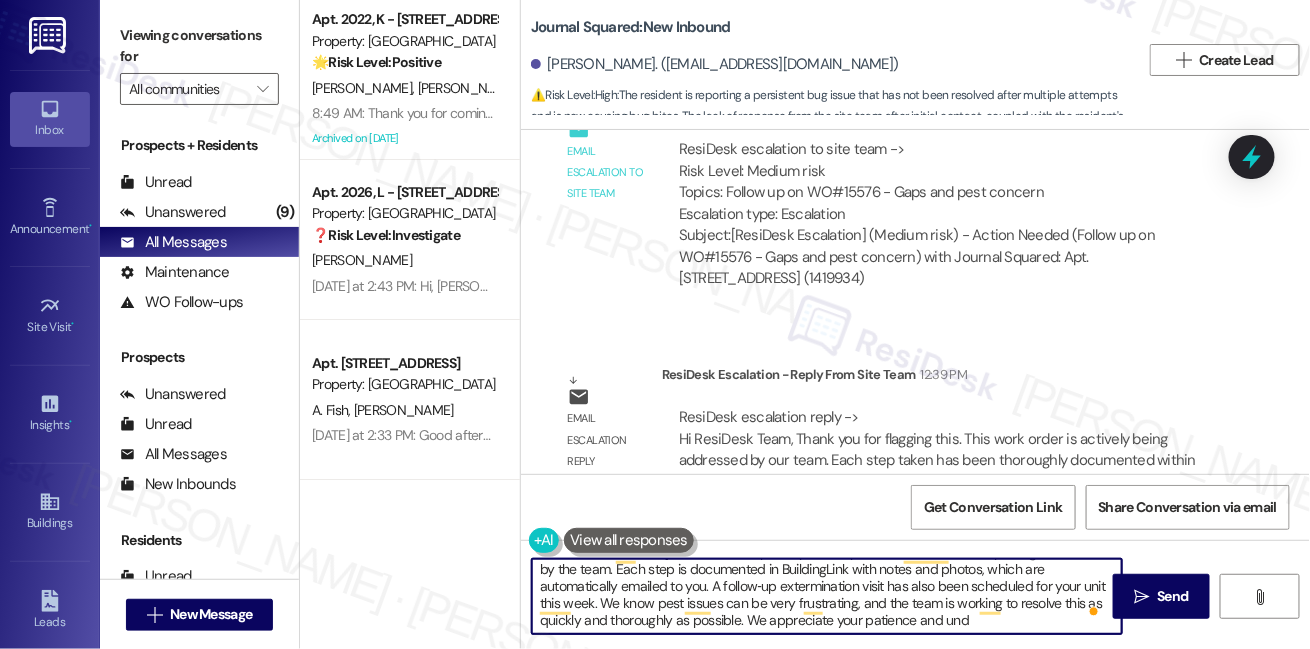 click on "Hi [PERSON_NAME], I just wanted to update you that your work order is actively being addressed by the team. Each step is documented in BuildingLink with notes and photos, which are automatically emailed to you. A follow‑up extermination visit has also been scheduled for your unit this week. We know pest issues can be very frustrating, and the team is working to resolve this as quickly and thoroughly as possible. We appreciate your patience and und" at bounding box center [827, 596] 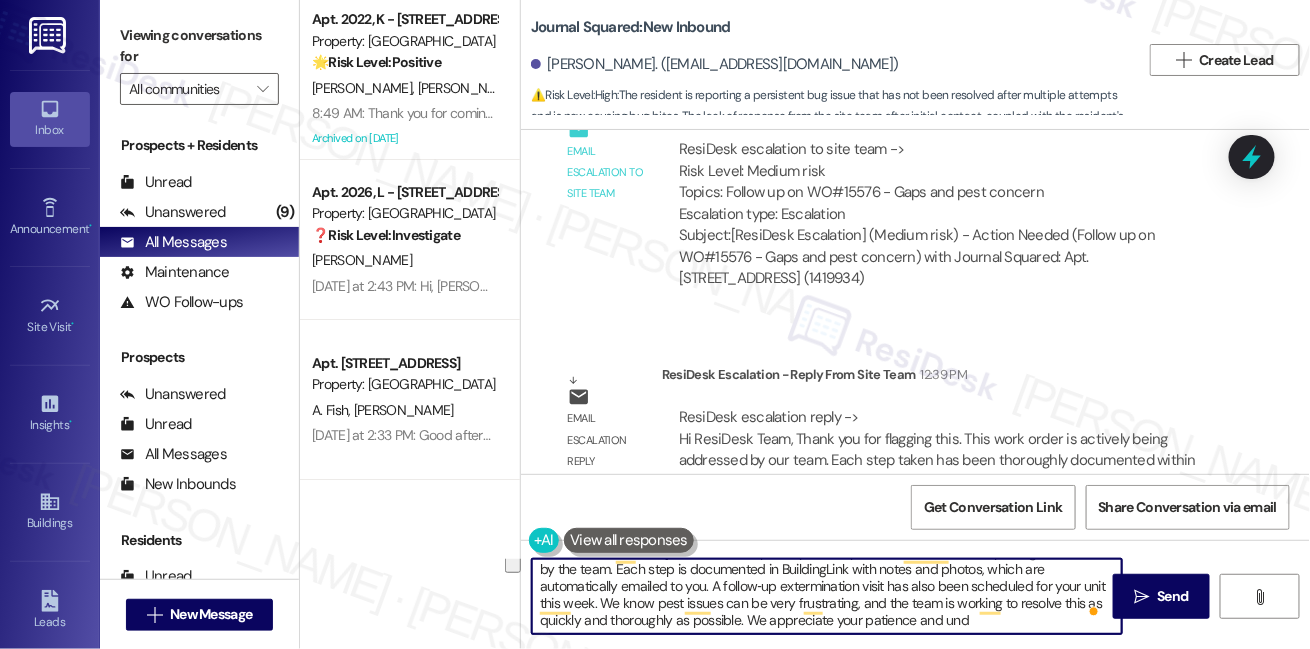 click on "Hi [PERSON_NAME], I just wanted to update you that your work order is actively being addressed by the team. Each step is documented in BuildingLink with notes and photos, which are automatically emailed to you. A follow‑up extermination visit has also been scheduled for your unit this week. We know pest issues can be very frustrating, and the team is working to resolve this as quickly and thoroughly as possible. We appreciate your patience and und" at bounding box center [827, 596] 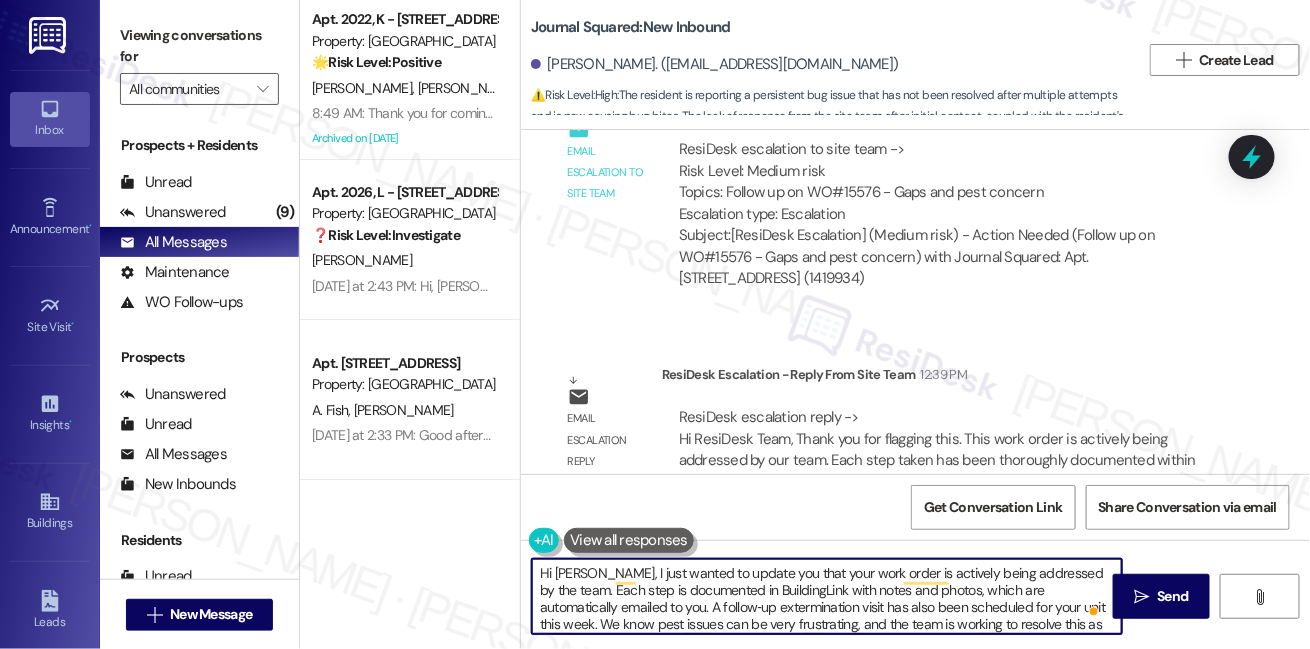click on "Hi [PERSON_NAME], I just wanted to update you that your work order is actively being addressed by the team. Each step is documented in BuildingLink with notes and photos, which are automatically emailed to you. A follow‑up extermination visit has also been scheduled for your unit this week. We know pest issues can be very frustrating, and the team is working to resolve this as quickly and thoroughly as possible. We appreciate your patience and understanding." at bounding box center [827, 596] 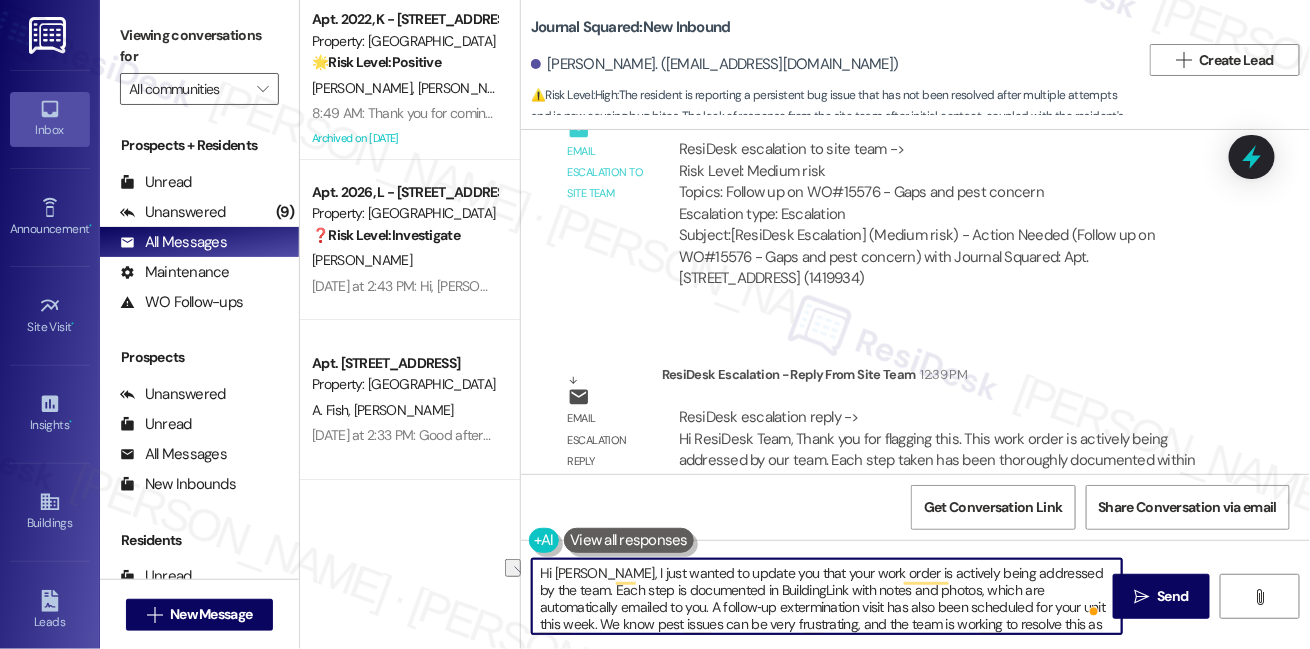 drag, startPoint x: 609, startPoint y: 573, endPoint x: 694, endPoint y: 574, distance: 85.00588 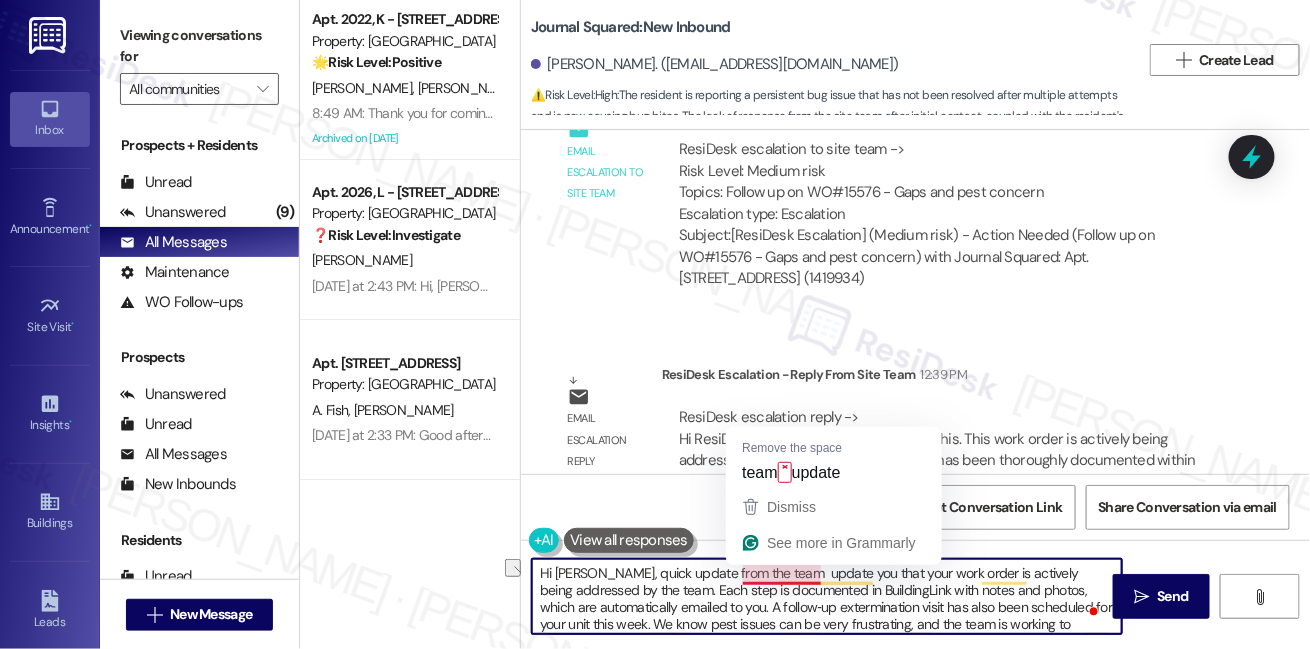 drag, startPoint x: 849, startPoint y: 572, endPoint x: 779, endPoint y: 573, distance: 70.00714 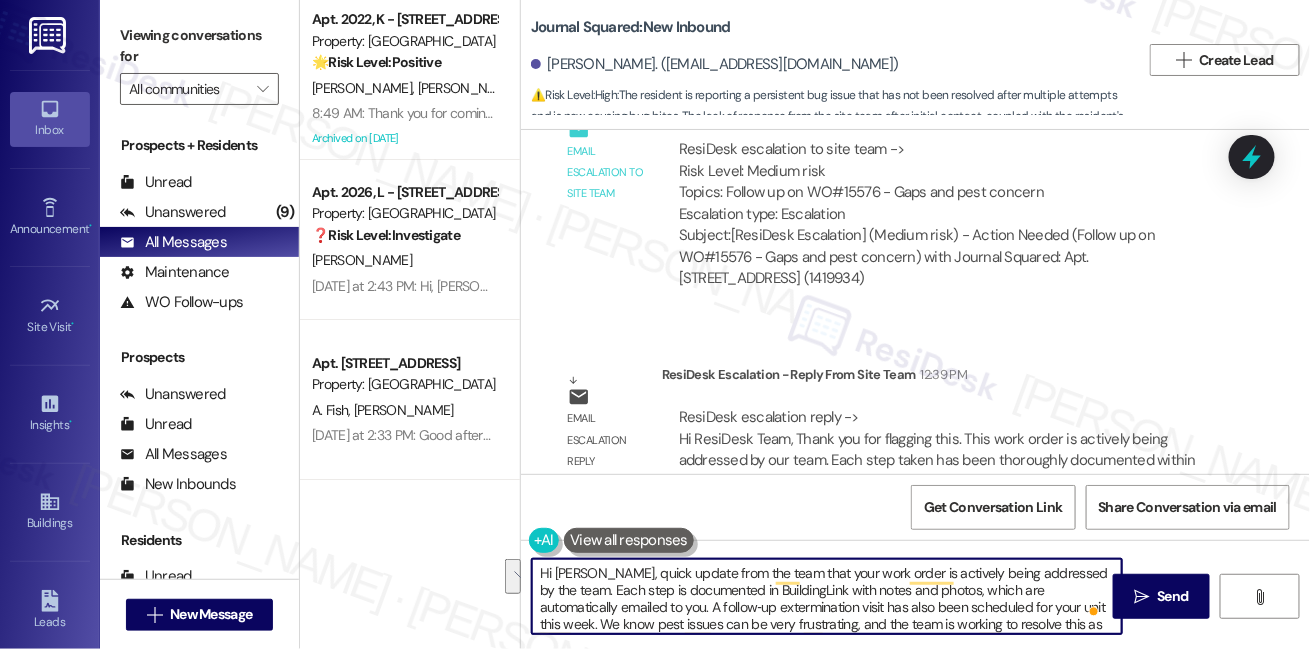drag, startPoint x: 1054, startPoint y: 568, endPoint x: 570, endPoint y: 598, distance: 484.92886 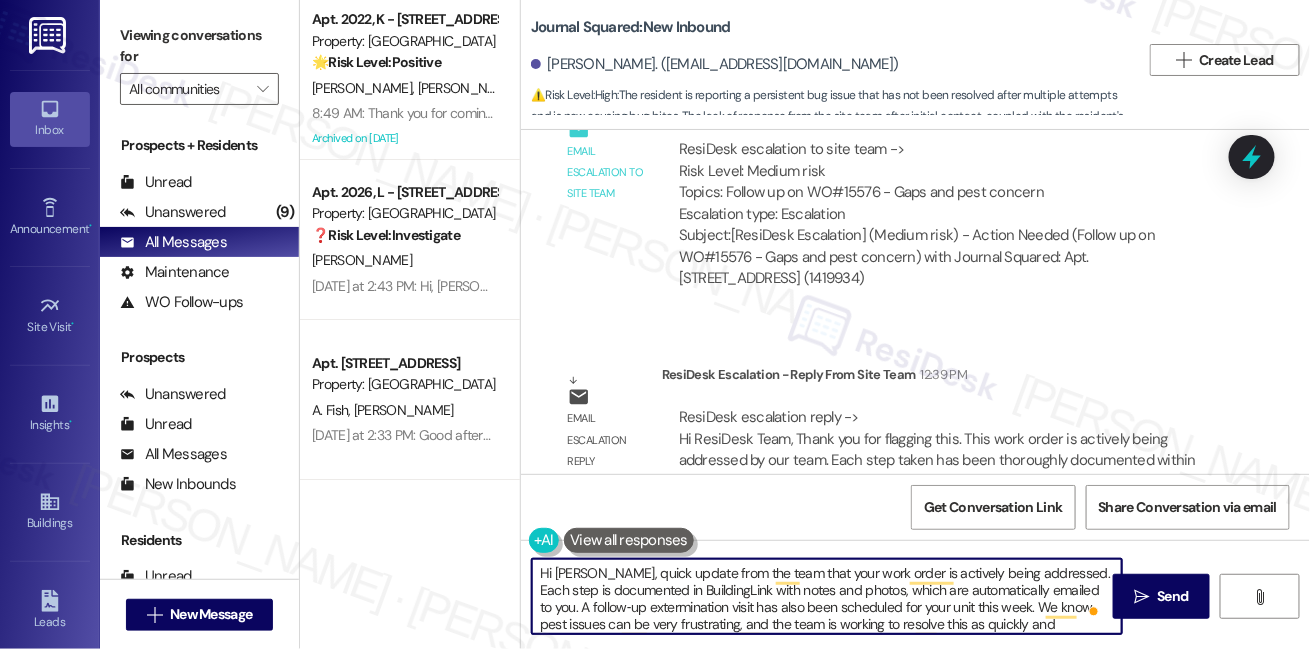 scroll, scrollTop: 16, scrollLeft: 0, axis: vertical 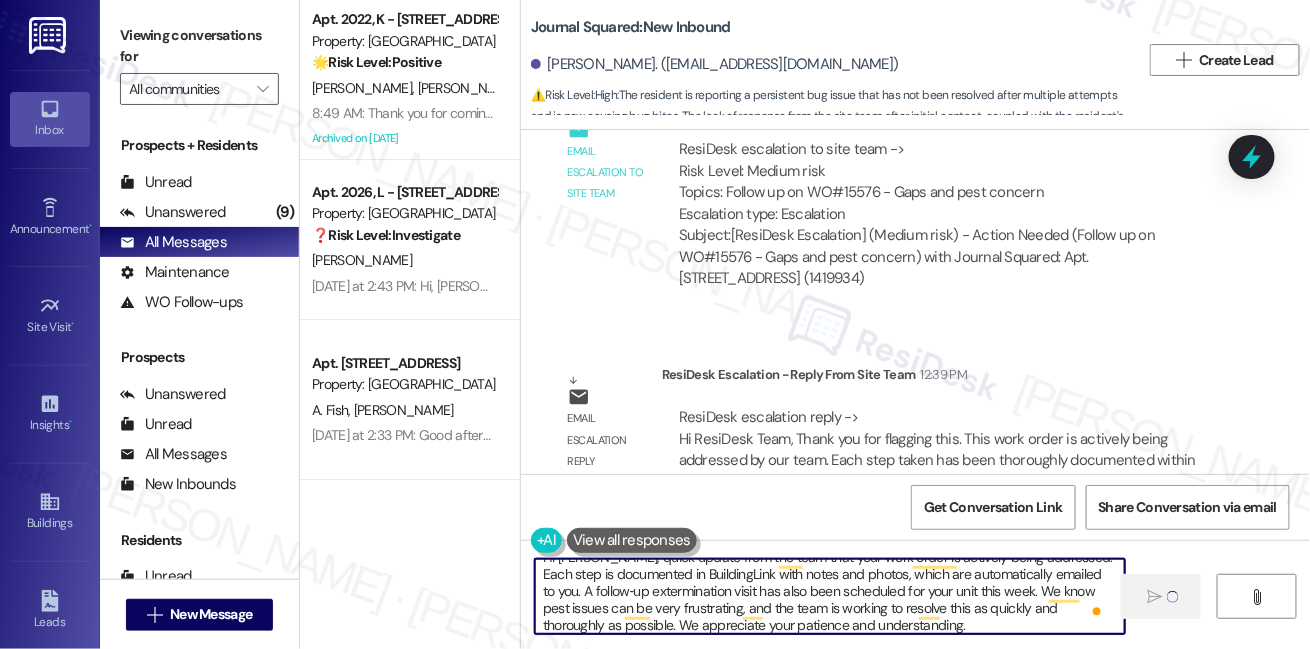 type on "Hi [PERSON_NAME], quick update from the team that your work order is actively being addressed. Each step is documented in BuildingLink with notes and photos, which are automatically emailed to you. A follow‑up extermination visit has also been scheduled for your unit this week. We know pest issues can be very frustrating, and the team is working to resolve this as quickly and thoroughly as possible. We appreciate your patience and understanding." 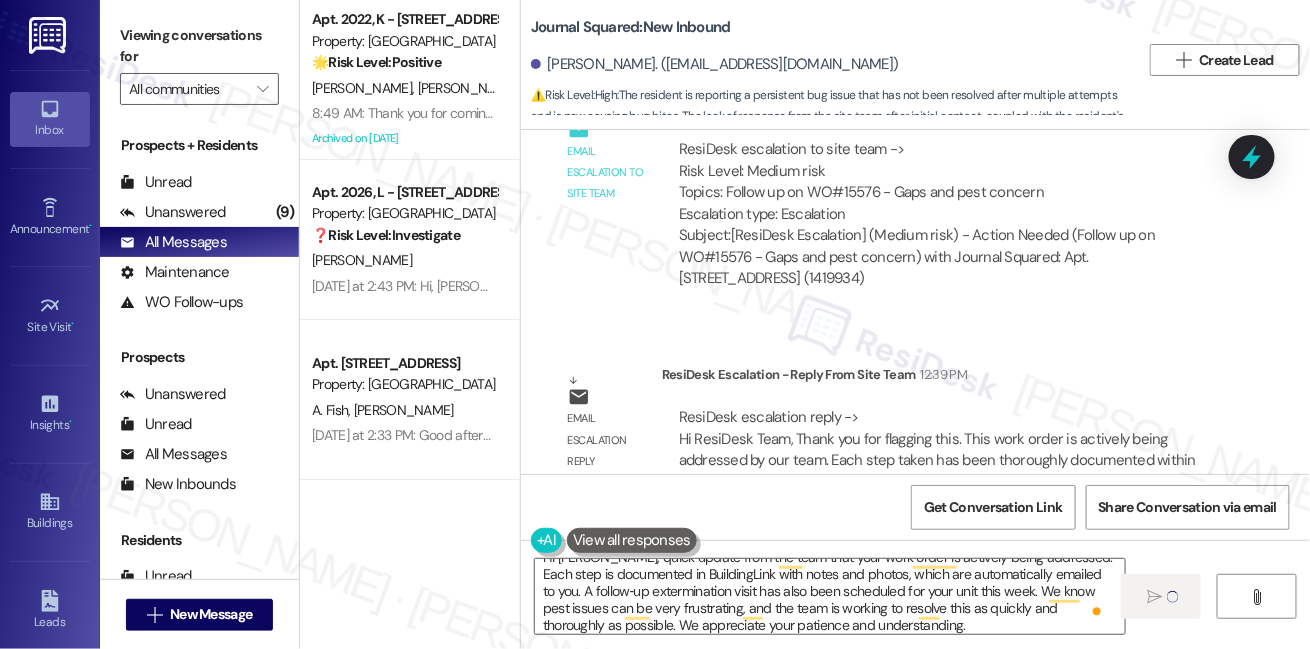 type 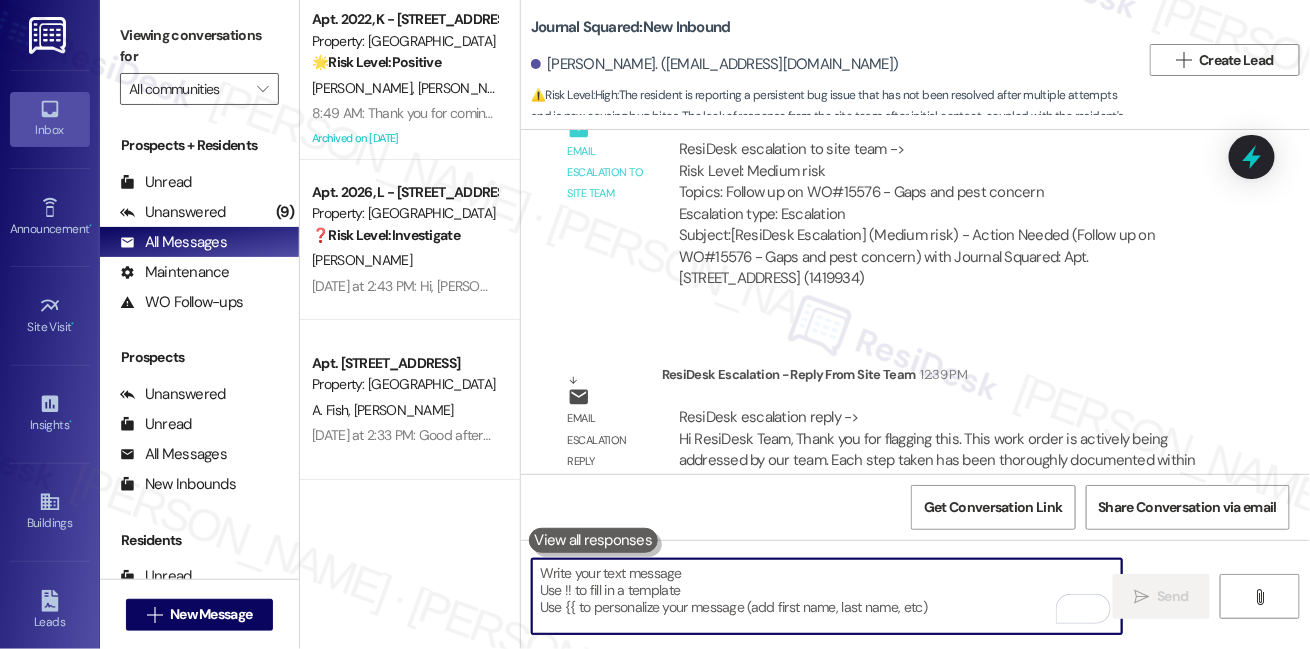 scroll, scrollTop: 0, scrollLeft: 0, axis: both 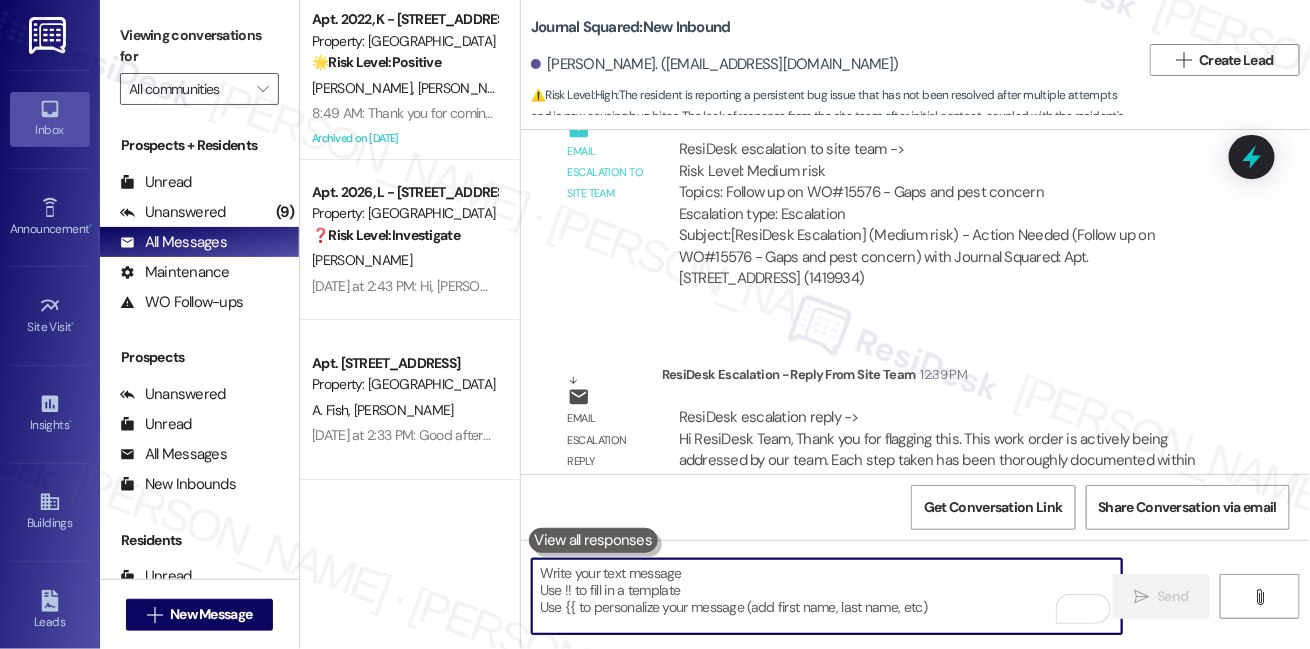 click on "ResiDesk escalation reply ->
Hi ResiDesk Team, Thank you for flagging this. This work order is actively being addressed by our team. Each step taken has been thoroughly documented within BuildingLink, including detailed notes and ResiDesk escalation reply ->
Hi ResiDesk Team, Thank you for flagging this. This work order is actively being addressed by our team. Each step taken has been thoroughly documented within BuildingLink, including detailed notes and" at bounding box center [937, 449] 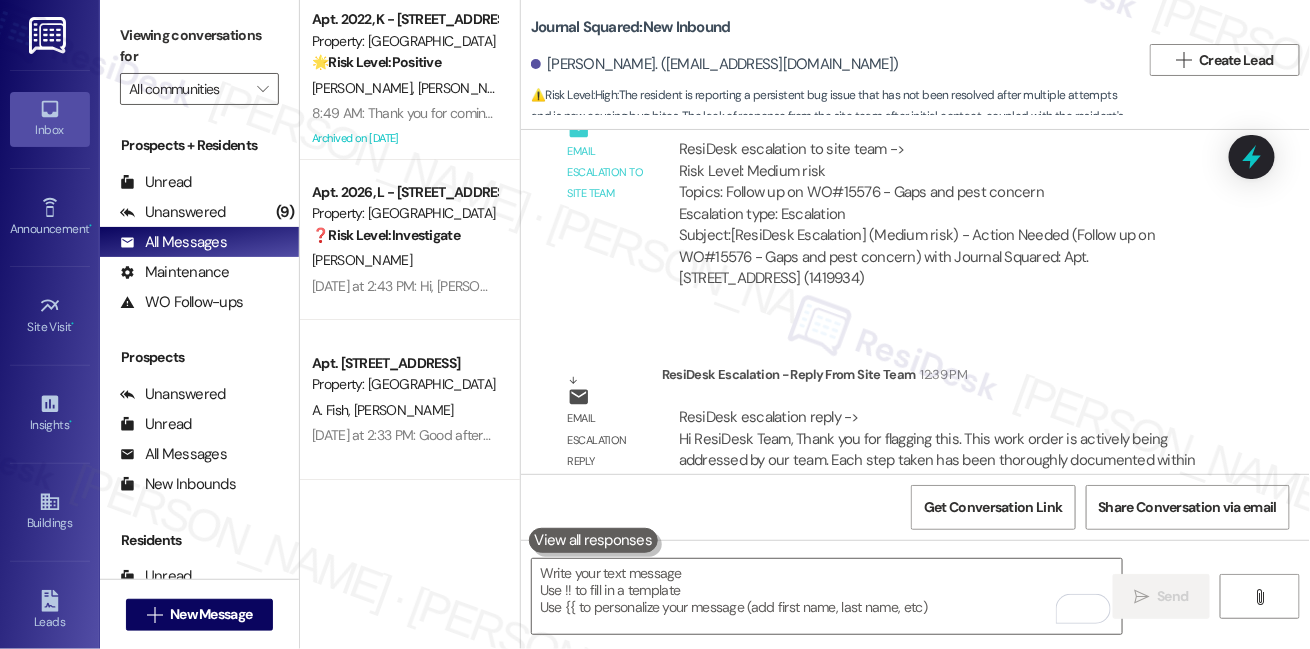 click on "ResiDesk escalation reply ->
Hi ResiDesk Team, Thank you for flagging this. This work order is actively being addressed by our team. Each step taken has been thoroughly documented within BuildingLink, including detailed notes and ResiDesk escalation reply ->
Hi ResiDesk Team, Thank you for flagging this. This work order is actively being addressed by our team. Each step taken has been thoroughly documented within BuildingLink, including detailed notes and" at bounding box center (937, 449) 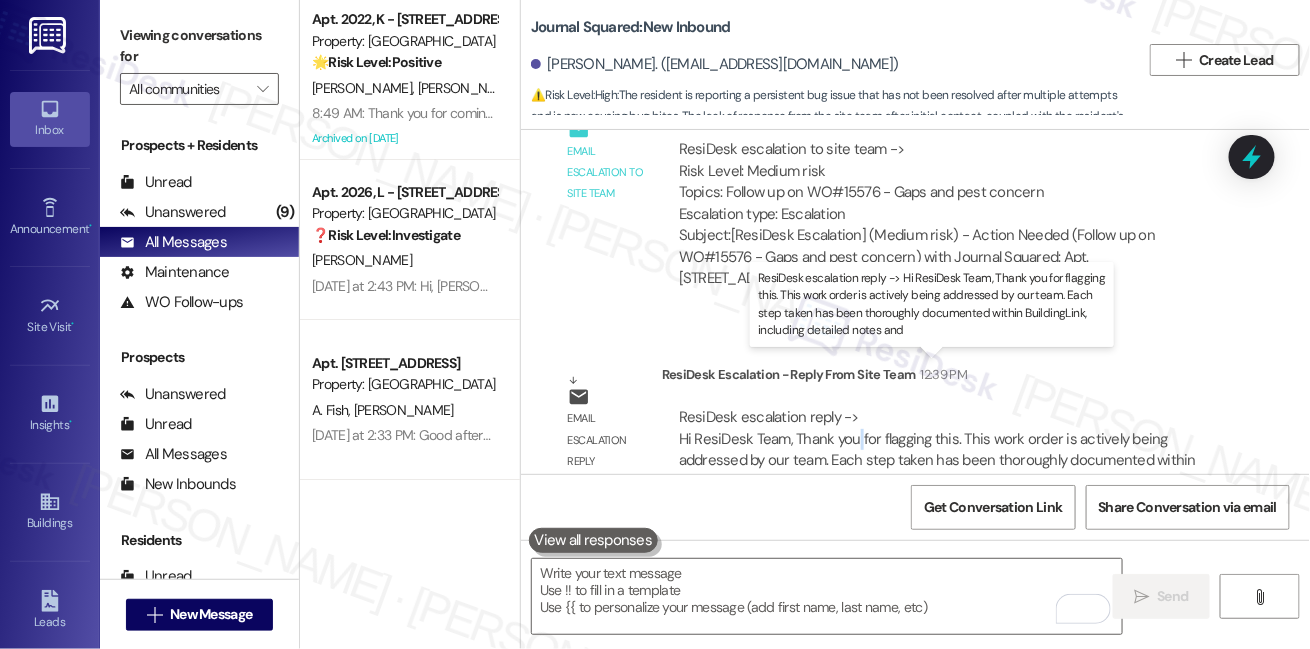 click on "ResiDesk escalation reply ->
Hi ResiDesk Team, Thank you for flagging this. This work order is actively being addressed by our team. Each step taken has been thoroughly documented within BuildingLink, including detailed notes and ResiDesk escalation reply ->
Hi ResiDesk Team, Thank you for flagging this. This work order is actively being addressed by our team. Each step taken has been thoroughly documented within BuildingLink, including detailed notes and" at bounding box center [937, 449] 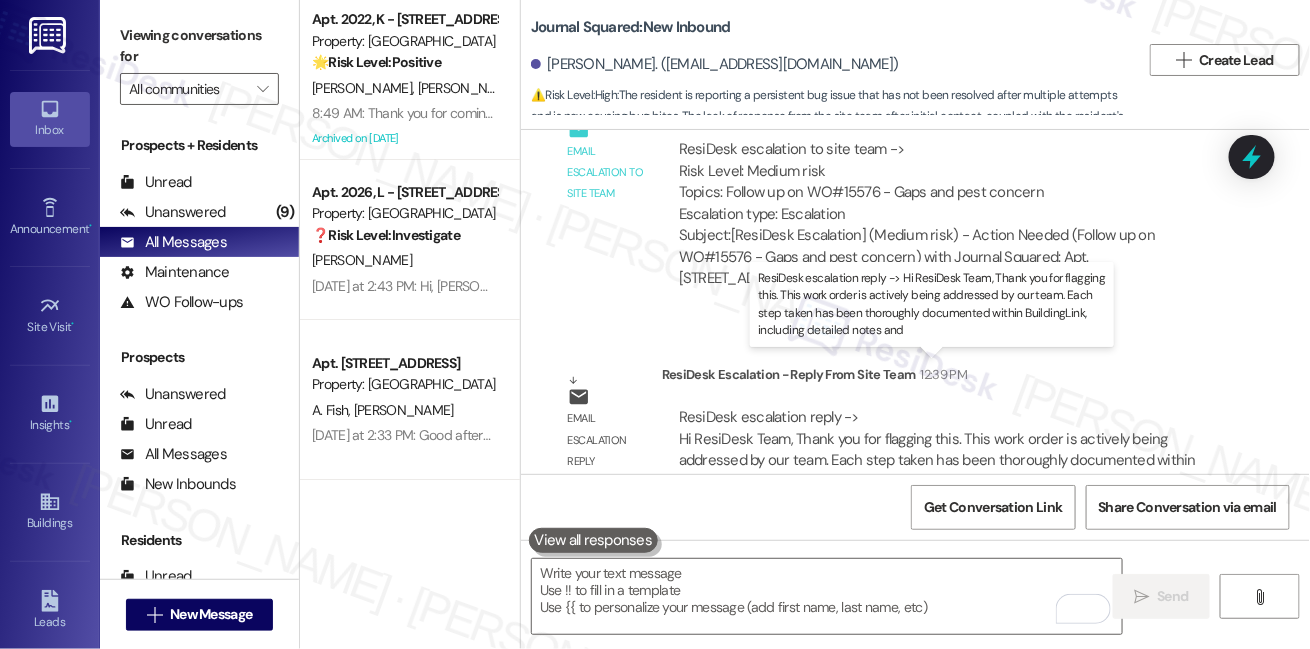 click on "ResiDesk escalation reply ->
Hi ResiDesk Team, Thank you for flagging this. This work order is actively being addressed by our team. Each step taken has been thoroughly documented within BuildingLink, including detailed notes and ResiDesk escalation reply ->
Hi ResiDesk Team, Thank you for flagging this. This work order is actively being addressed by our team. Each step taken has been thoroughly documented within BuildingLink, including detailed notes and" at bounding box center [937, 449] 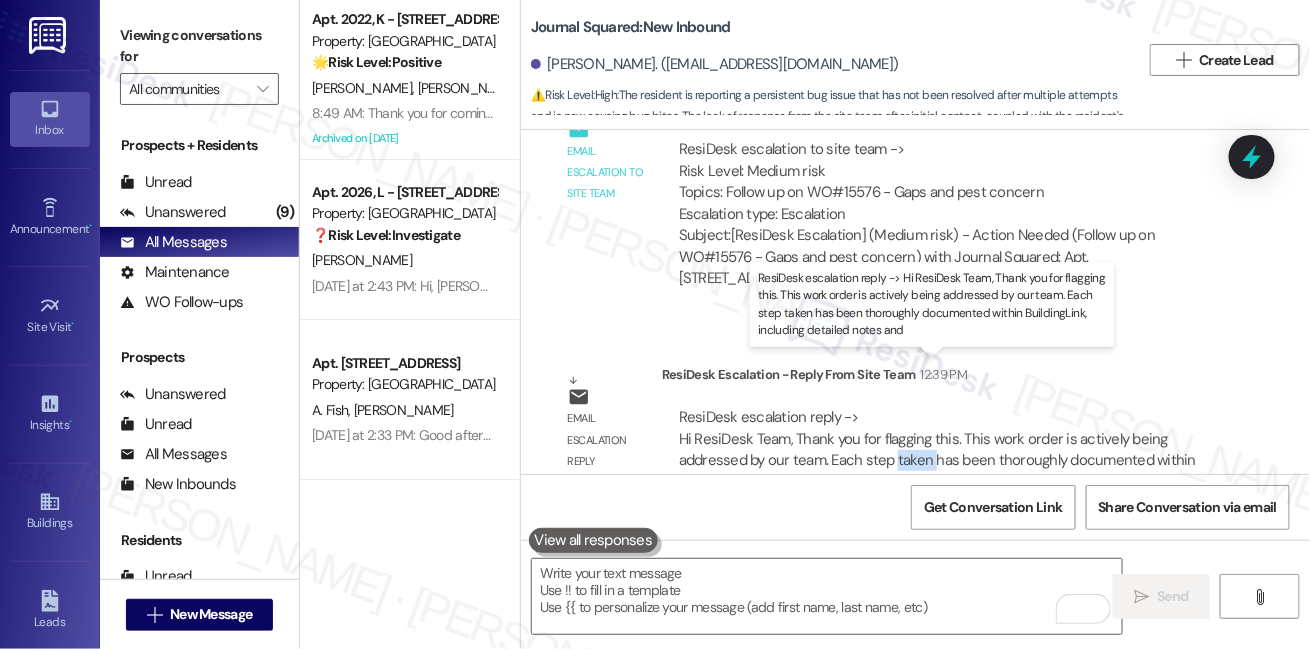 click on "ResiDesk escalation reply ->
Hi ResiDesk Team, Thank you for flagging this. This work order is actively being addressed by our team. Each step taken has been thoroughly documented within BuildingLink, including detailed notes and ResiDesk escalation reply ->
Hi ResiDesk Team, Thank you for flagging this. This work order is actively being addressed by our team. Each step taken has been thoroughly documented within BuildingLink, including detailed notes and" at bounding box center (937, 449) 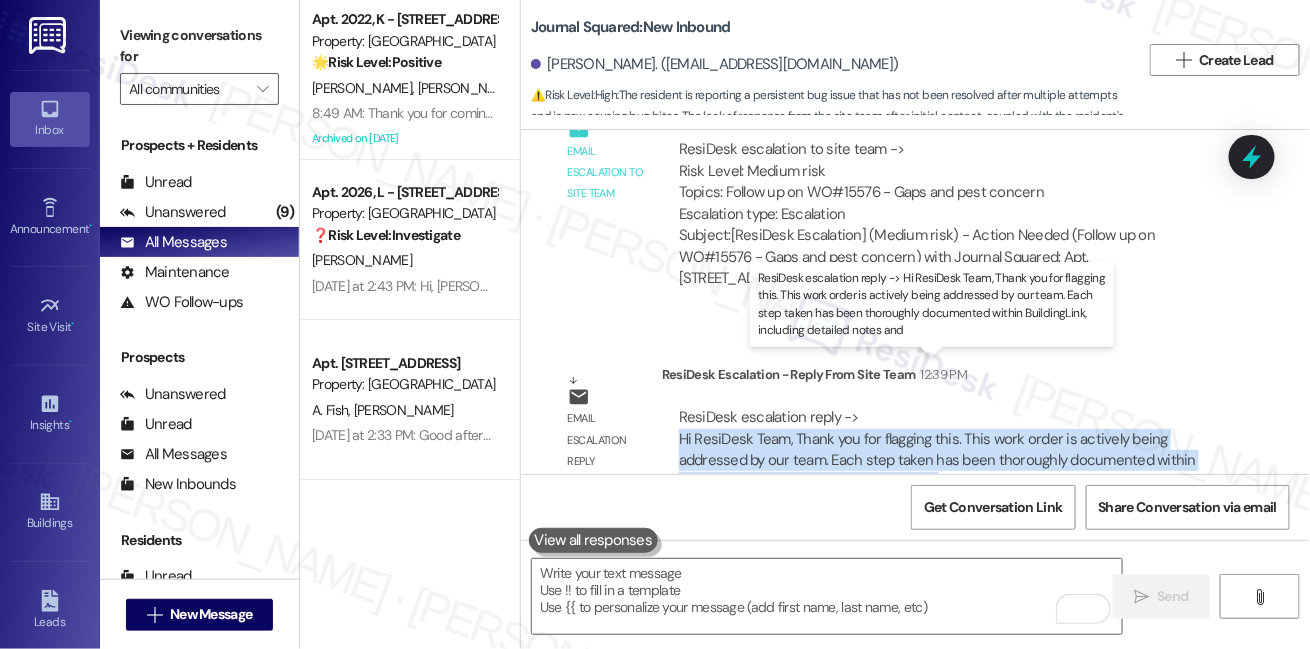 click on "ResiDesk escalation reply ->
Hi ResiDesk Team, Thank you for flagging this. This work order is actively being addressed by our team. Each step taken has been thoroughly documented within BuildingLink, including detailed notes and ResiDesk escalation reply ->
Hi ResiDesk Team, Thank you for flagging this. This work order is actively being addressed by our team. Each step taken has been thoroughly documented within BuildingLink, including detailed notes and" at bounding box center [937, 449] 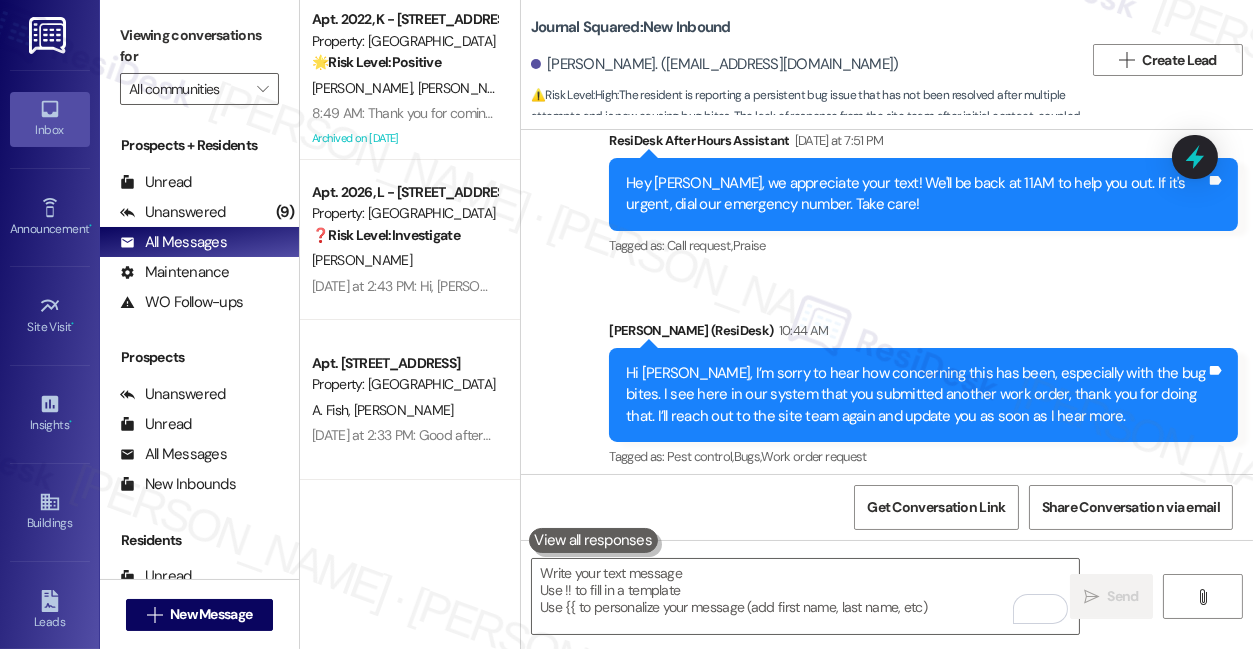 scroll, scrollTop: 12320, scrollLeft: 0, axis: vertical 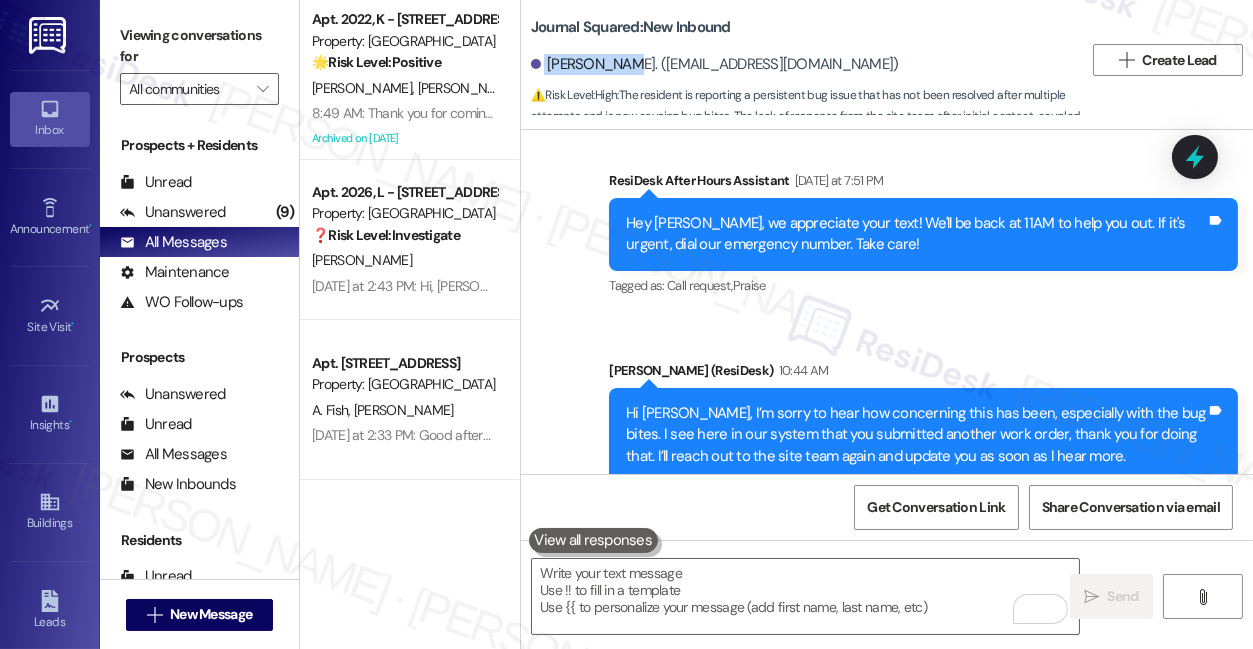 drag, startPoint x: 534, startPoint y: 63, endPoint x: 623, endPoint y: 63, distance: 89 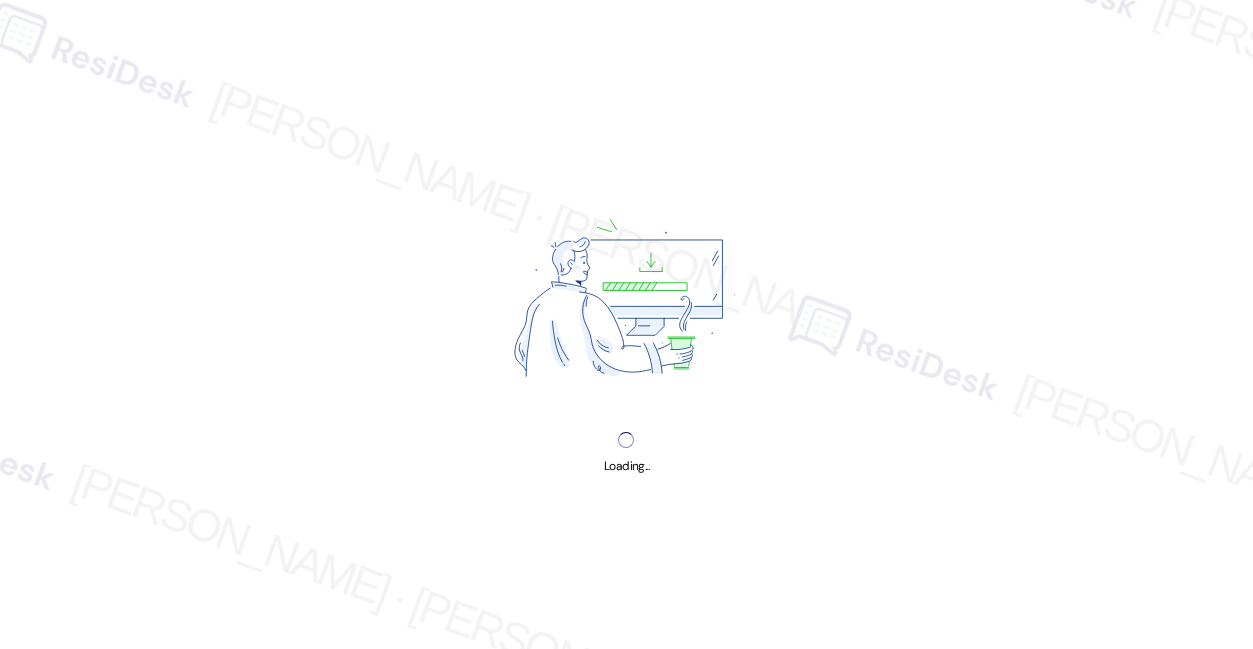 scroll, scrollTop: 0, scrollLeft: 0, axis: both 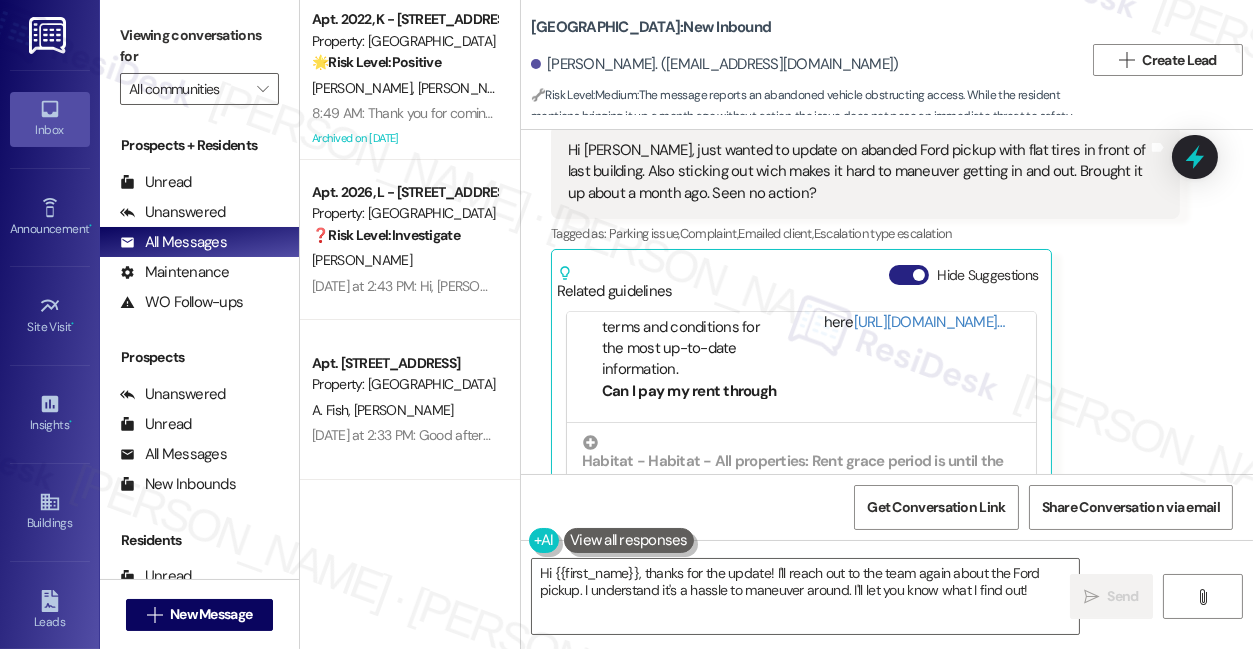 click on "Hide Suggestions" at bounding box center (909, 275) 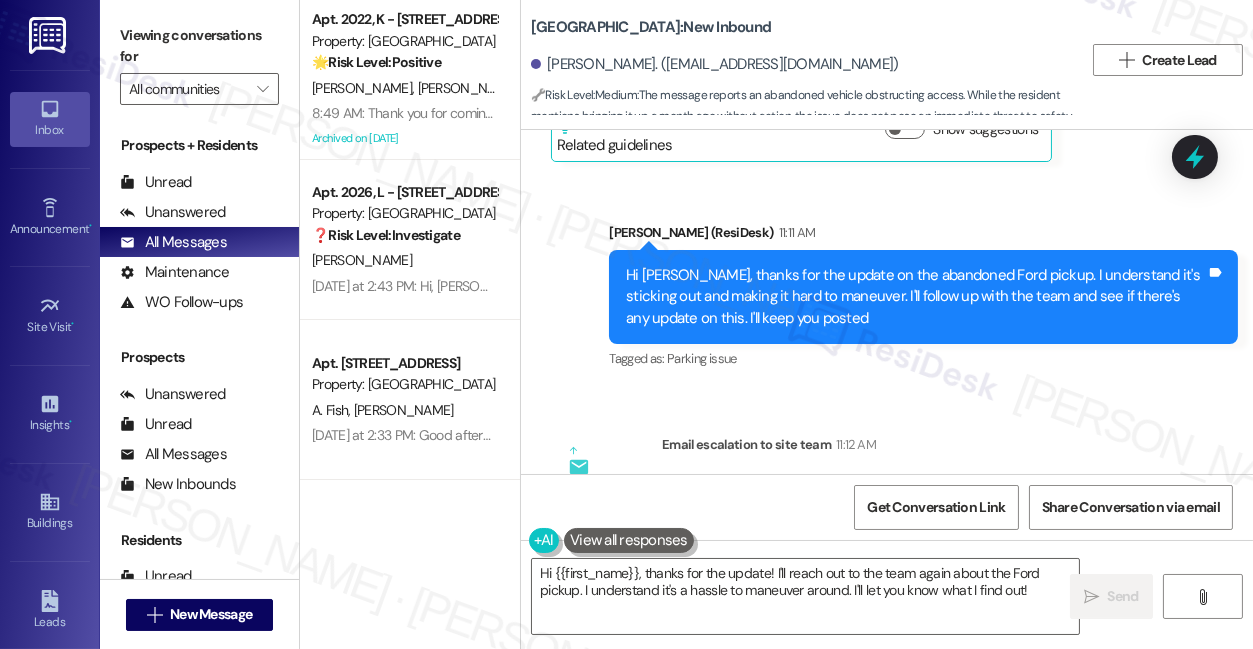 scroll, scrollTop: 18363, scrollLeft: 0, axis: vertical 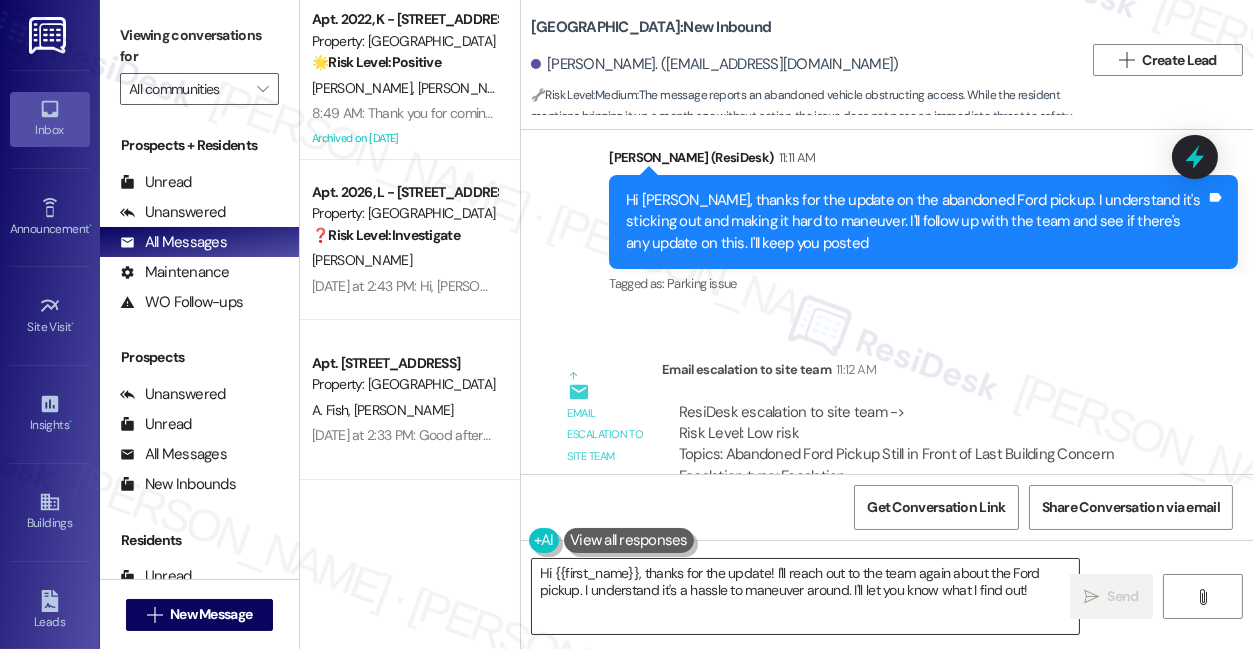 click on "Hi {{first_name}}, thanks for the update! I'll reach out to the team again about the Ford pickup. I understand it's a hassle to maneuver around. I'll let you know what I find out!" at bounding box center [805, 596] 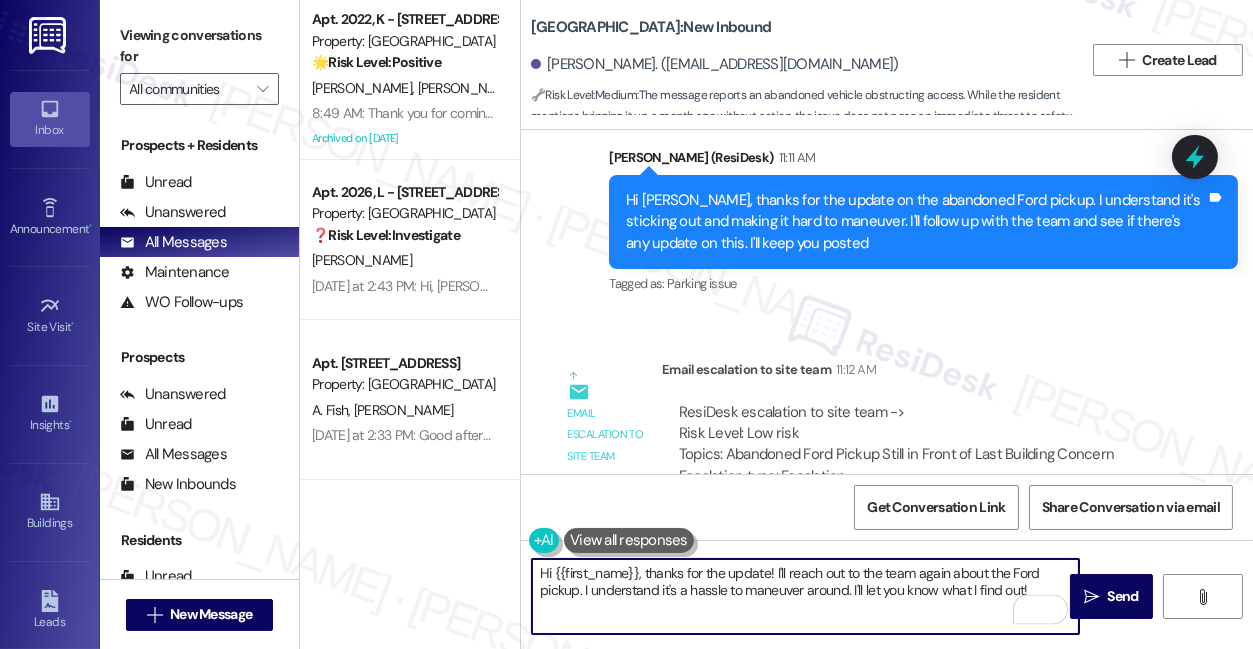 drag, startPoint x: 1029, startPoint y: 587, endPoint x: 645, endPoint y: 560, distance: 384.94806 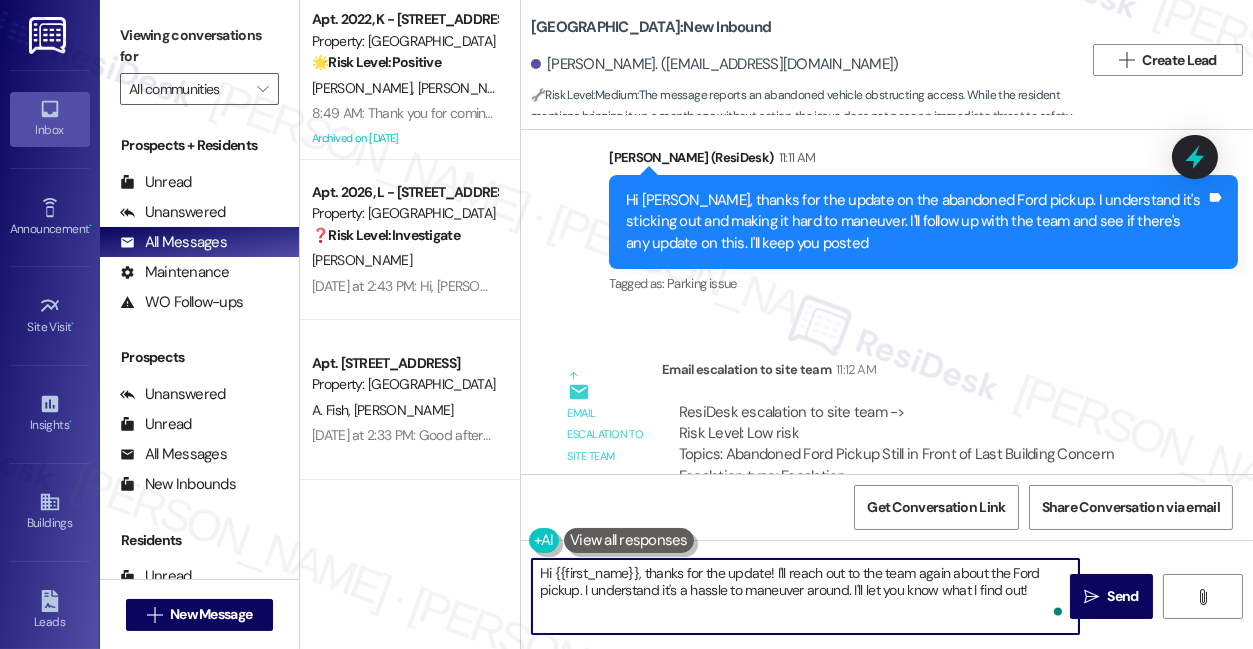 paste on "The vehicle is in running order and doesn't have flat tires. This is the second vehicle, so it doesn't get driven as much. It is in a parking space and within the lines. I have no evidence to support a violation or reason to instruct the resident to relocate their vehicle." 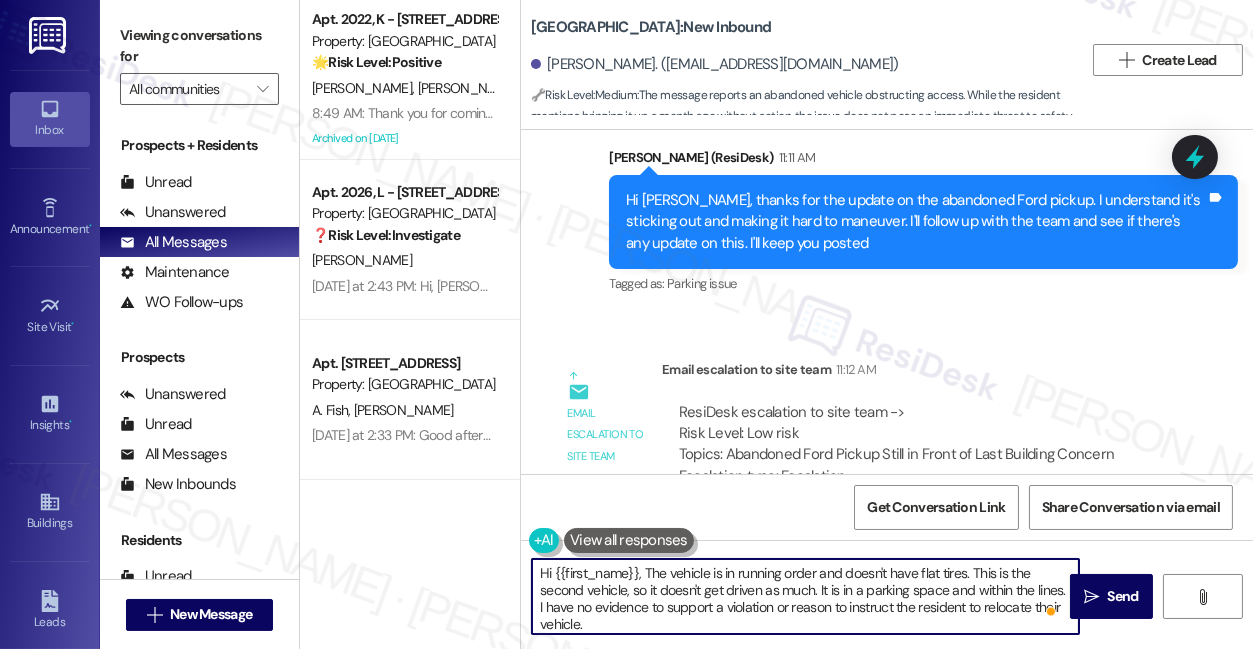 click on "Hi {{first_name}}, The vehicle is in running order and doesn't have flat tires. This is the second vehicle, so it doesn't get driven as much. It is in a parking space and within the lines. I have no evidence to support a violation or reason to instruct the resident to relocate their vehicle." at bounding box center [805, 596] 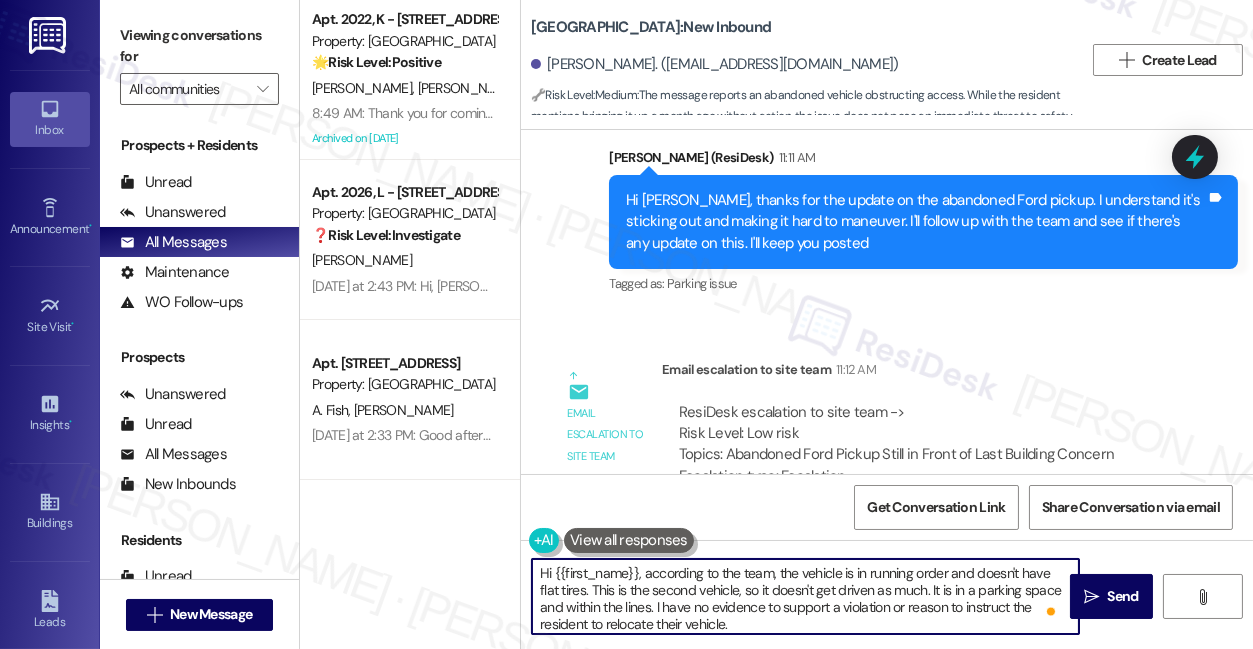 click on "Hi {{first_name}}, according to the team, the vehicle is in running order and doesn't have flat tires. This is the second vehicle, so it doesn't get driven as much. It is in a parking space and within the lines. I have no evidence to support a violation or reason to instruct the resident to relocate their vehicle." at bounding box center [805, 596] 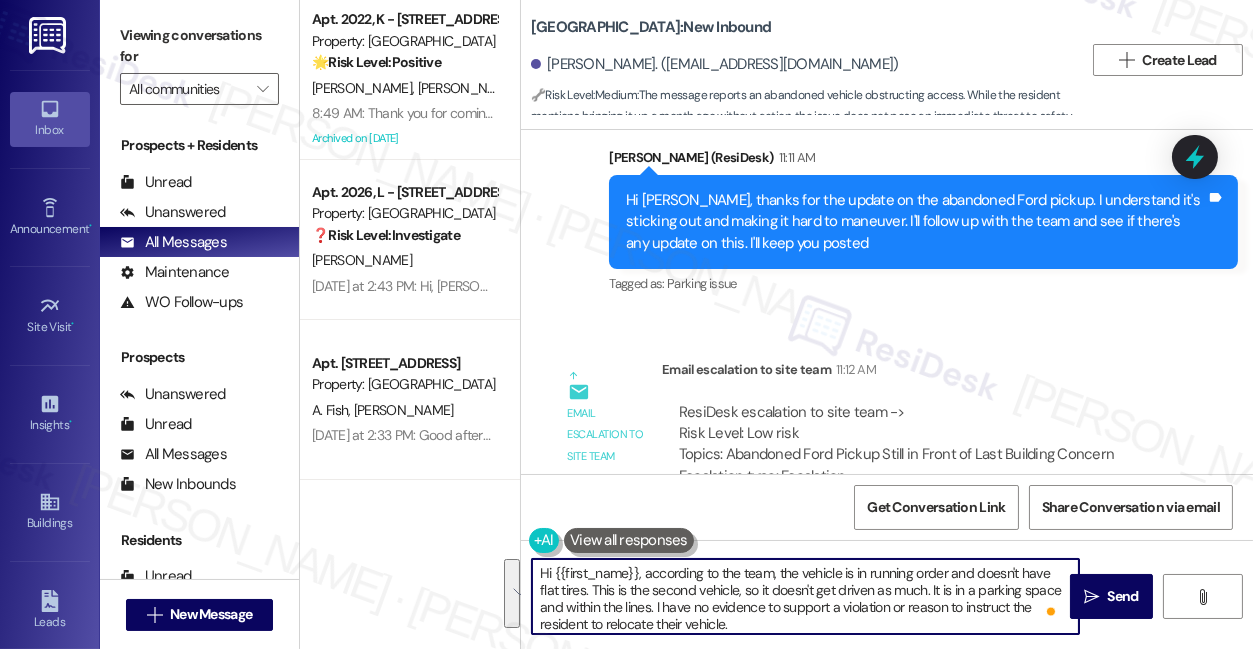click on "Hi {{first_name}}, according to the team, the vehicle is in running order and doesn't have flat tires. This is the second vehicle, so it doesn't get driven as much. It is in a parking space and within the lines. I have no evidence to support a violation or reason to instruct the resident to relocate their vehicle." at bounding box center (805, 596) 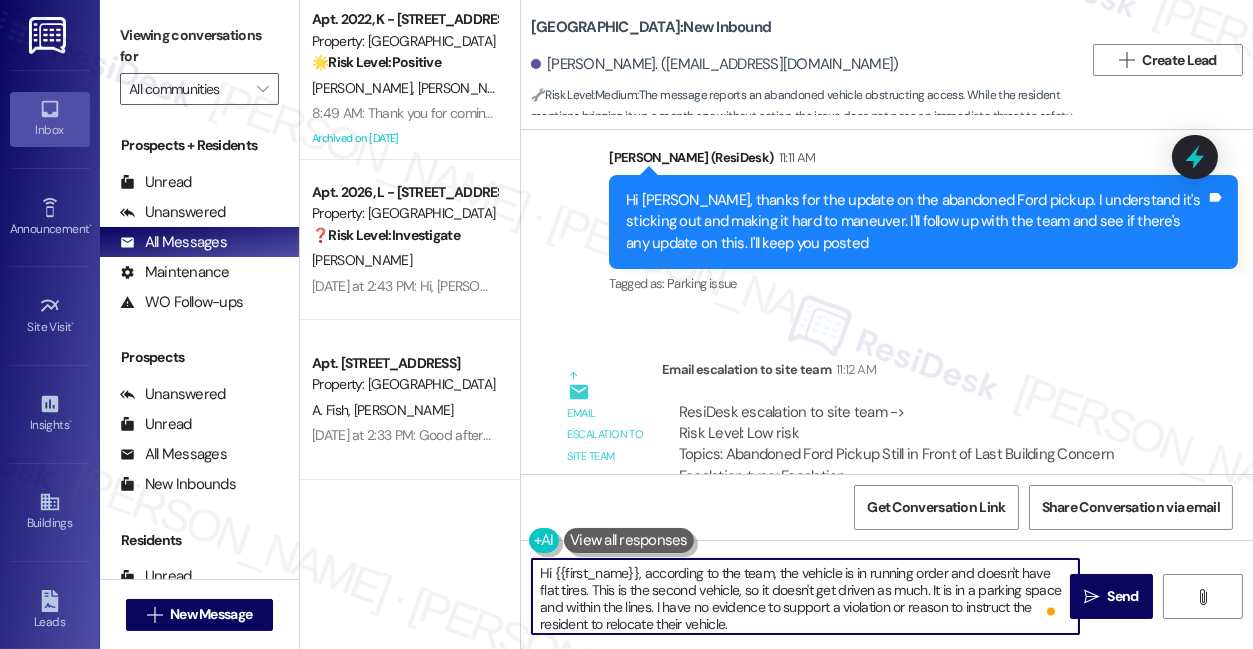 click on "Hi {{first_name}}, according to the team, the vehicle is in running order and doesn't have flat tires. This is the second vehicle, so it doesn't get driven as much. It is in a parking space and within the lines. I have no evidence to support a violation or reason to instruct the resident to relocate their vehicle." at bounding box center [805, 596] 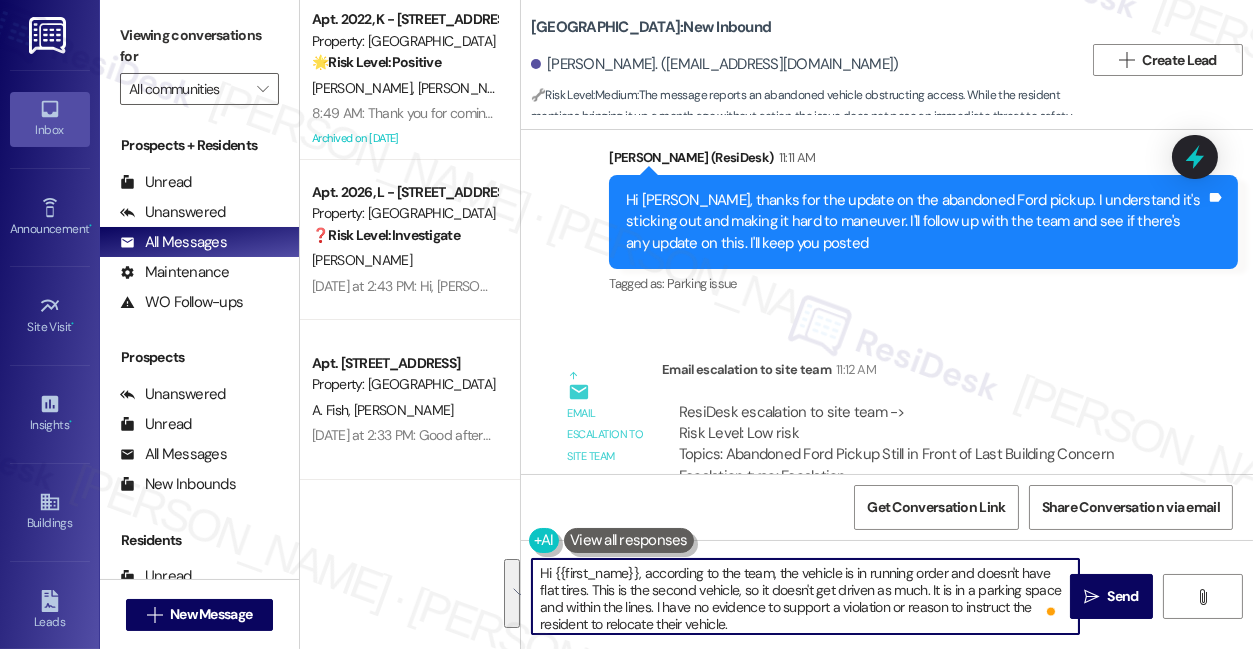 click on "Hi {{first_name}}, according to the team, the vehicle is in running order and doesn't have flat tires. This is the second vehicle, so it doesn't get driven as much. It is in a parking space and within the lines. I have no evidence to support a violation or reason to instruct the resident to relocate their vehicle." at bounding box center [805, 596] 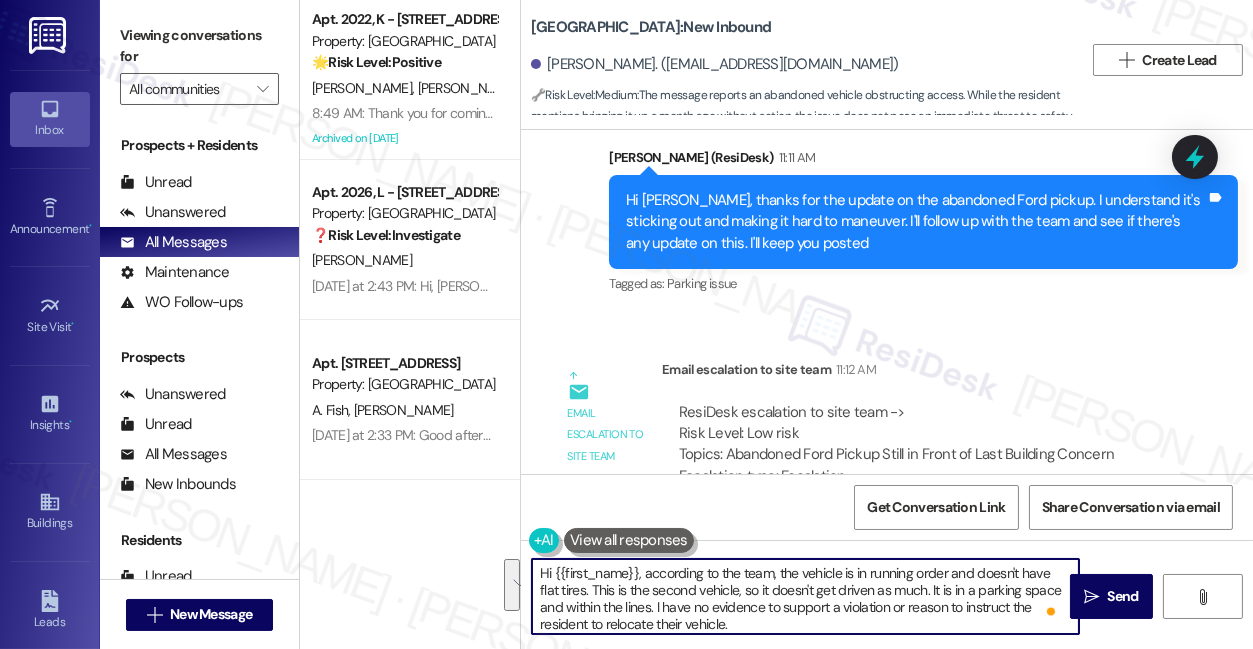 drag, startPoint x: 645, startPoint y: 598, endPoint x: 789, endPoint y: 618, distance: 145.38225 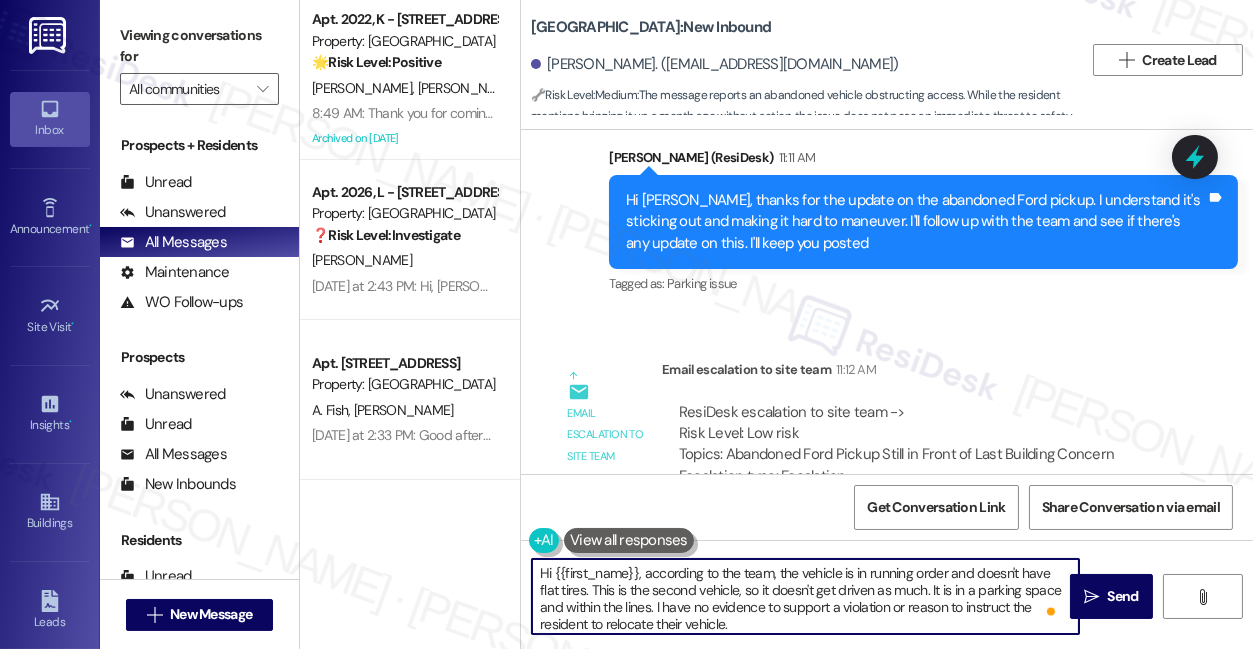 click on "Hi {{first_name}}, according to the team, the vehicle is in running order and doesn't have flat tires. This is the second vehicle, so it doesn't get driven as much. It is in a parking space and within the lines. I have no evidence to support a violation or reason to instruct the resident to relocate their vehicle." at bounding box center (805, 596) 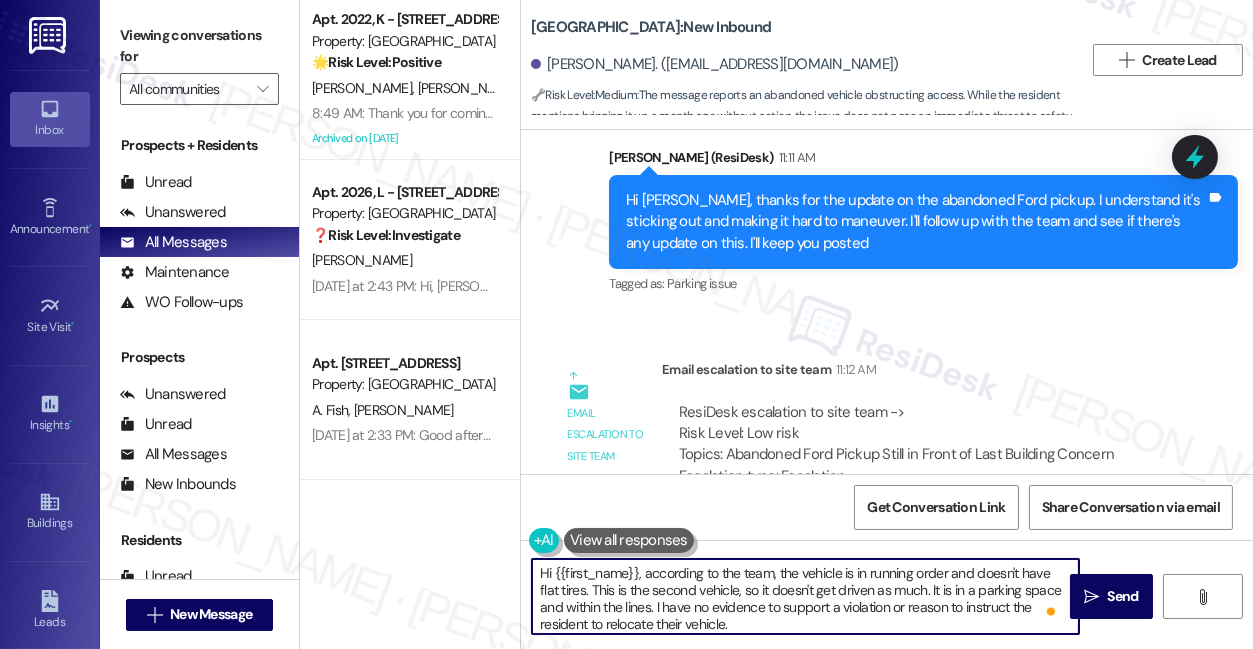 click on "Hi {{first_name}}, according to the team, the vehicle is in running order and doesn't have flat tires. This is the second vehicle, so it doesn't get driven as much. It is in a parking space and within the lines. I have no evidence to support a violation or reason to instruct the resident to relocate their vehicle." at bounding box center (805, 596) 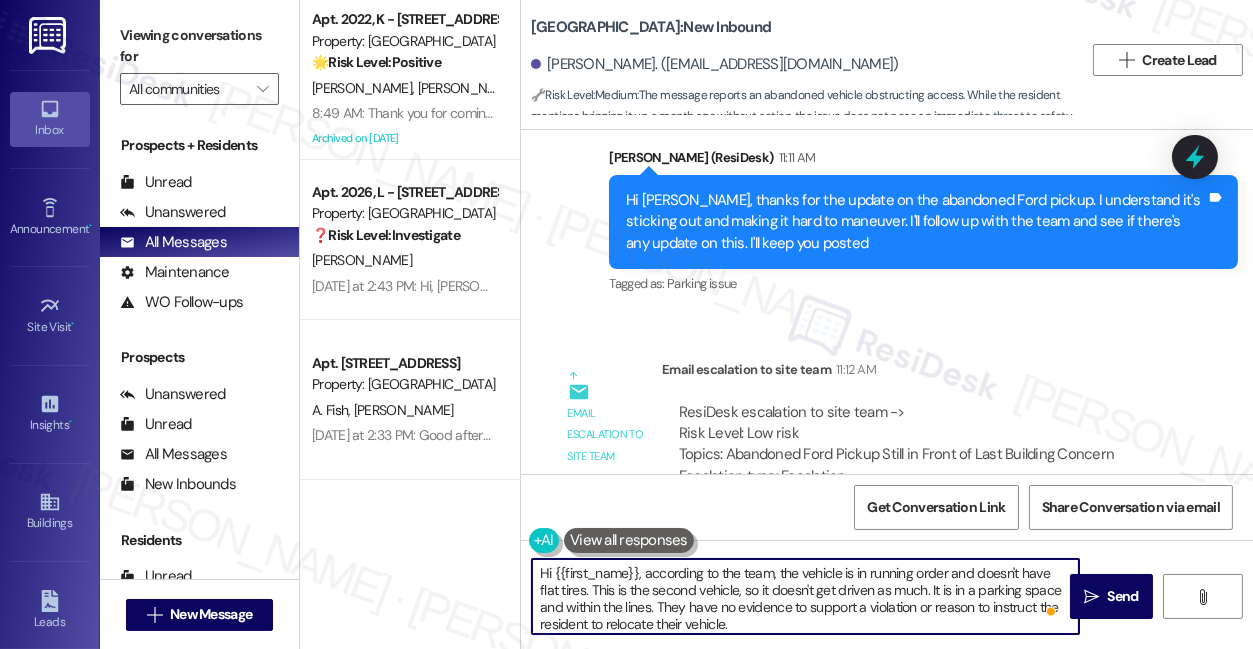 click on "Hi {{first_name}}, according to the team, the vehicle is in running order and doesn't have flat tires. This is the second vehicle, so it doesn't get driven as much. It is in a parking space and within the lines. They have no evidence to support a violation or reason to instruct the resident to relocate their vehicle." at bounding box center [805, 596] 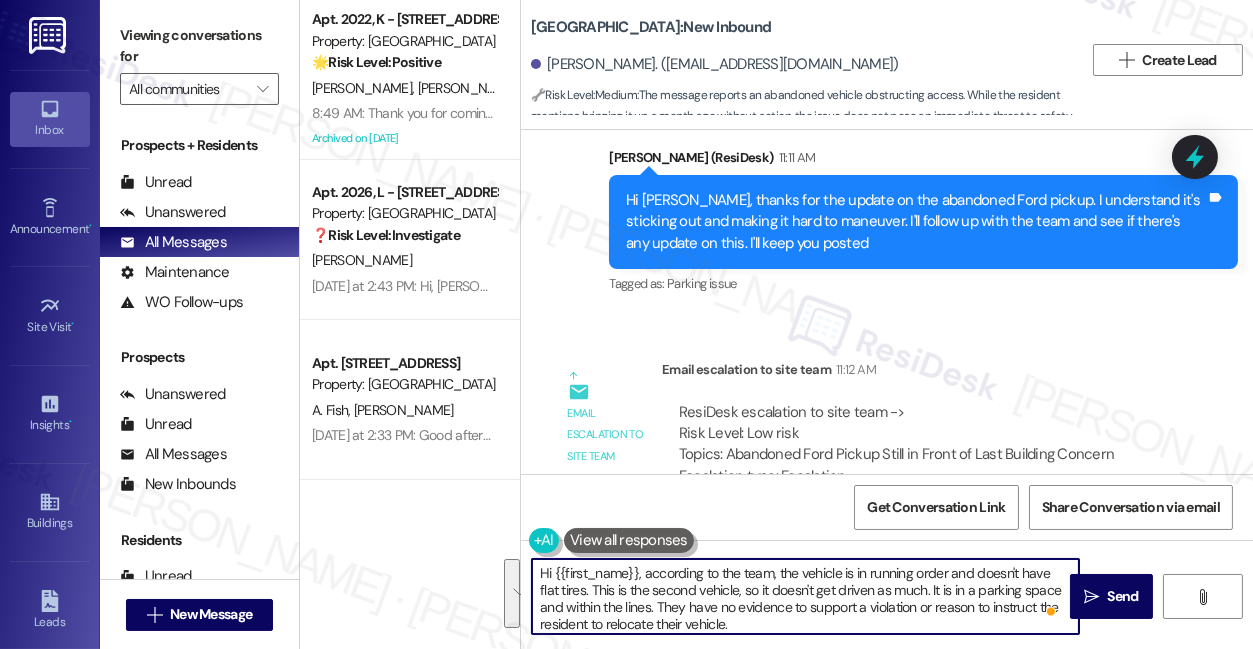 click on "Hi {{first_name}}, according to the team, the vehicle is in running order and doesn't have flat tires. This is the second vehicle, so it doesn't get driven as much. It is in a parking space and within the lines. They have no evidence to support a violation or reason to instruct the resident to relocate their vehicle." at bounding box center (805, 596) 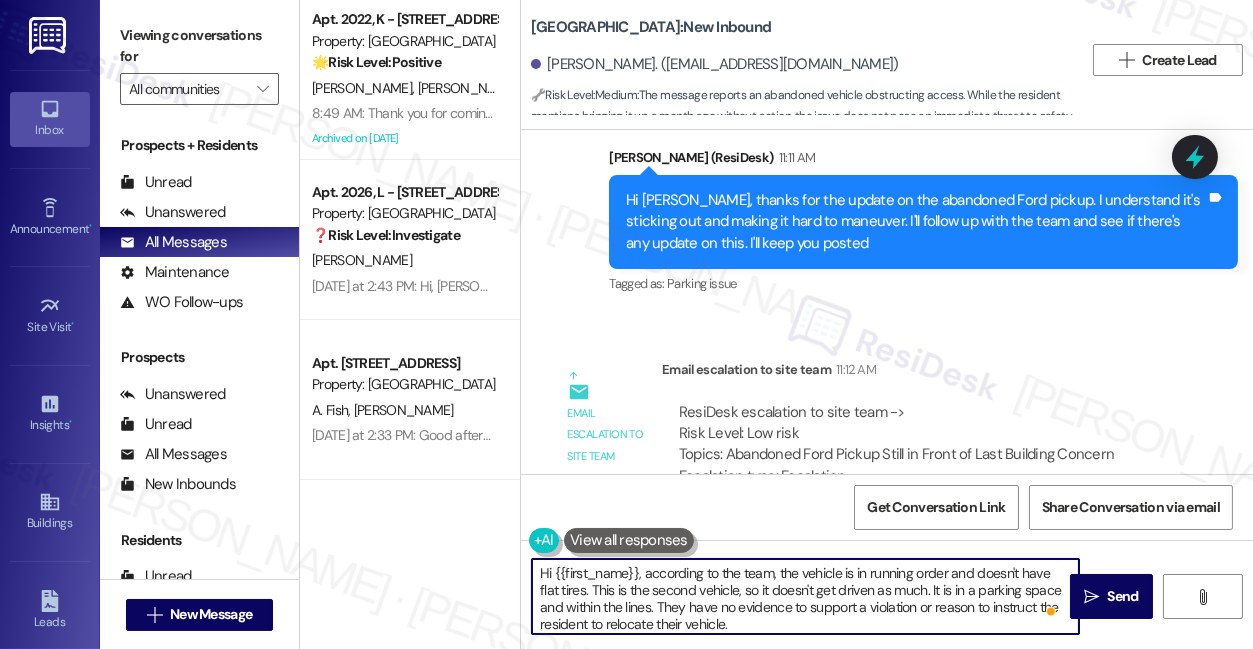 click on "Hi {{first_name}}, according to the team, the vehicle is in running order and doesn't have flat tires. This is the second vehicle, so it doesn't get driven as much. It is in a parking space and within the lines. They have no evidence to support a violation or reason to instruct the resident to relocate their vehicle." at bounding box center (805, 596) 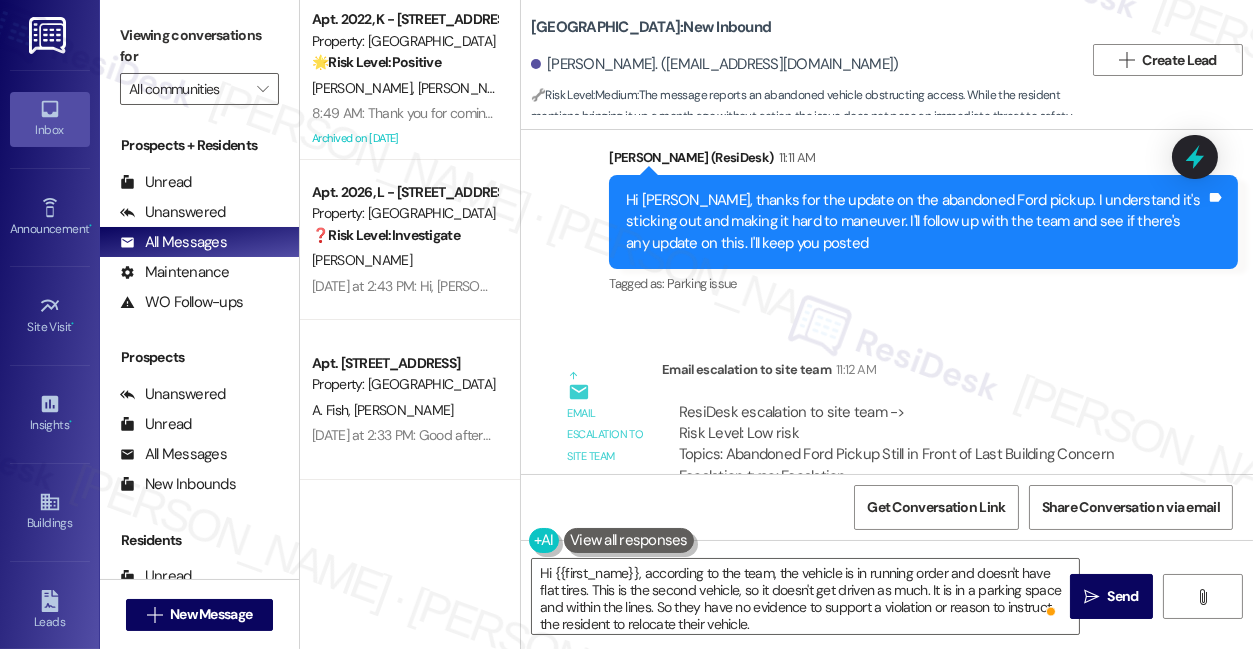 click on "Get Conversation Link Share Conversation via email" at bounding box center [887, 507] 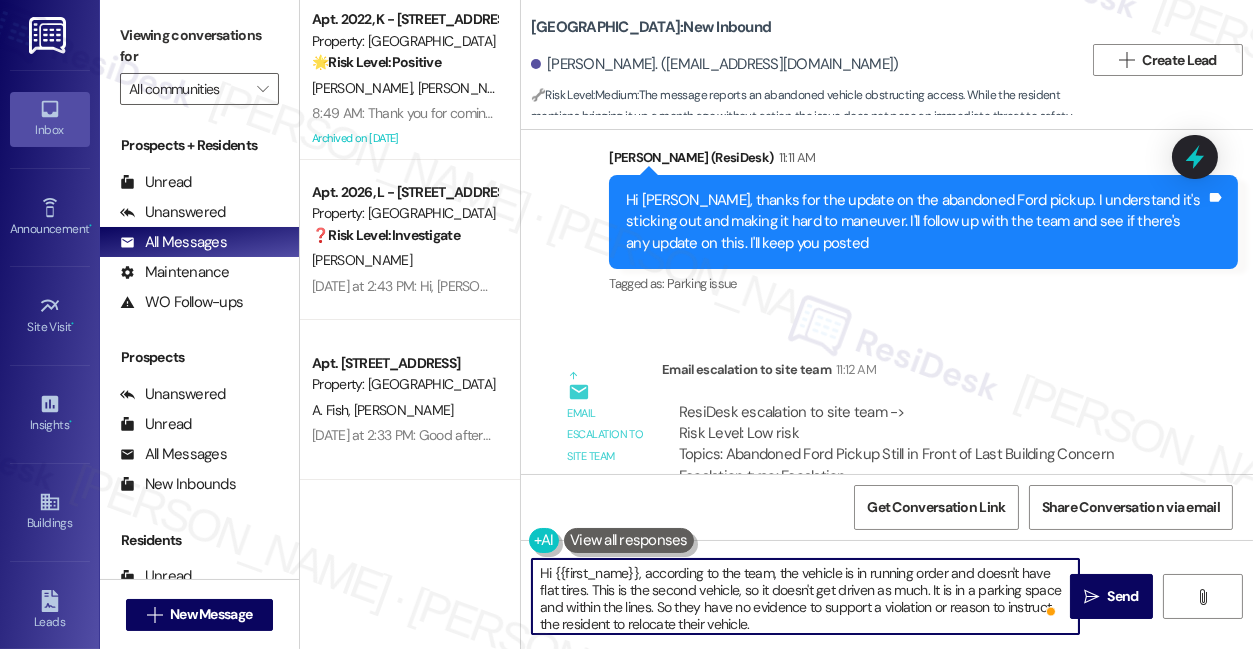 click on "Hi {{first_name}}, according to the team, the vehicle is in running order and doesn't have flat tires. This is the second vehicle, so it doesn't get driven as much. It is in a parking space and within the lines. So they have no evidence to support a violation or reason to instruct the resident to relocate their vehicle." at bounding box center [805, 596] 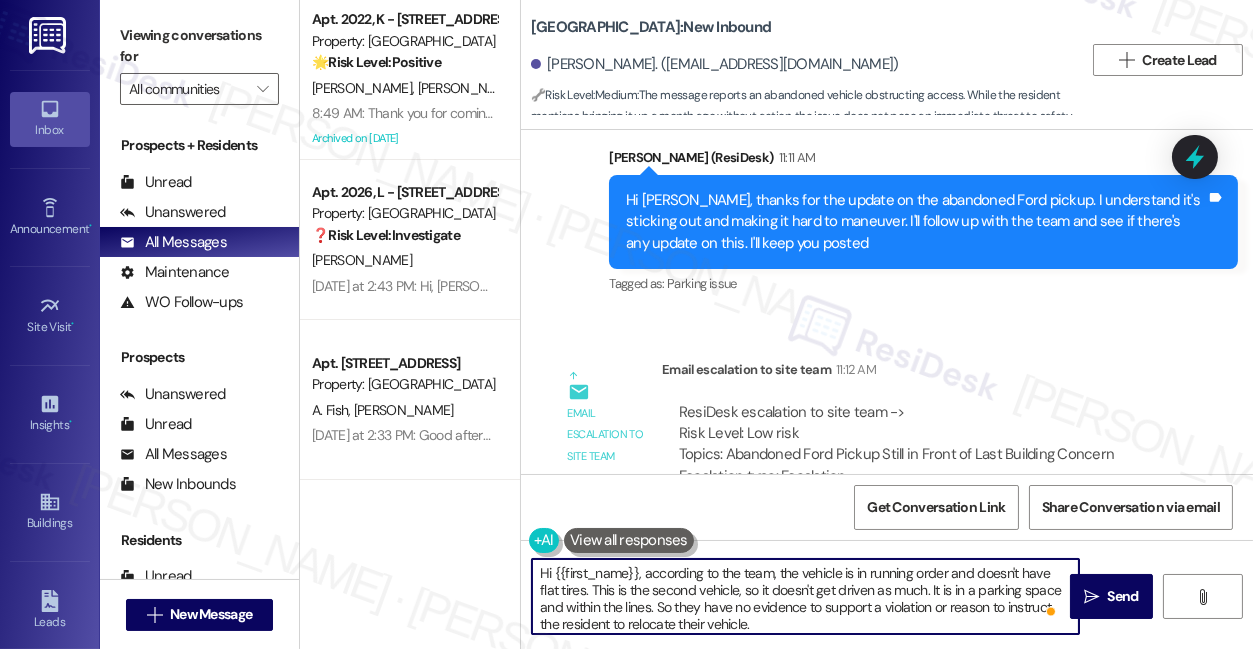 click on "Hi {{first_name}}, according to the team, the vehicle is in running order and doesn't have flat tires. This is the second vehicle, so it doesn't get driven as much. It is in a parking space and within the lines. So they have no evidence to support a violation or reason to instruct the resident to relocate their vehicle." at bounding box center (805, 596) 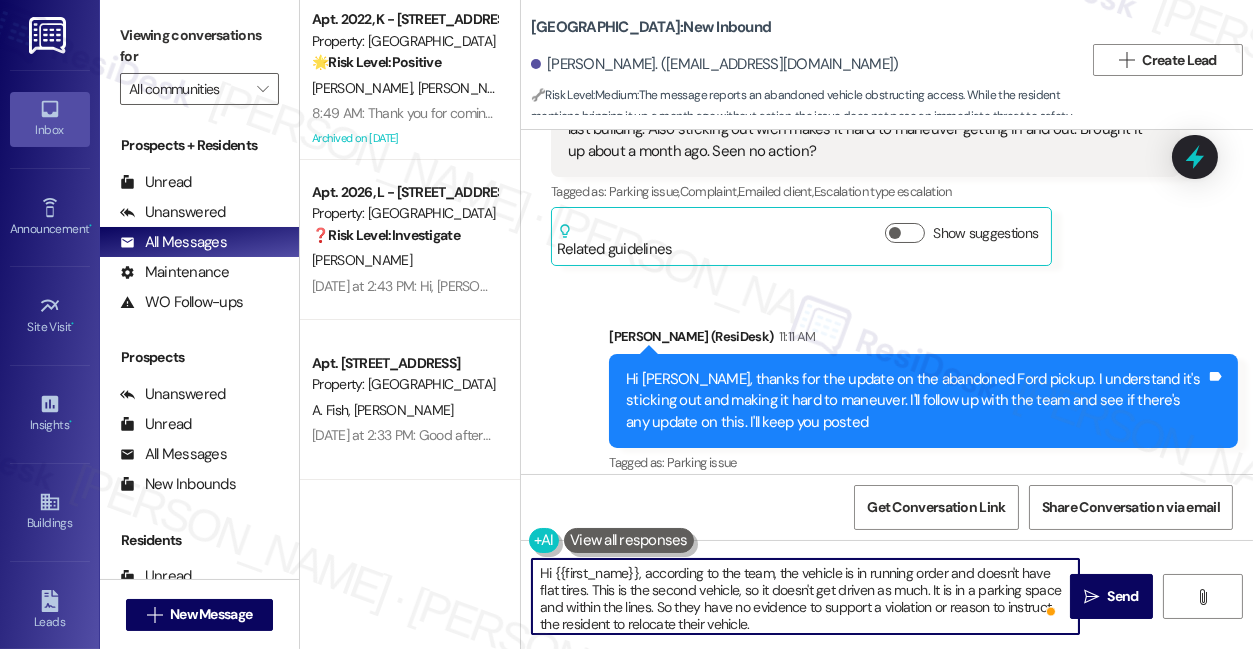scroll, scrollTop: 17909, scrollLeft: 0, axis: vertical 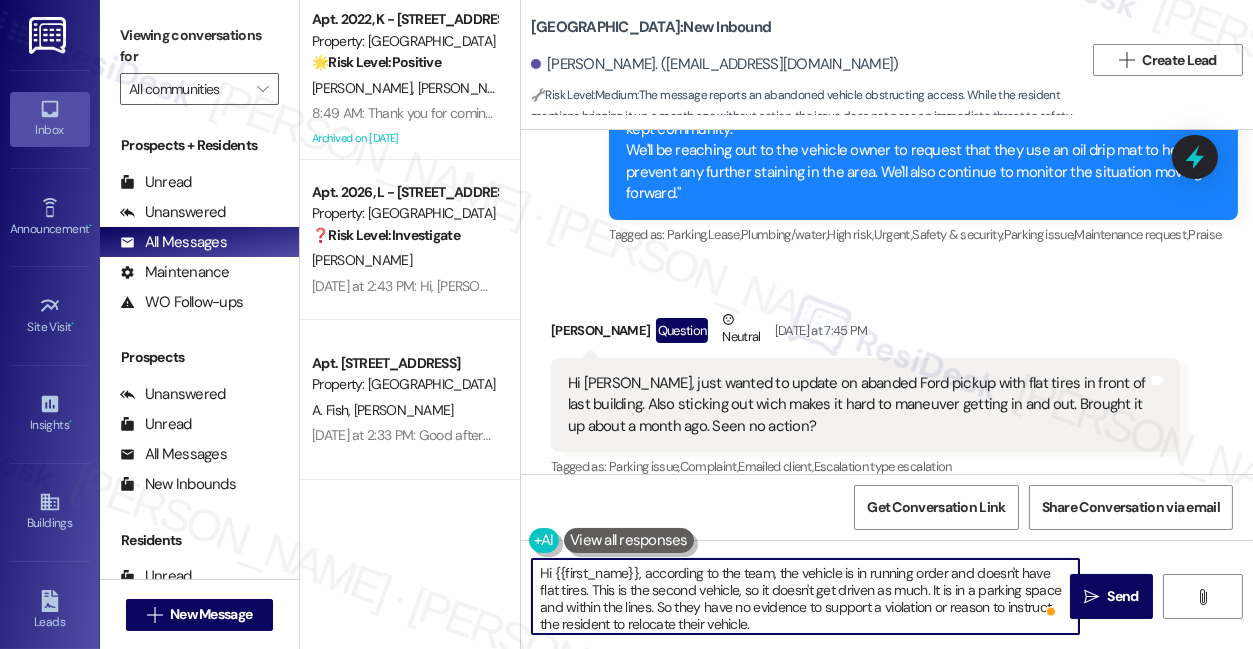 click on "Hi Sarah, just wanted to update on abanded Ford   pickup with flat tires in front of last building. Also sticking out wich makes it hard to maneuver getting in and out. Brought it up about a month ago. Seen no action?" at bounding box center [858, 405] 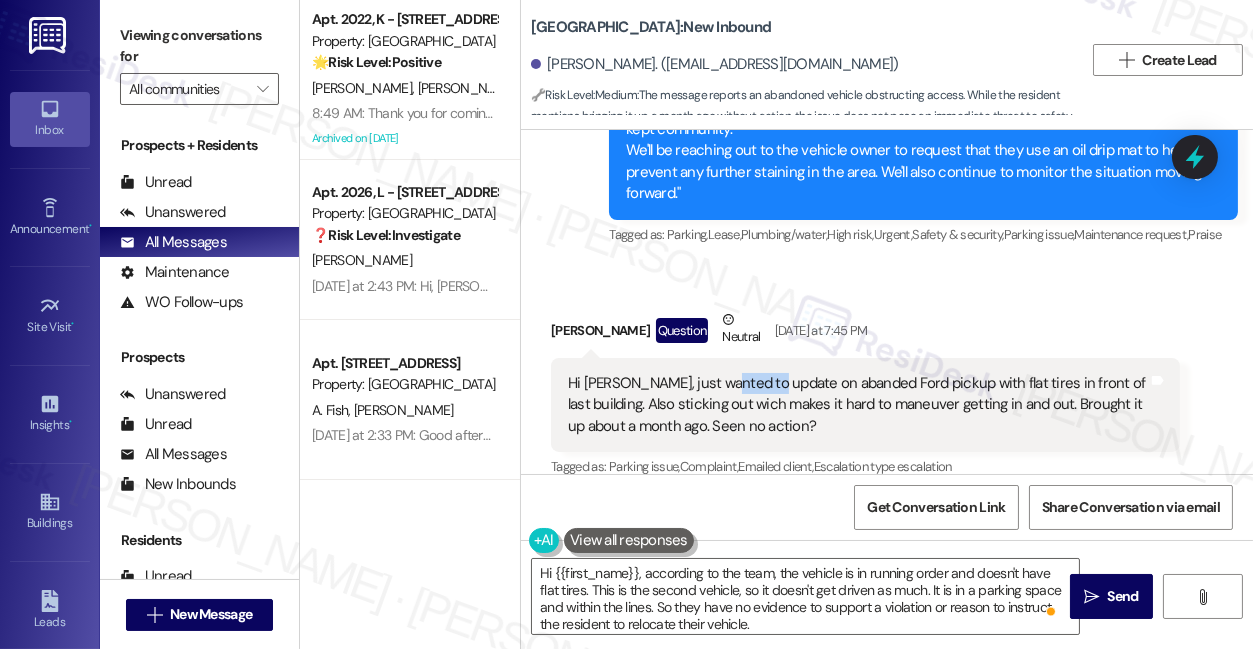 click on "Hi Sarah, just wanted to update on abanded Ford   pickup with flat tires in front of last building. Also sticking out wich makes it hard to maneuver getting in and out. Brought it up about a month ago. Seen no action?" at bounding box center (858, 405) 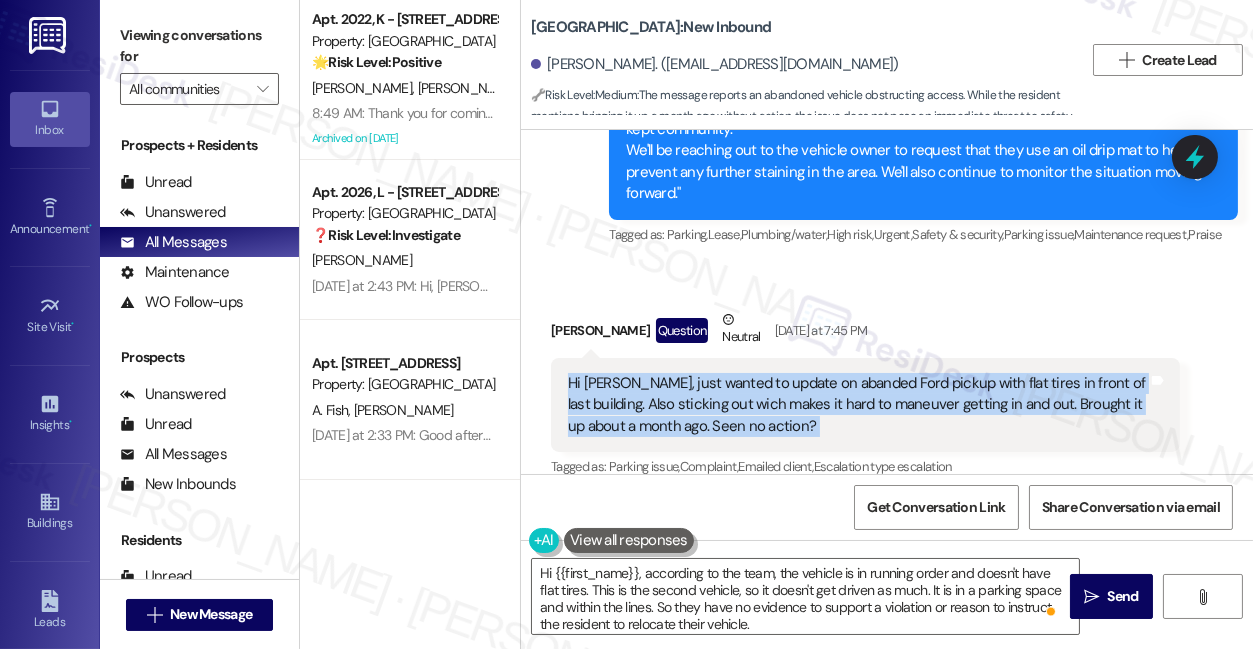 click on "Hi Sarah, just wanted to update on abanded Ford   pickup with flat tires in front of last building. Also sticking out wich makes it hard to maneuver getting in and out. Brought it up about a month ago. Seen no action?" at bounding box center (858, 405) 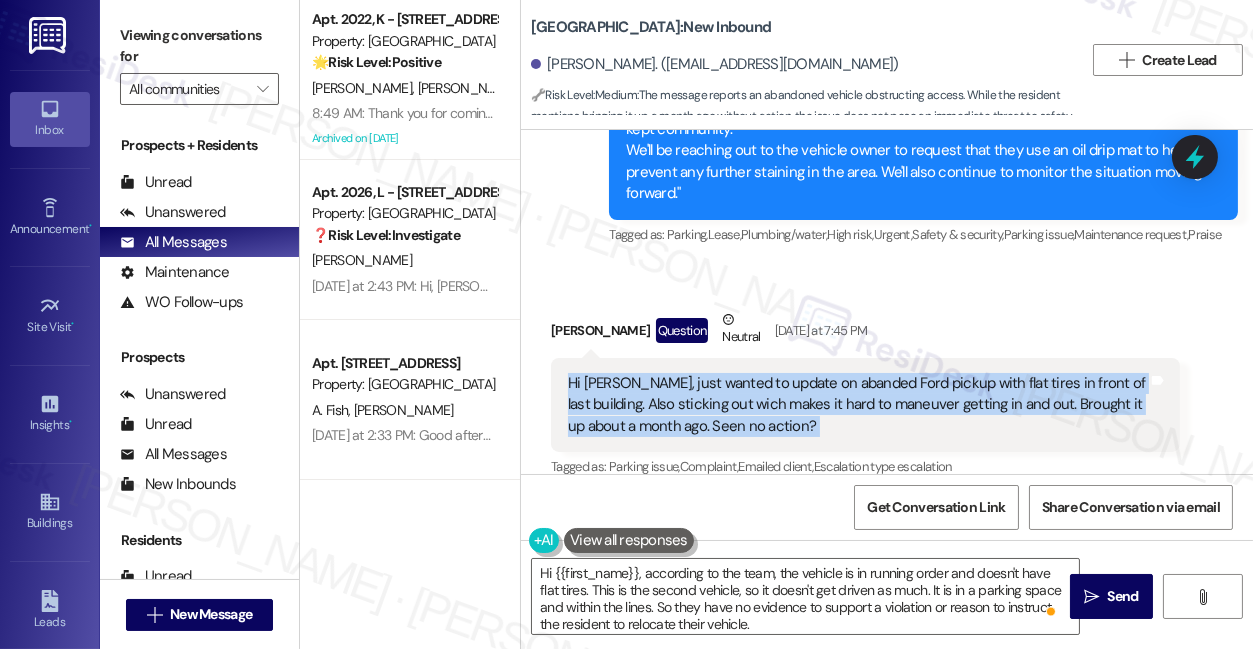 click on "Hi Sarah, just wanted to update on abanded Ford   pickup with flat tires in front of last building. Also sticking out wich makes it hard to maneuver getting in and out. Brought it up about a month ago. Seen no action?" at bounding box center (858, 405) 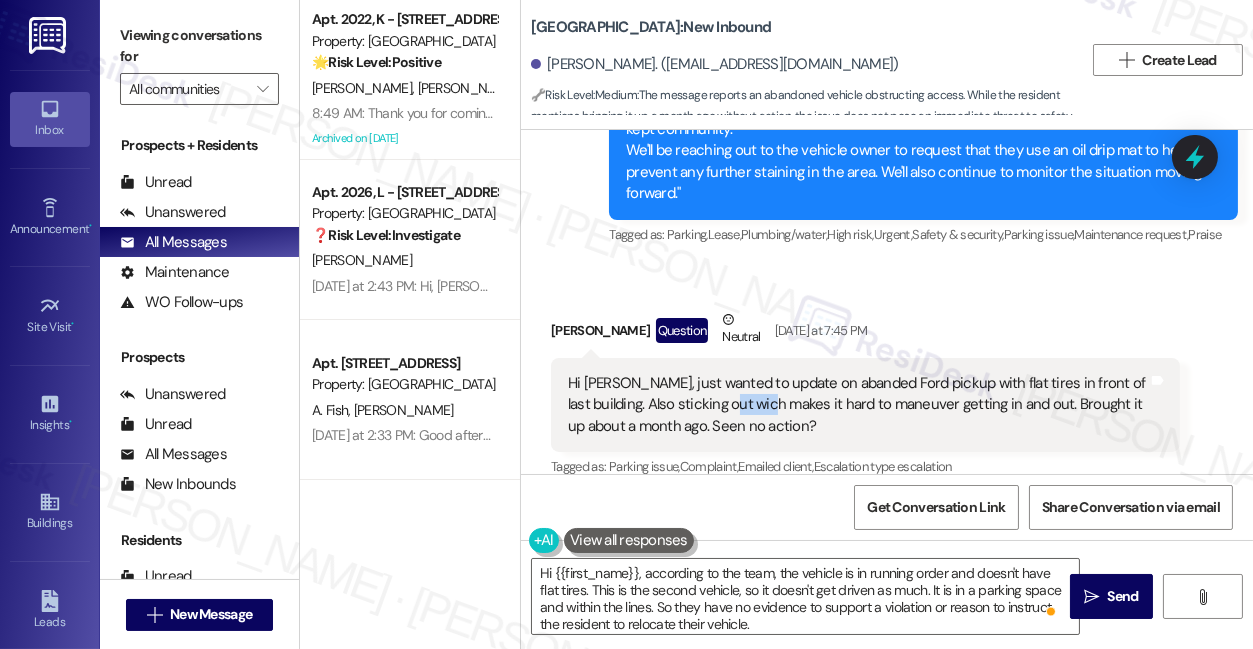 click on "Hi Sarah, just wanted to update on abanded Ford   pickup with flat tires in front of last building. Also sticking out wich makes it hard to maneuver getting in and out. Brought it up about a month ago. Seen no action?" at bounding box center [858, 405] 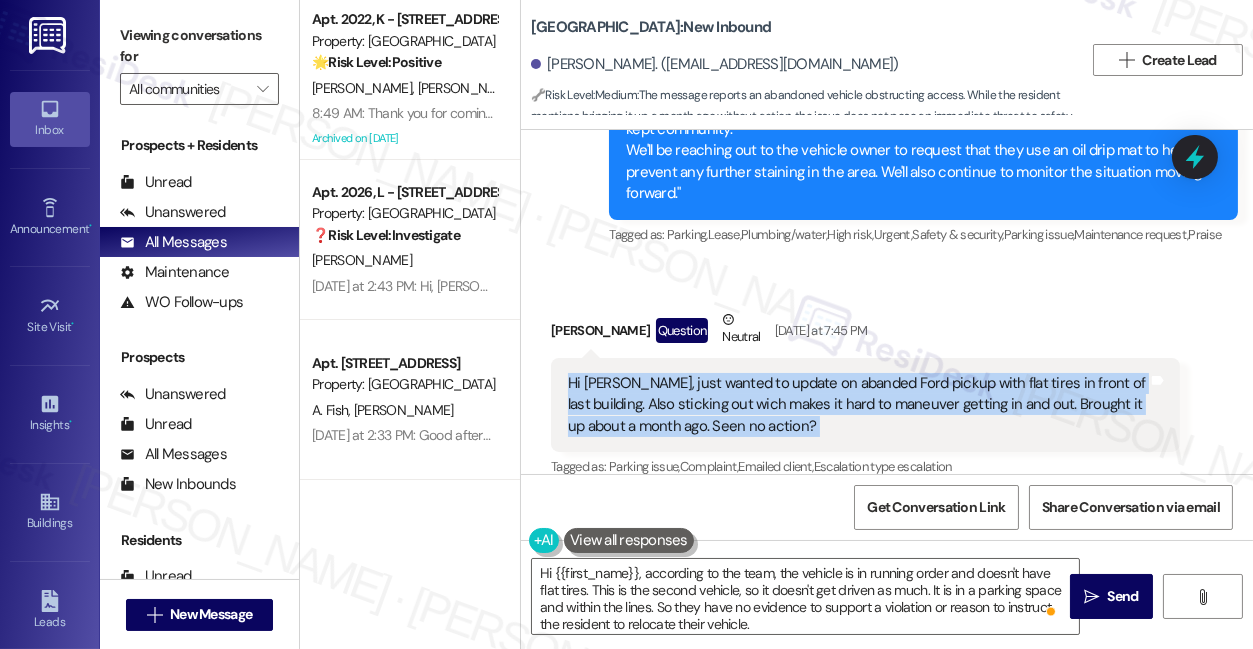 click on "Hi Sarah, just wanted to update on abanded Ford   pickup with flat tires in front of last building. Also sticking out wich makes it hard to maneuver getting in and out. Brought it up about a month ago. Seen no action?" at bounding box center (858, 405) 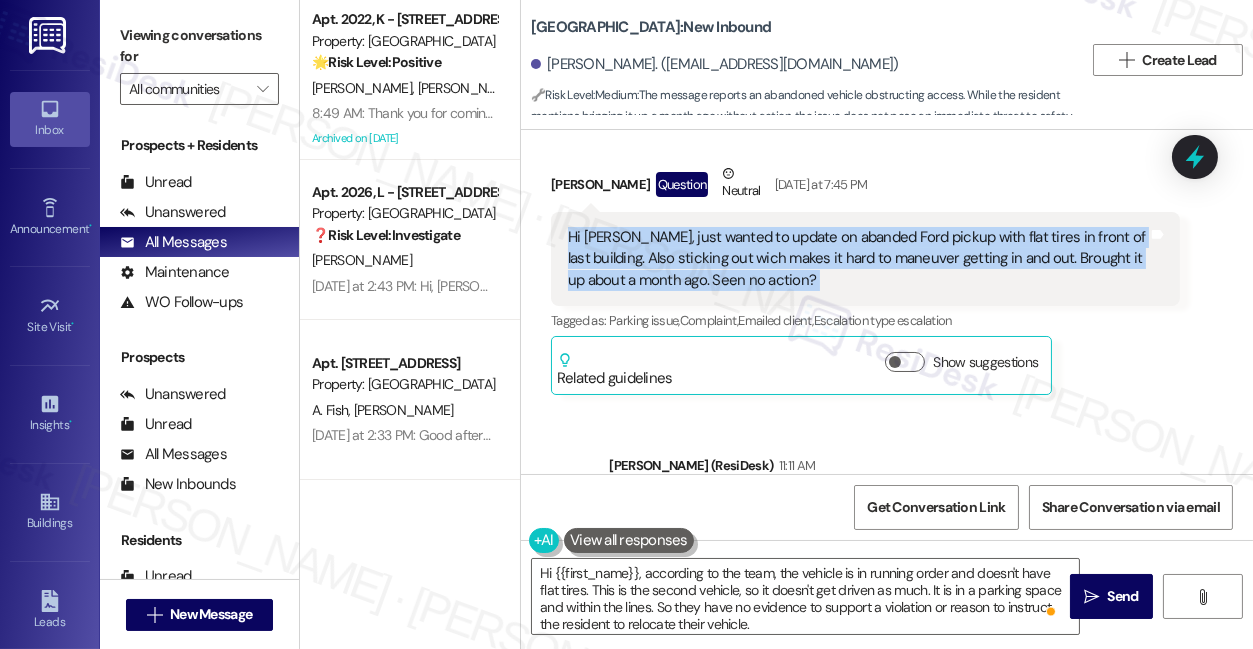 scroll, scrollTop: 18363, scrollLeft: 0, axis: vertical 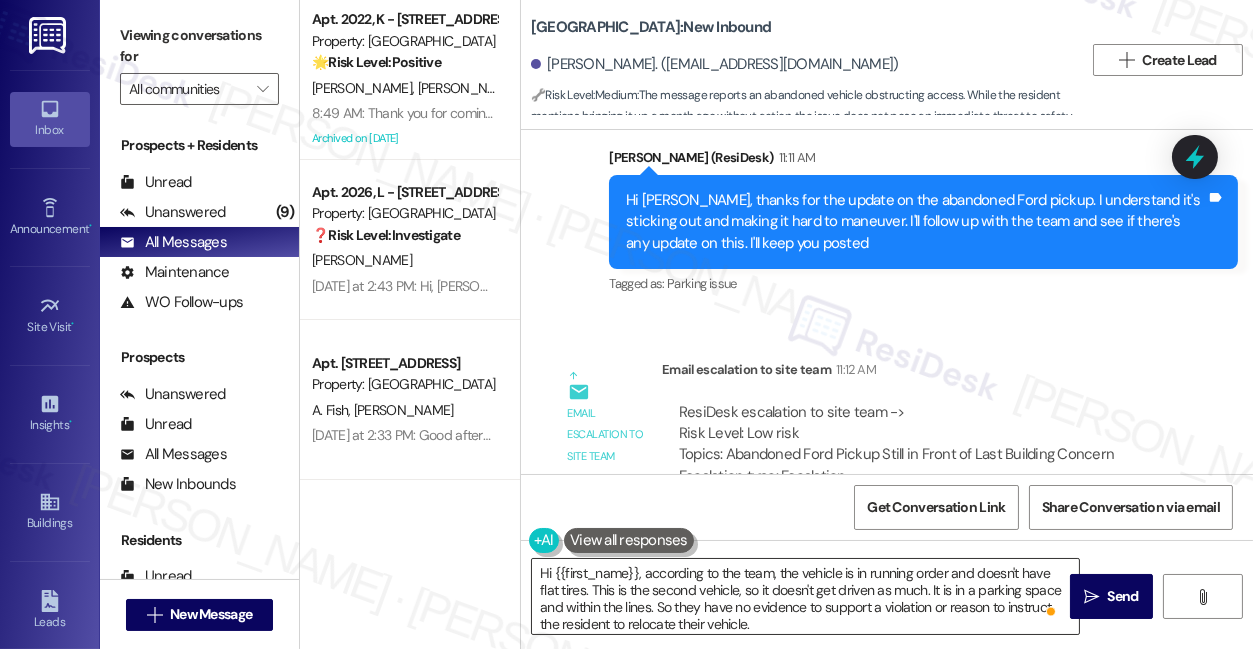 click on "Hi {{first_name}}, according to the team, the vehicle is in running order and doesn't have flat tires. This is the second vehicle, so it doesn't get driven as much. It is in a parking space and within the lines. So they have no evidence to support a violation or reason to instruct the resident to relocate their vehicle." at bounding box center (805, 596) 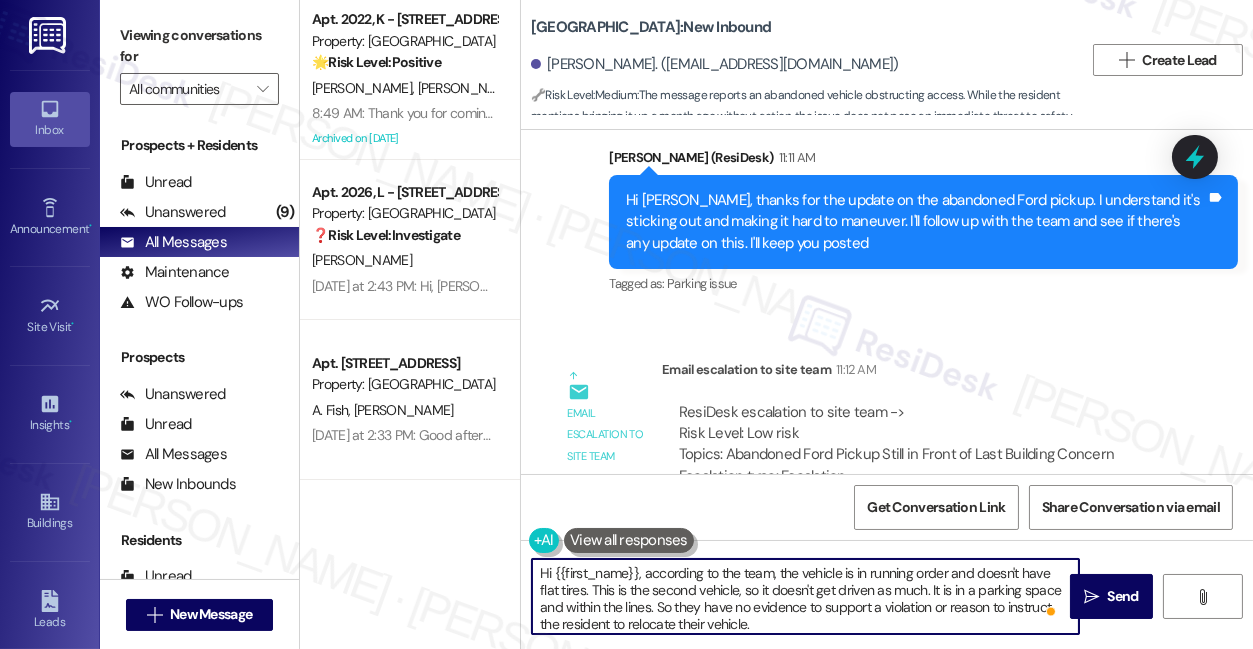 click on "Hi {{first_name}}, according to the team, the vehicle is in running order and doesn't have flat tires. This is the second vehicle, so it doesn't get driven as much. It is in a parking space and within the lines. So they have no evidence to support a violation or reason to instruct the resident to relocate their vehicle." at bounding box center (805, 596) 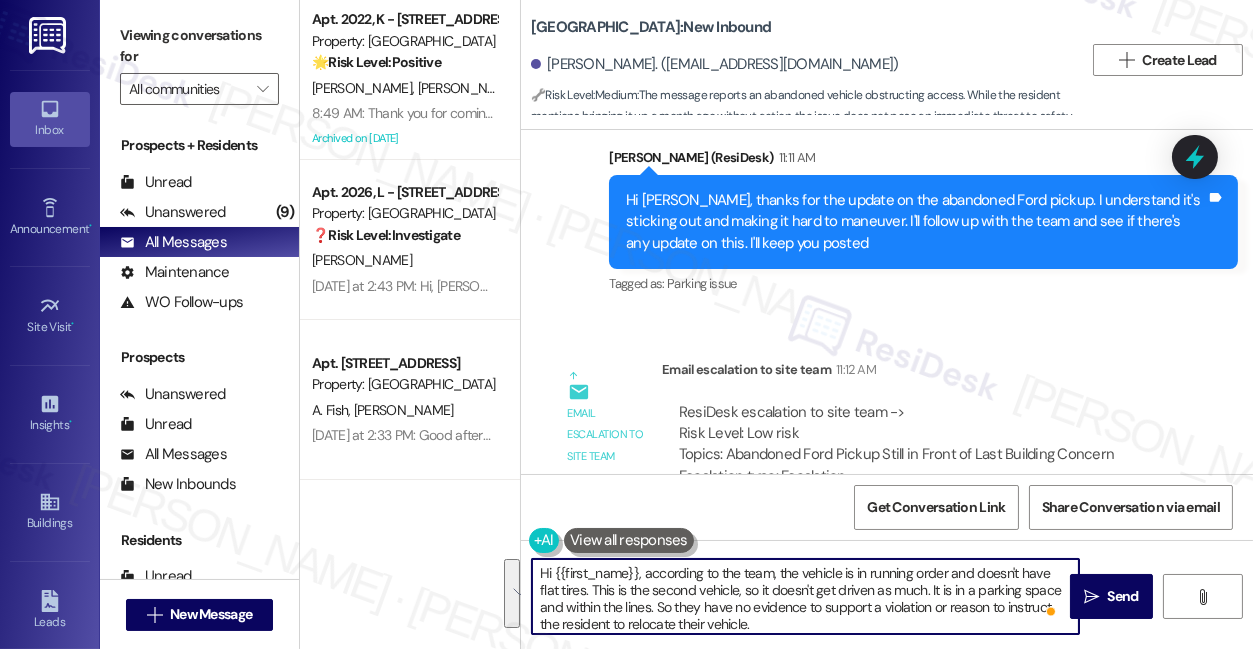 click on "Hi {{first_name}}, according to the team, the vehicle is in running order and doesn't have flat tires. This is the second vehicle, so it doesn't get driven as much. It is in a parking space and within the lines. So they have no evidence to support a violation or reason to instruct the resident to relocate their vehicle." at bounding box center (805, 596) 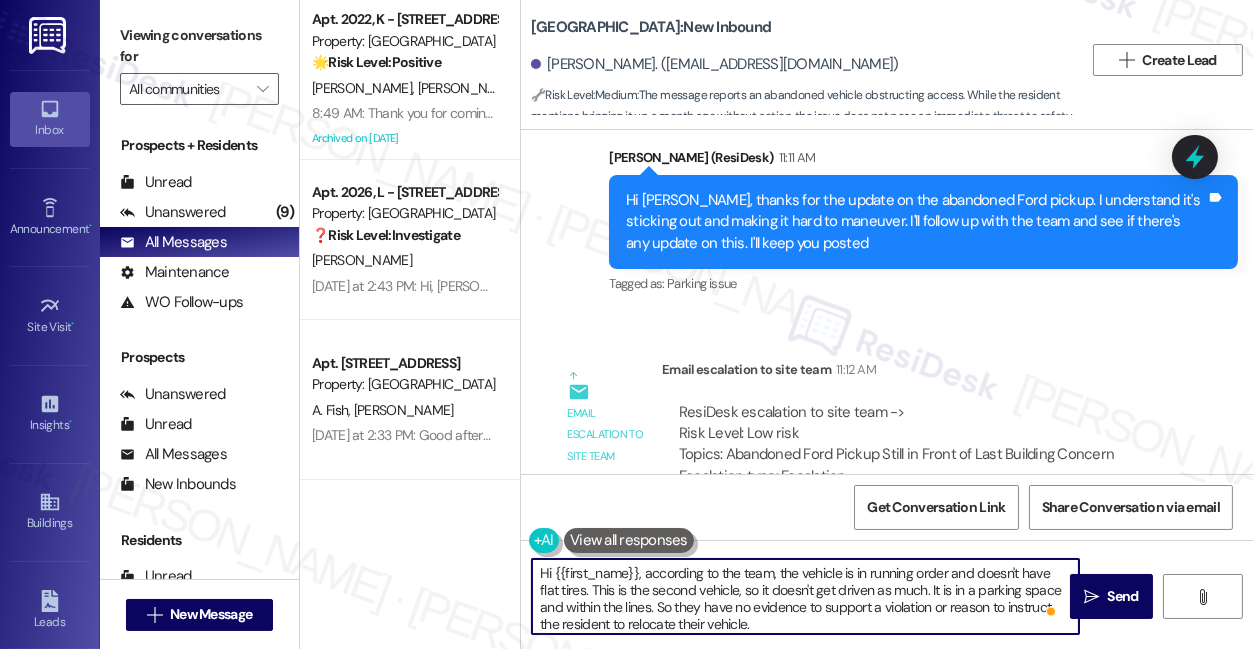 click on "Hi {{first_name}}, according to the team, the vehicle is in running order and doesn't have flat tires. This is the second vehicle, so it doesn't get driven as much. It is in a parking space and within the lines. So they have no evidence to support a violation or reason to instruct the resident to relocate their vehicle." at bounding box center [805, 596] 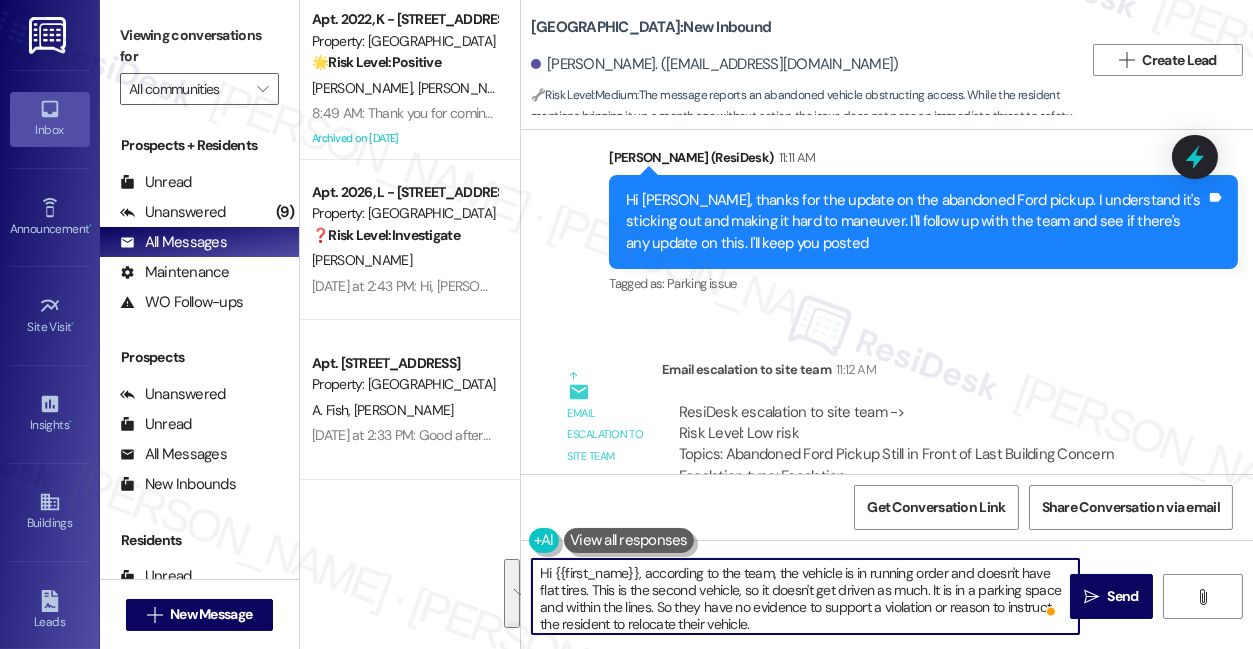 click on "Hi {{first_name}}, according to the team, the vehicle is in running order and doesn't have flat tires. This is the second vehicle, so it doesn't get driven as much. It is in a parking space and within the lines. So they have no evidence to support a violation or reason to instruct the resident to relocate their vehicle." at bounding box center (805, 596) 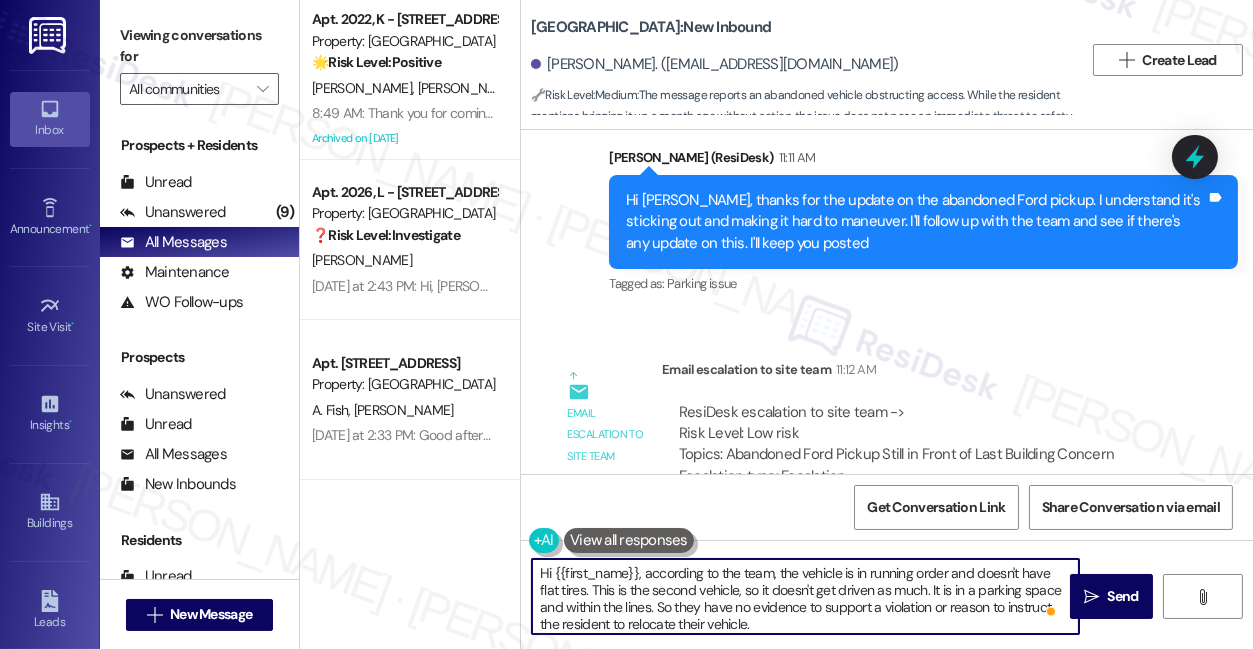 click on "Hi {{first_name}}, according to the team, the vehicle is in running order and doesn't have flat tires. This is the second vehicle, so it doesn't get driven as much. It is in a parking space and within the lines. So they have no evidence to support a violation or reason to instruct the resident to relocate their vehicle." at bounding box center (805, 596) 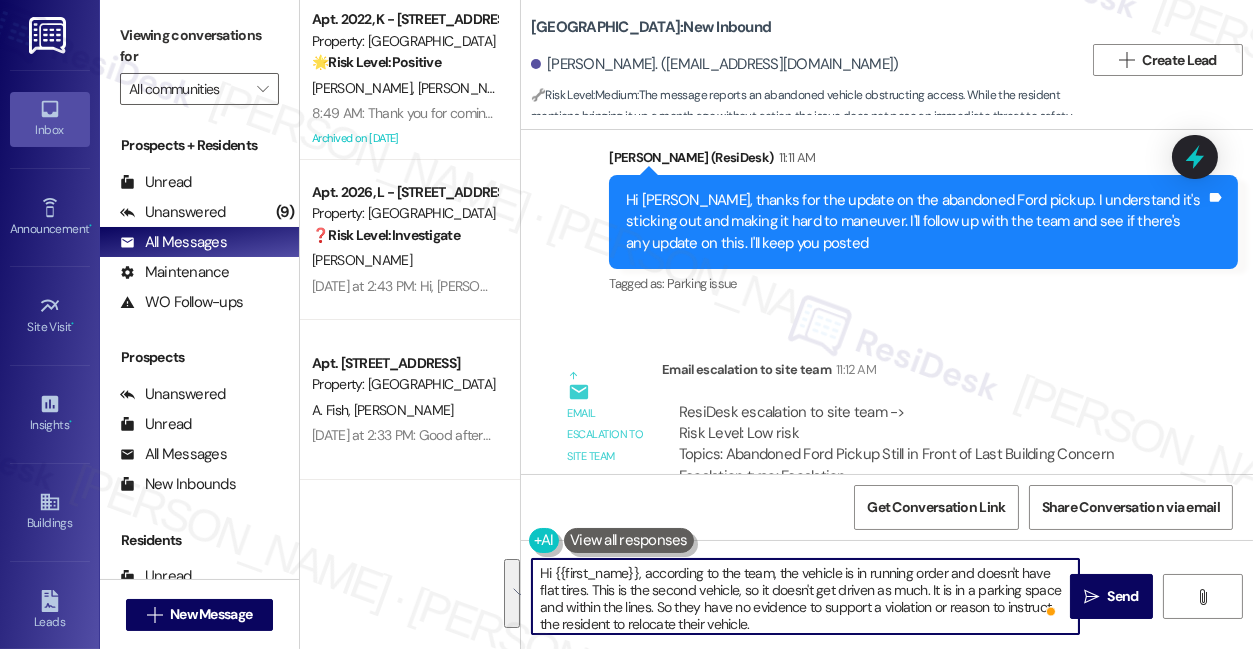 click on "Hi {{first_name}}, according to the team, the vehicle is in running order and doesn't have flat tires. This is the second vehicle, so it doesn't get driven as much. It is in a parking space and within the lines. So they have no evidence to support a violation or reason to instruct the resident to relocate their vehicle." at bounding box center [805, 596] 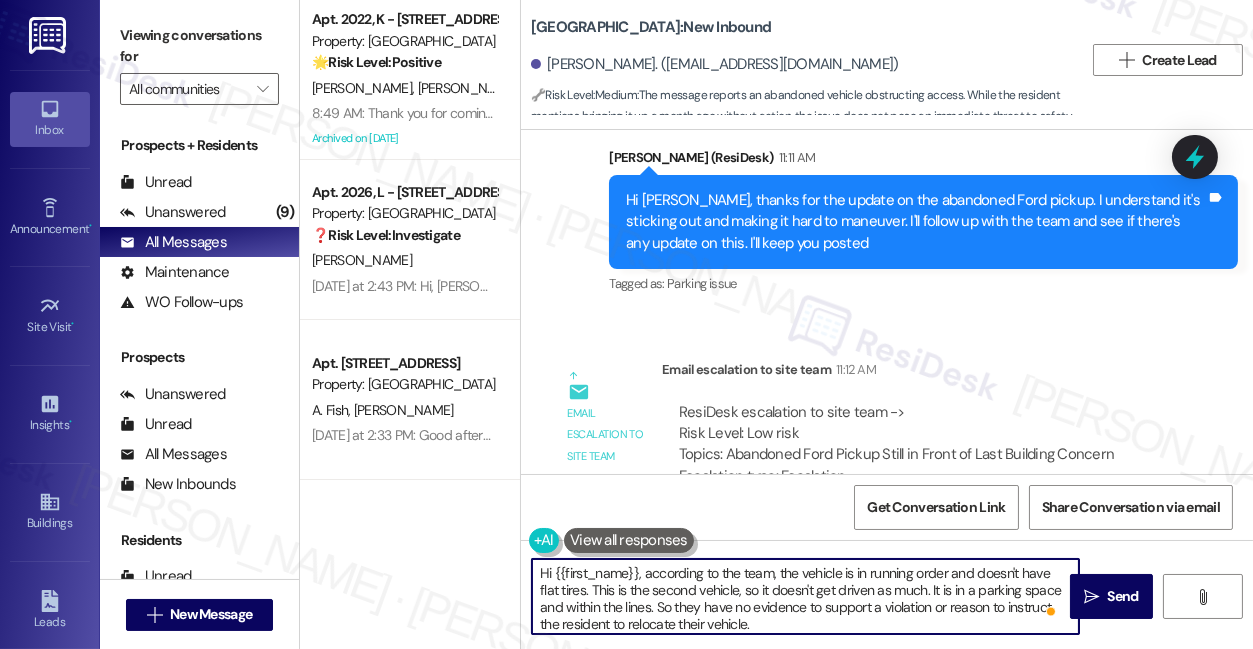 click on "Hi {{first_name}}, according to the team, the vehicle is in running order and doesn't have flat tires. This is the second vehicle, so it doesn't get driven as much. It is in a parking space and within the lines. So they have no evidence to support a violation or reason to instruct the resident to relocate their vehicle." at bounding box center (805, 596) 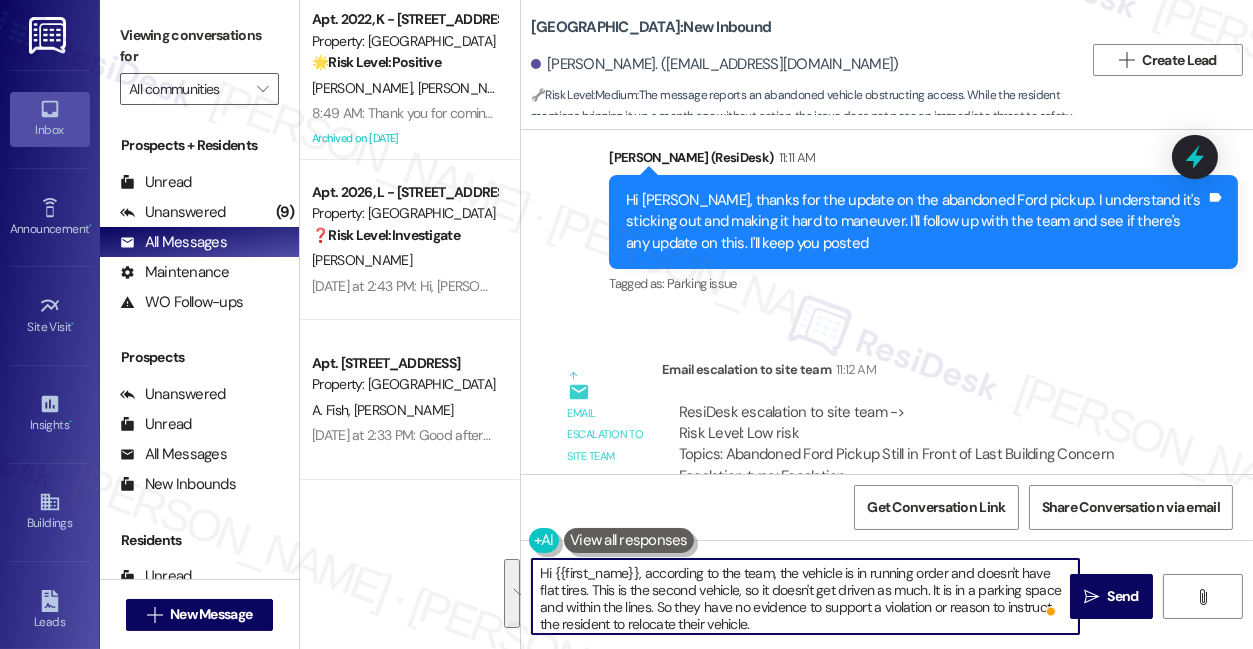 click on "Hi {{first_name}}, according to the team, the vehicle is in running order and doesn't have flat tires. This is the second vehicle, so it doesn't get driven as much. It is in a parking space and within the lines. So they have no evidence to support a violation or reason to instruct the resident to relocate their vehicle." at bounding box center [805, 596] 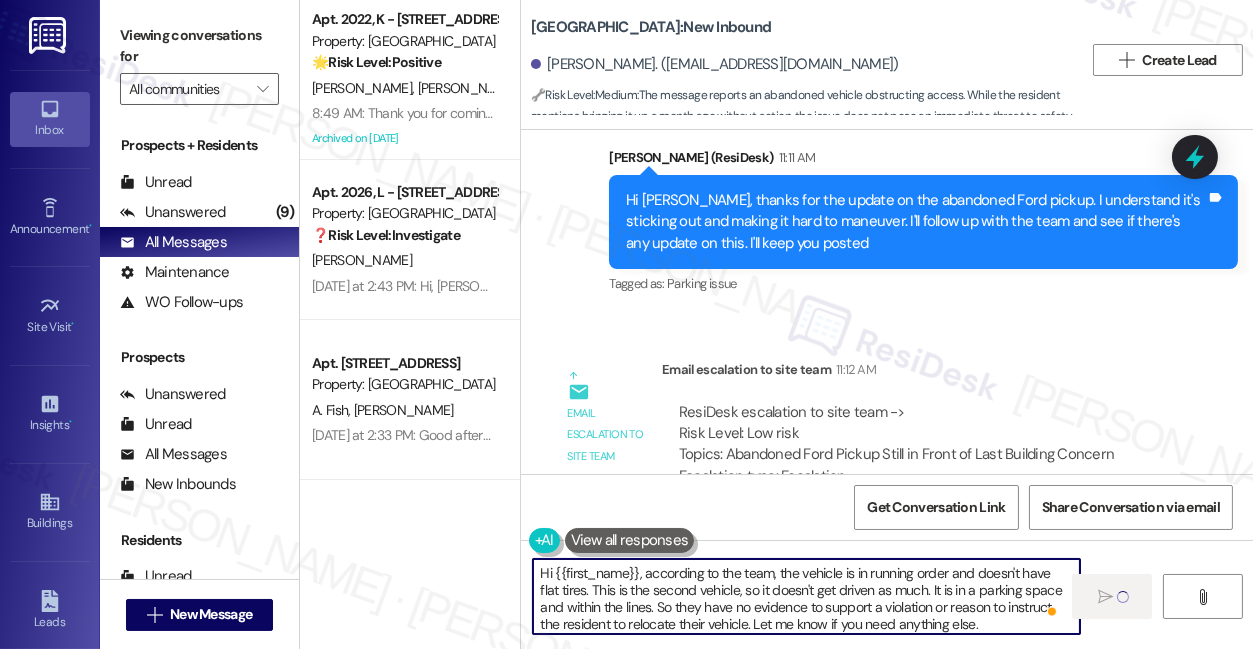 type on "Hi {{first_name}}, according to the team, the vehicle is in running order and doesn't have flat tires. This is the second vehicle, so it doesn't get driven as much. It is in a parking space and within the lines. So they have no evidence to support a violation or reason to instruct the resident to relocate their vehicle. Let me know if you need anything else." 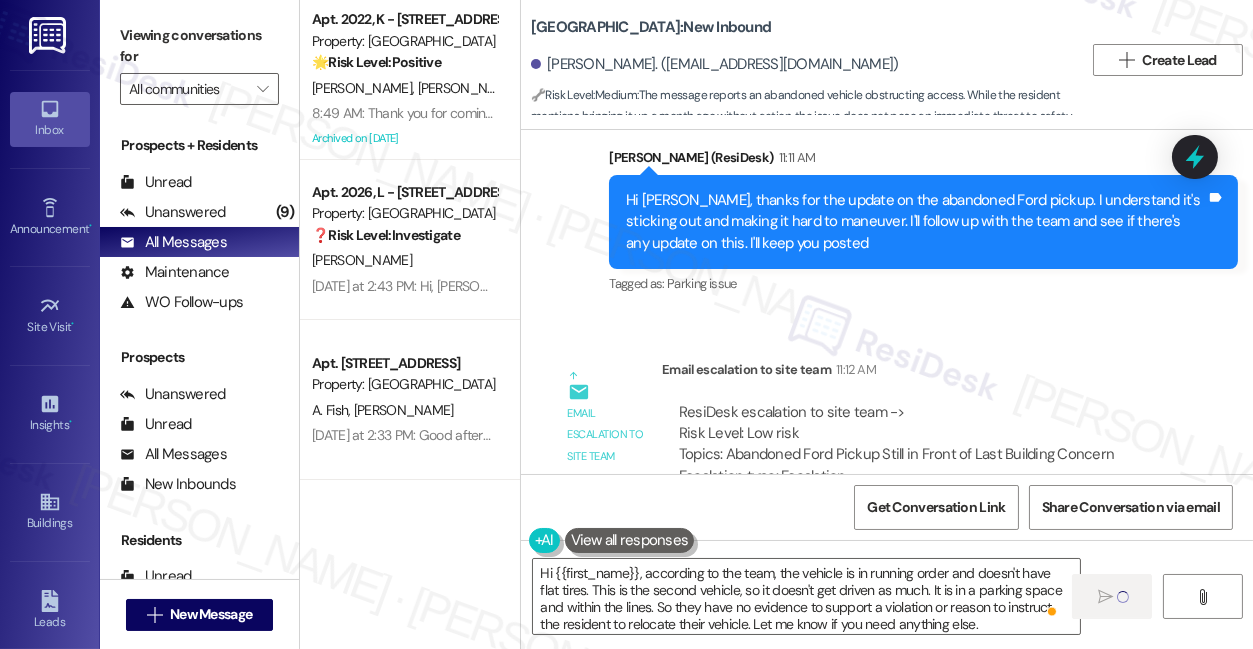 type 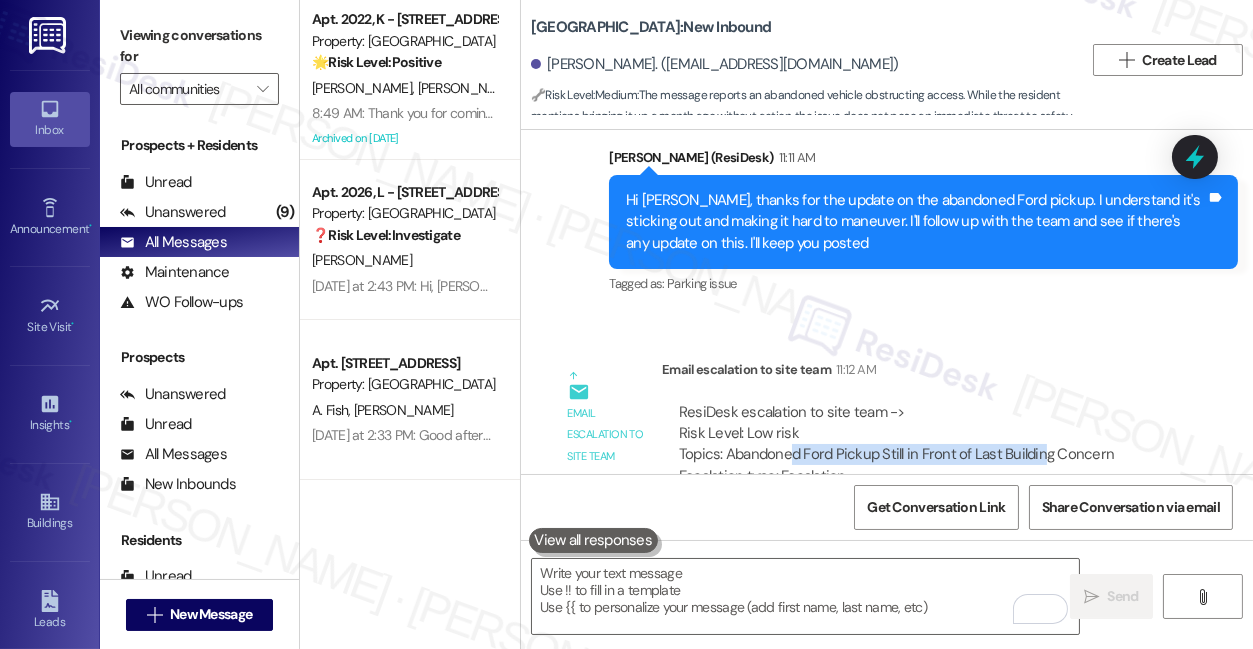 drag, startPoint x: 794, startPoint y: 352, endPoint x: 1044, endPoint y: 348, distance: 250.032 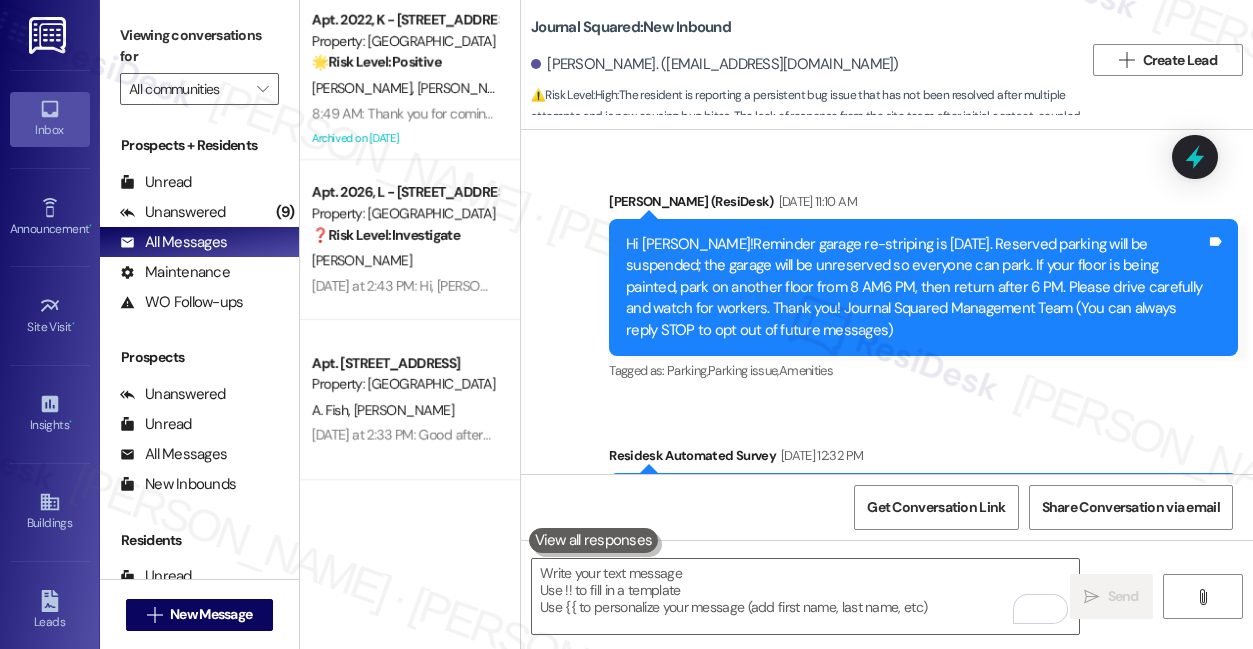 scroll, scrollTop: 0, scrollLeft: 0, axis: both 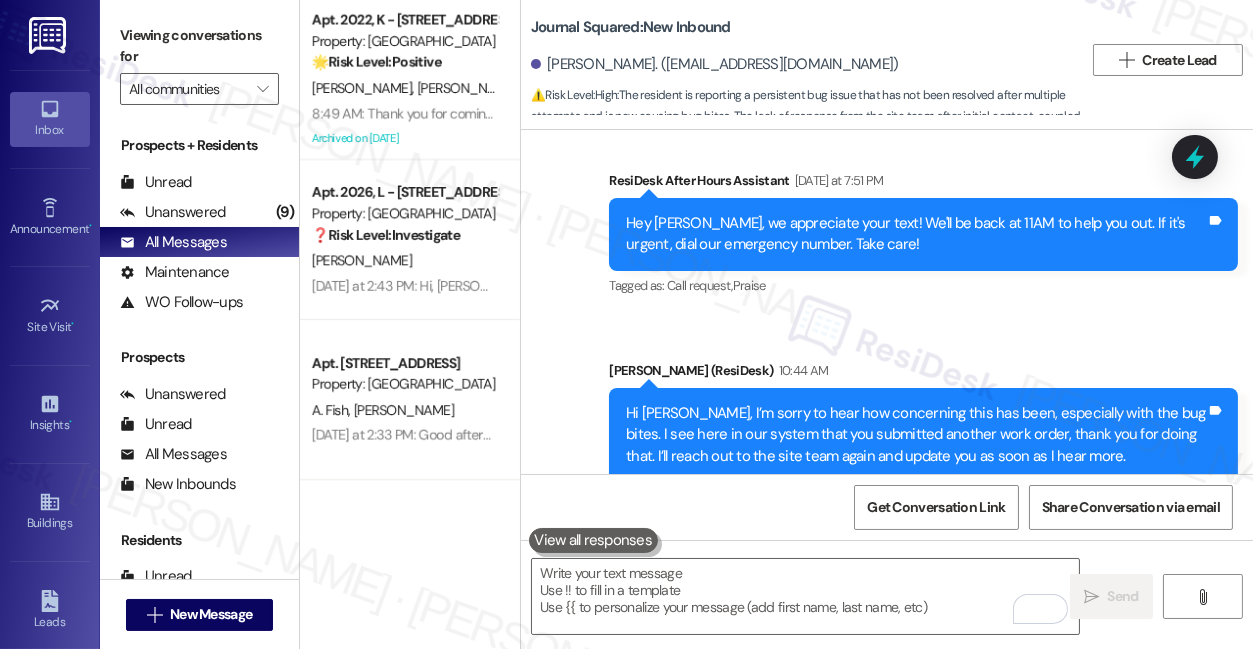 click on "Hi [PERSON_NAME], I’m sorry to hear how concerning this has been, especially with the bug bites. I see here in our system that you submitted another work order, thank you for doing that. I’ll reach out to the site team again and update you as soon as I hear more." at bounding box center (916, 435) 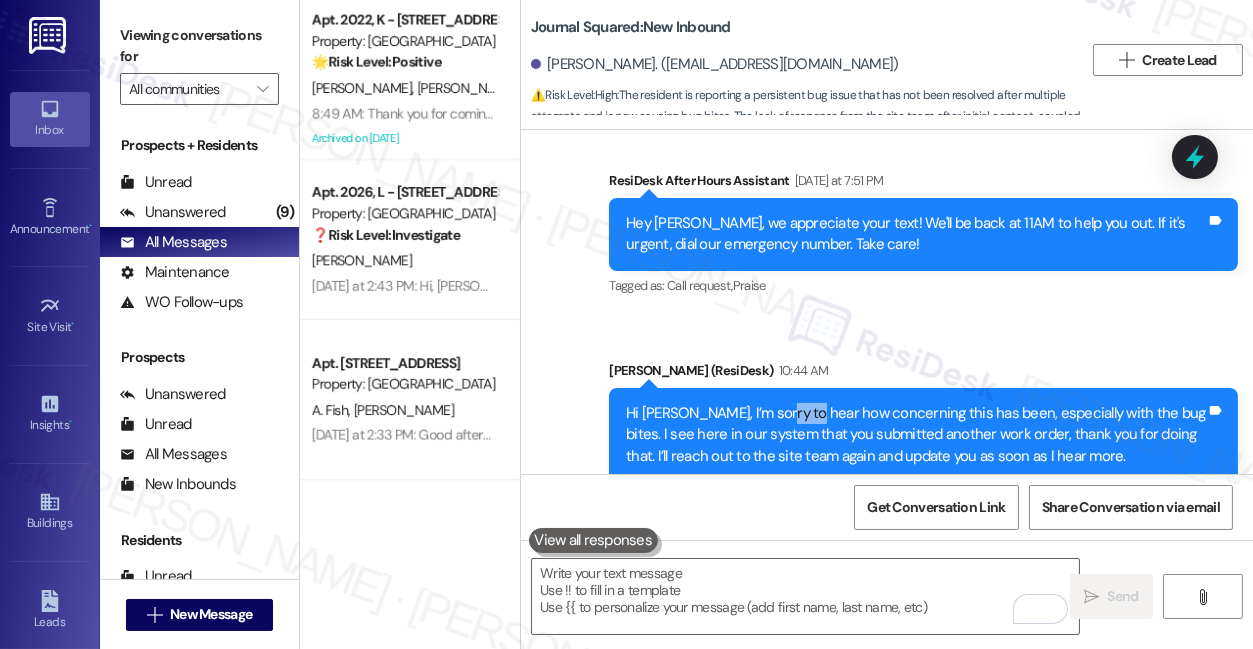 click on "Hi [PERSON_NAME], I’m sorry to hear how concerning this has been, especially with the bug bites. I see here in our system that you submitted another work order, thank you for doing that. I’ll reach out to the site team again and update you as soon as I hear more." at bounding box center (916, 435) 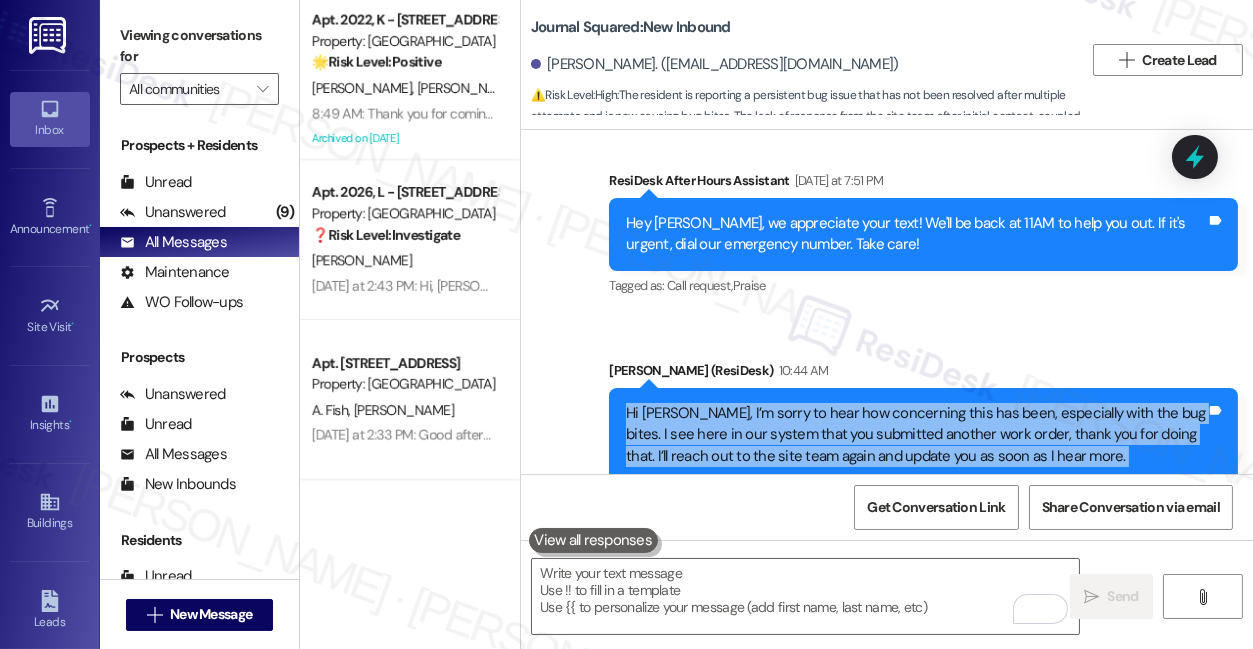 click on "Hi [PERSON_NAME], I’m sorry to hear how concerning this has been, especially with the bug bites. I see here in our system that you submitted another work order, thank you for doing that. I’ll reach out to the site team again and update you as soon as I hear more." at bounding box center [916, 435] 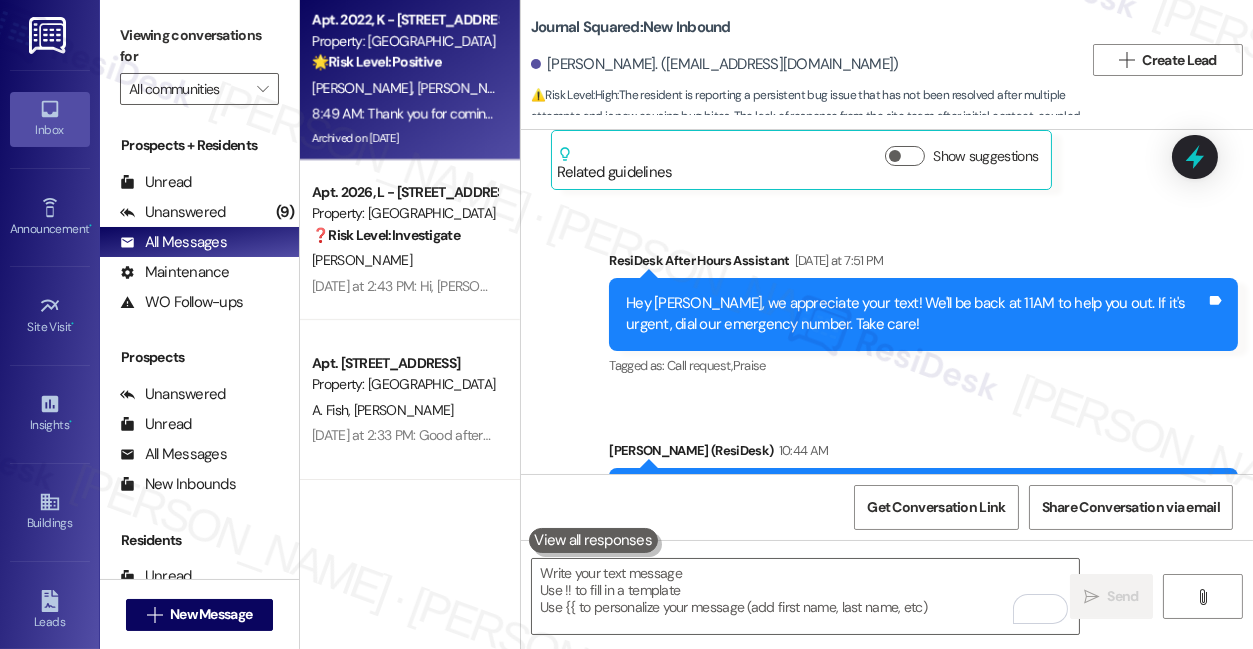 scroll, scrollTop: 12138, scrollLeft: 0, axis: vertical 